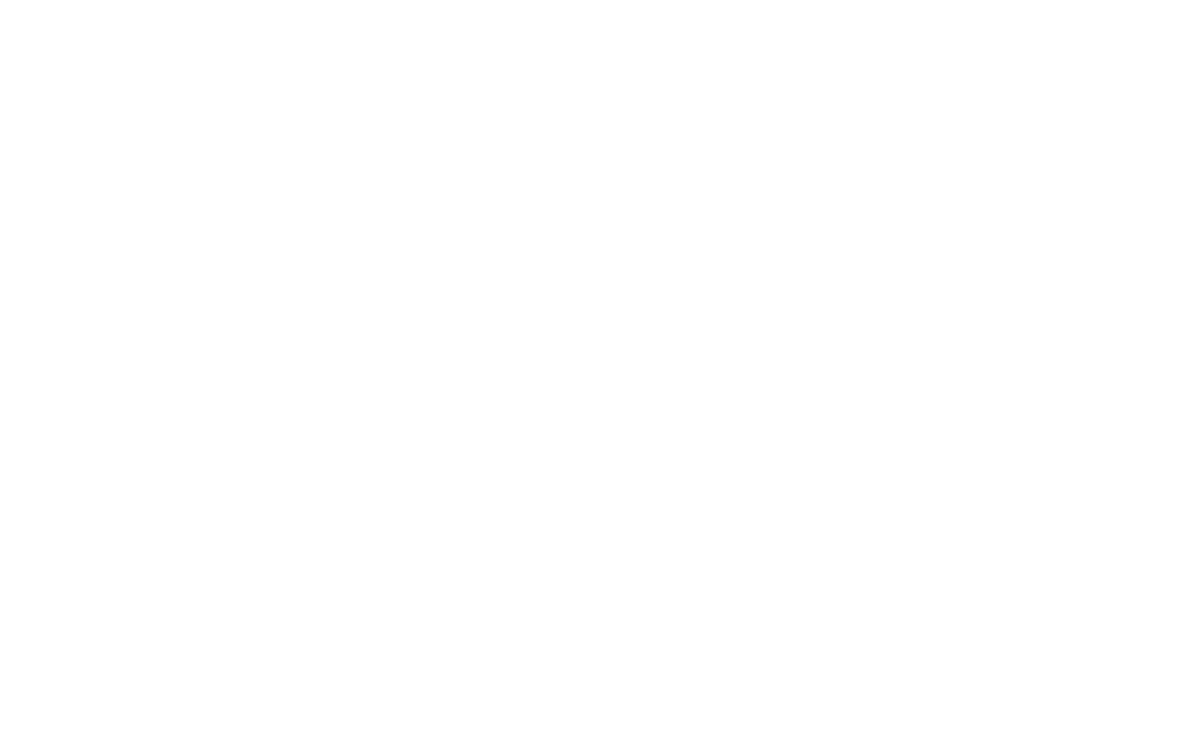 scroll, scrollTop: 0, scrollLeft: 0, axis: both 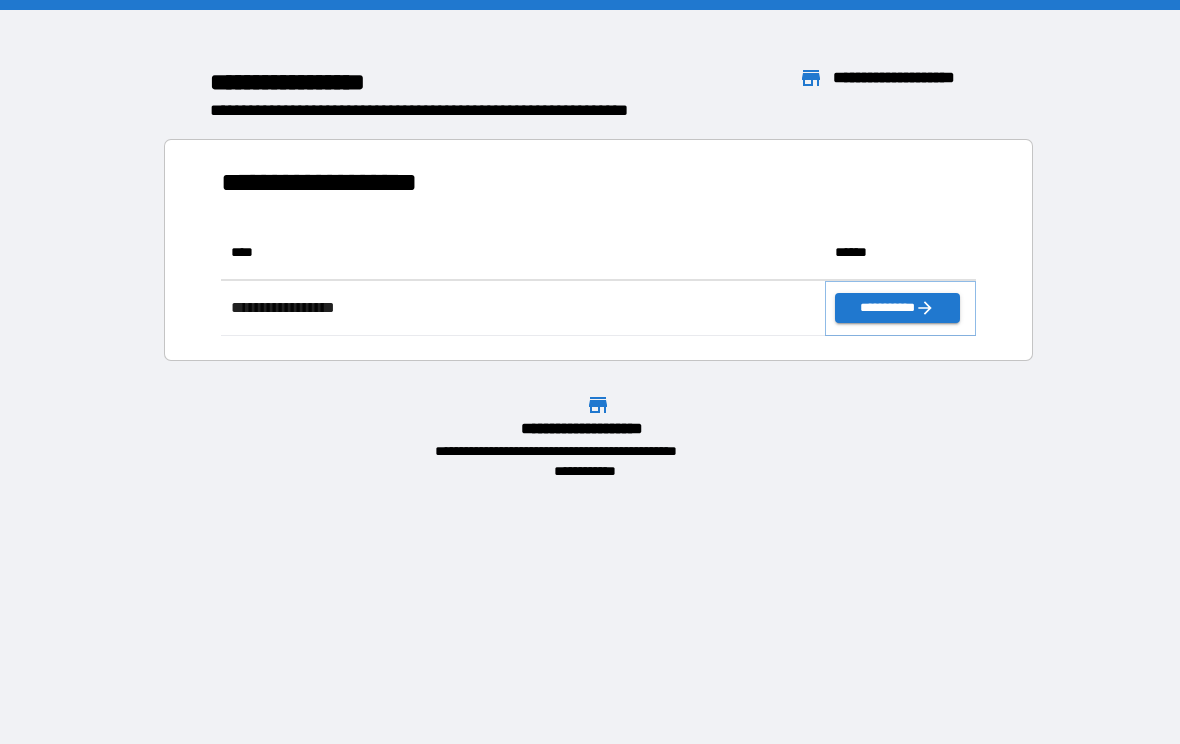 click on "**********" at bounding box center [897, 308] 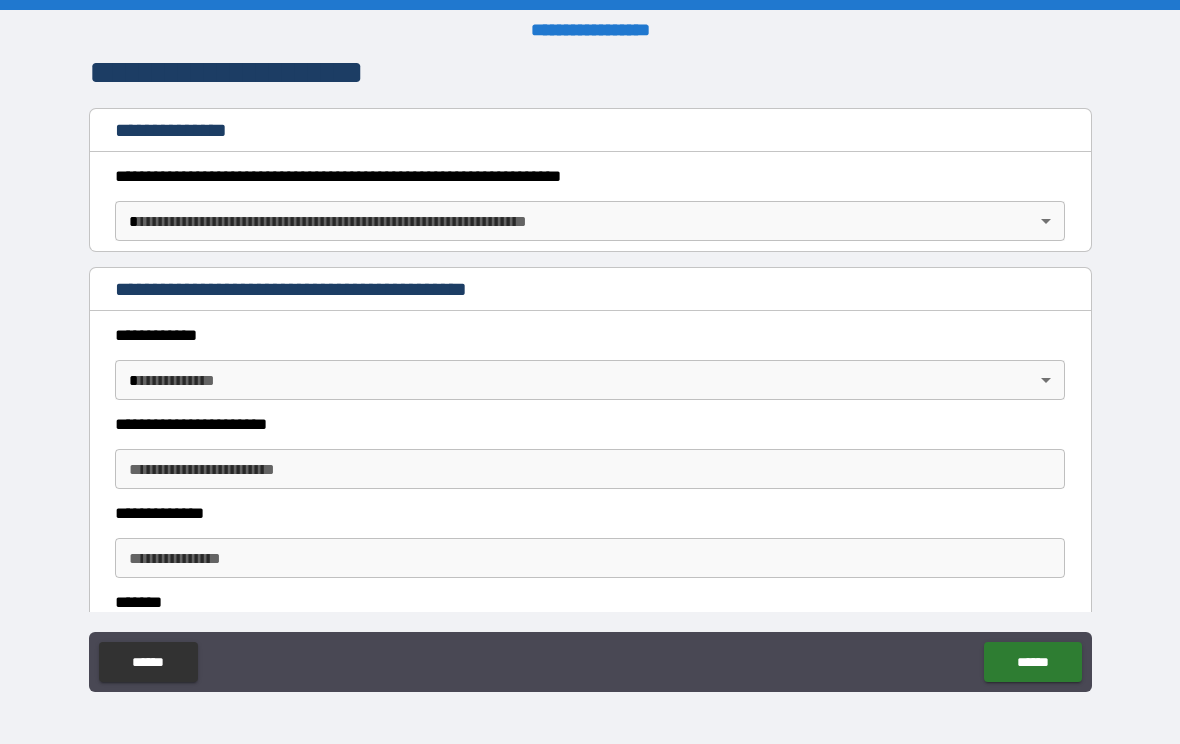 scroll, scrollTop: 296, scrollLeft: 0, axis: vertical 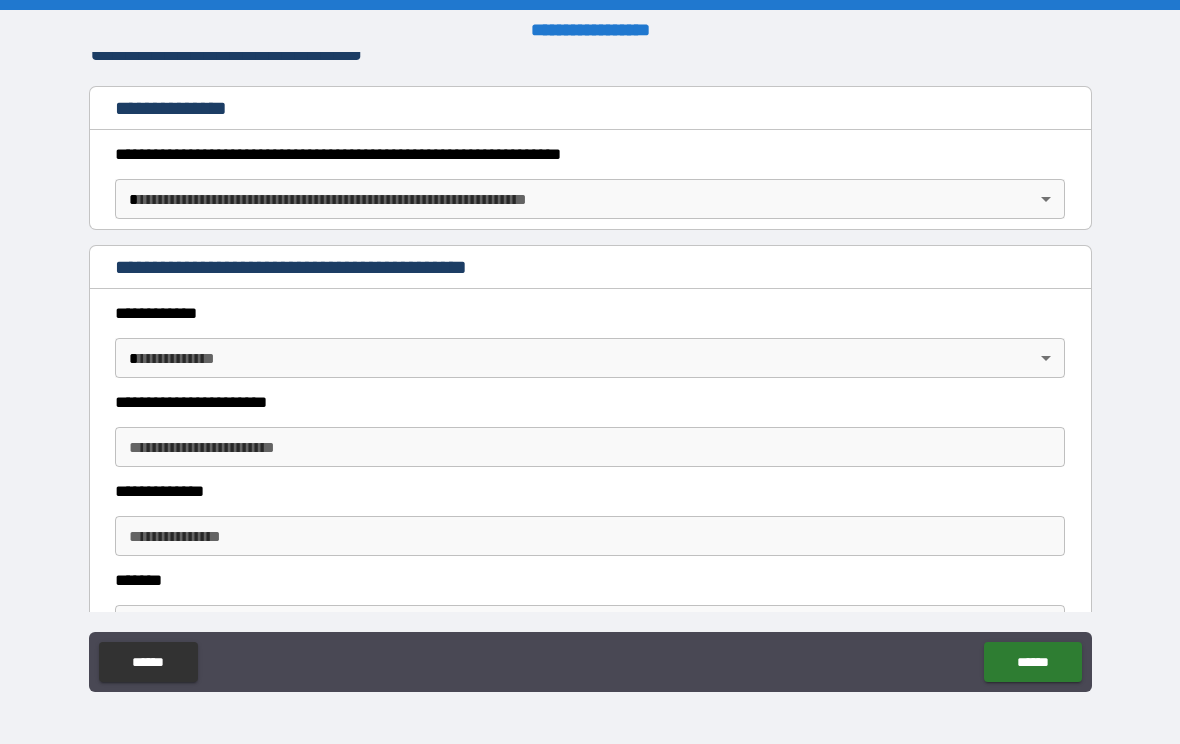 click on "**********" at bounding box center [590, 154] 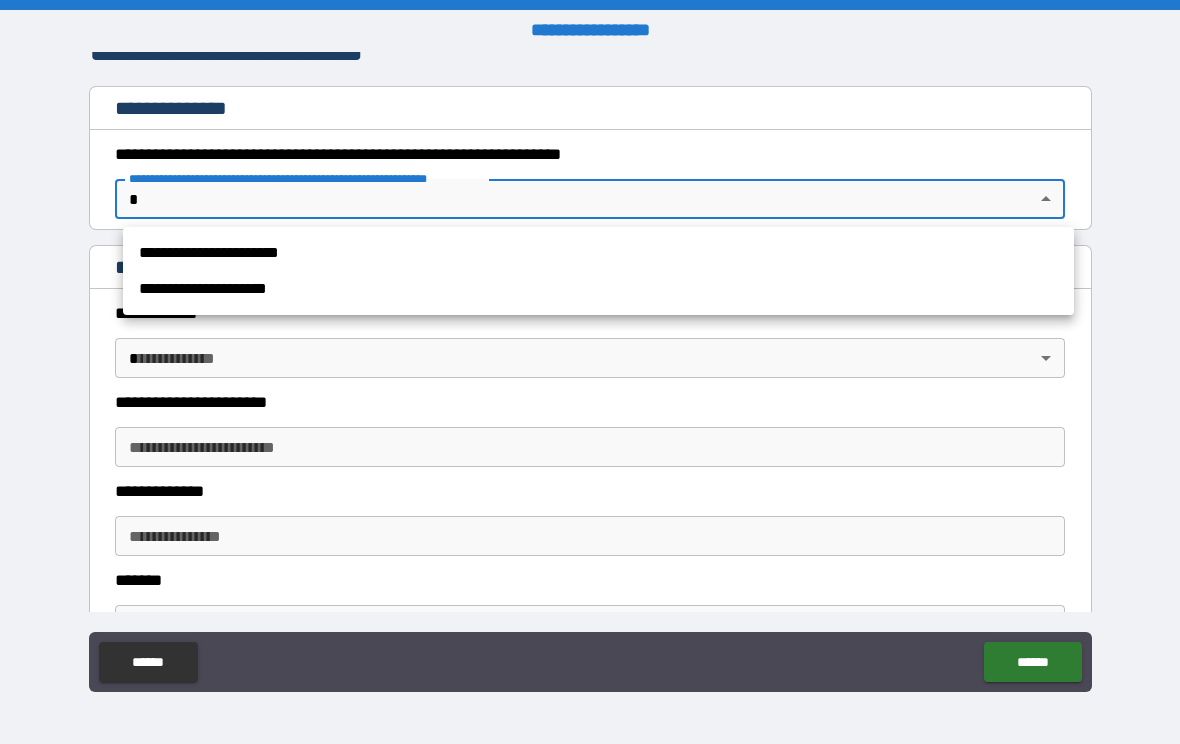 click on "**********" at bounding box center [598, 253] 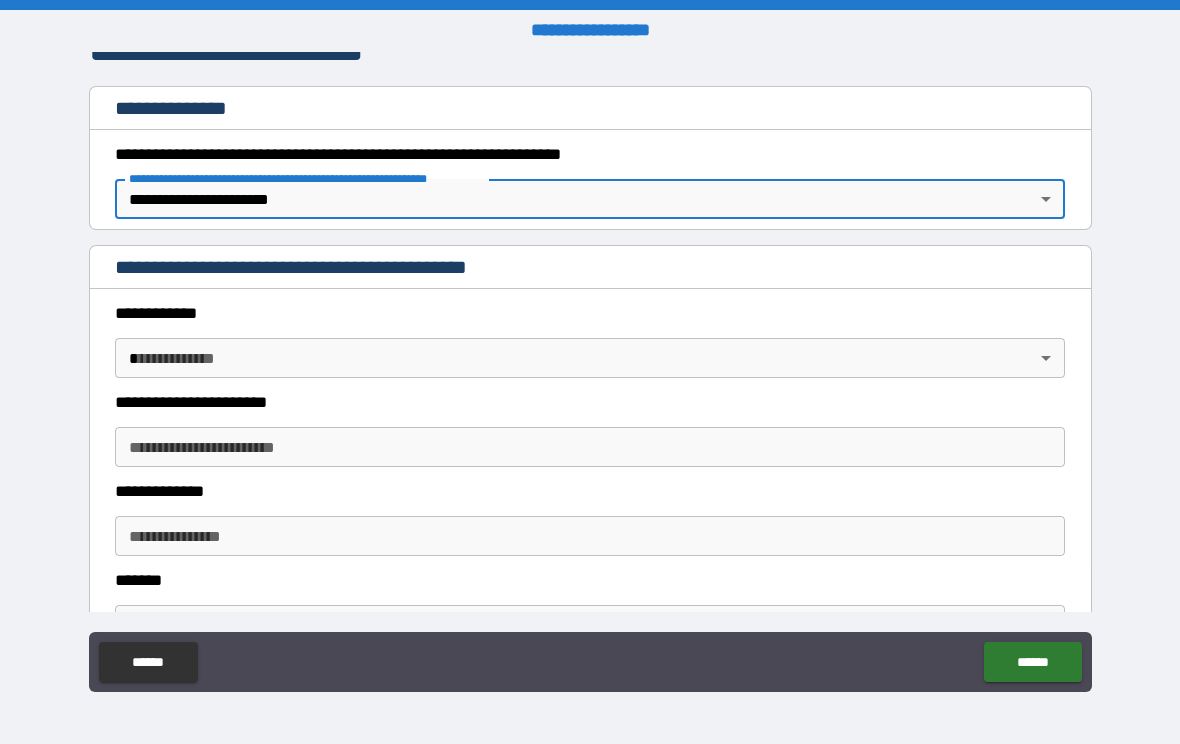 click on "**********" at bounding box center (590, 372) 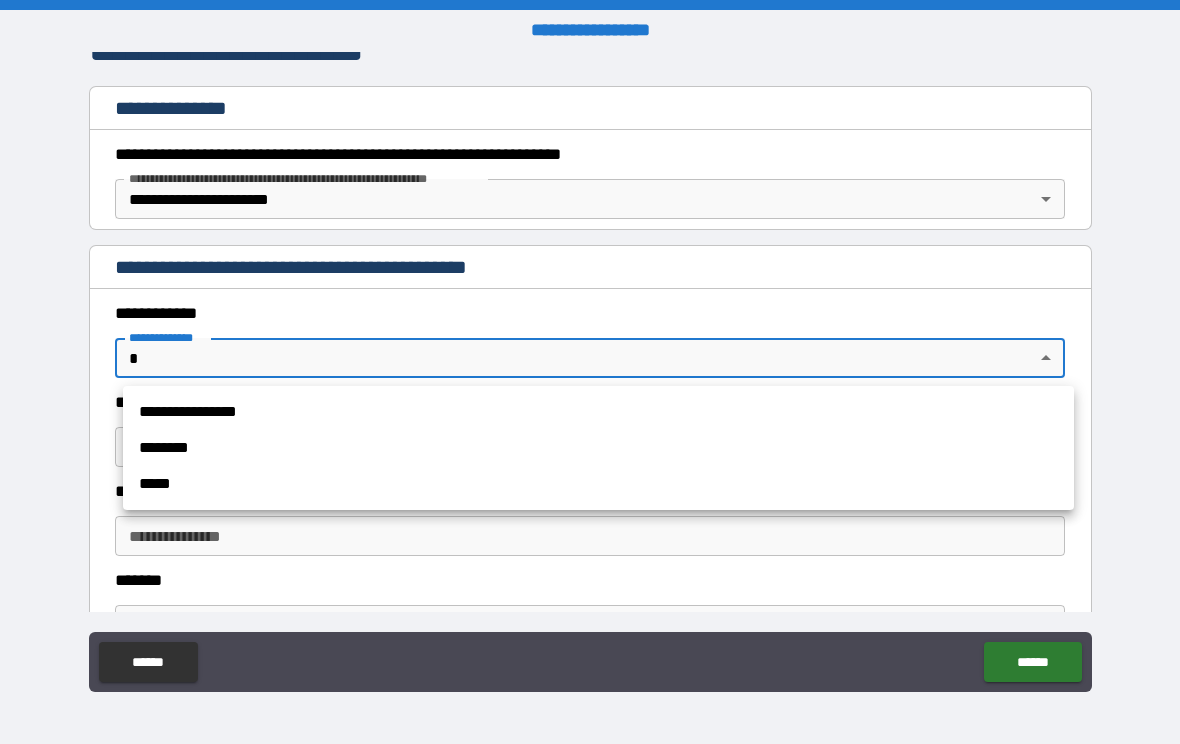 click on "**********" at bounding box center (598, 412) 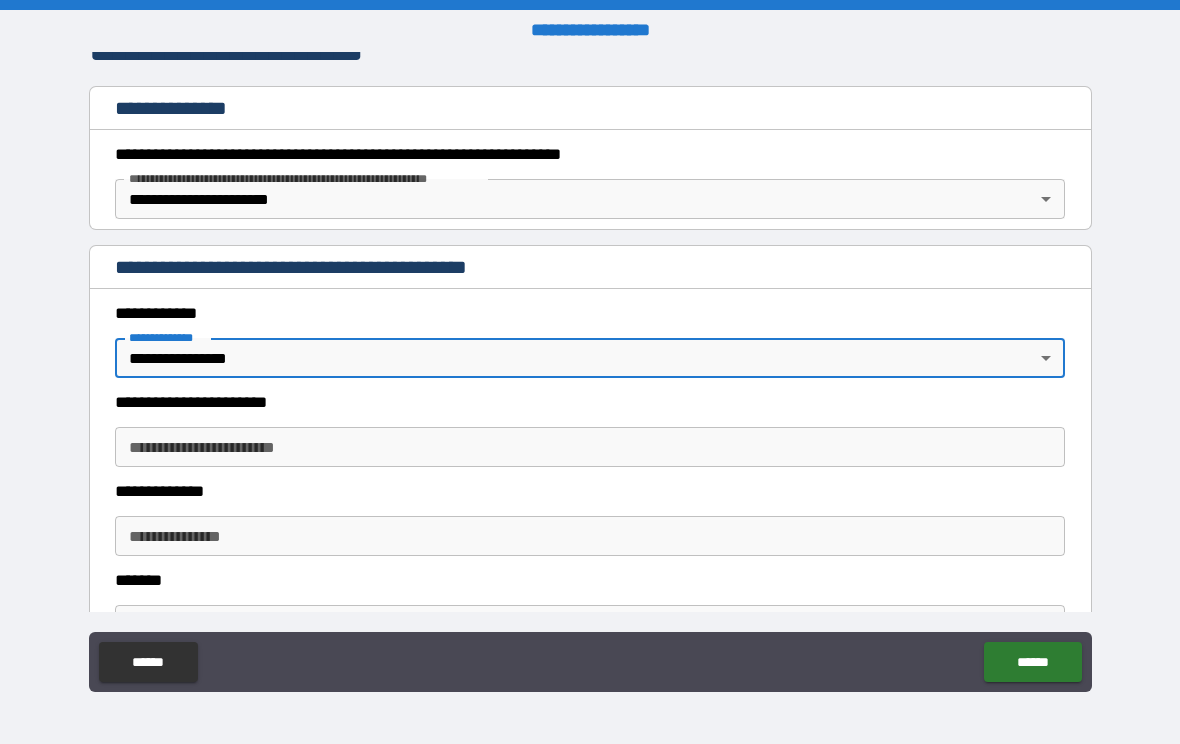 type on "*" 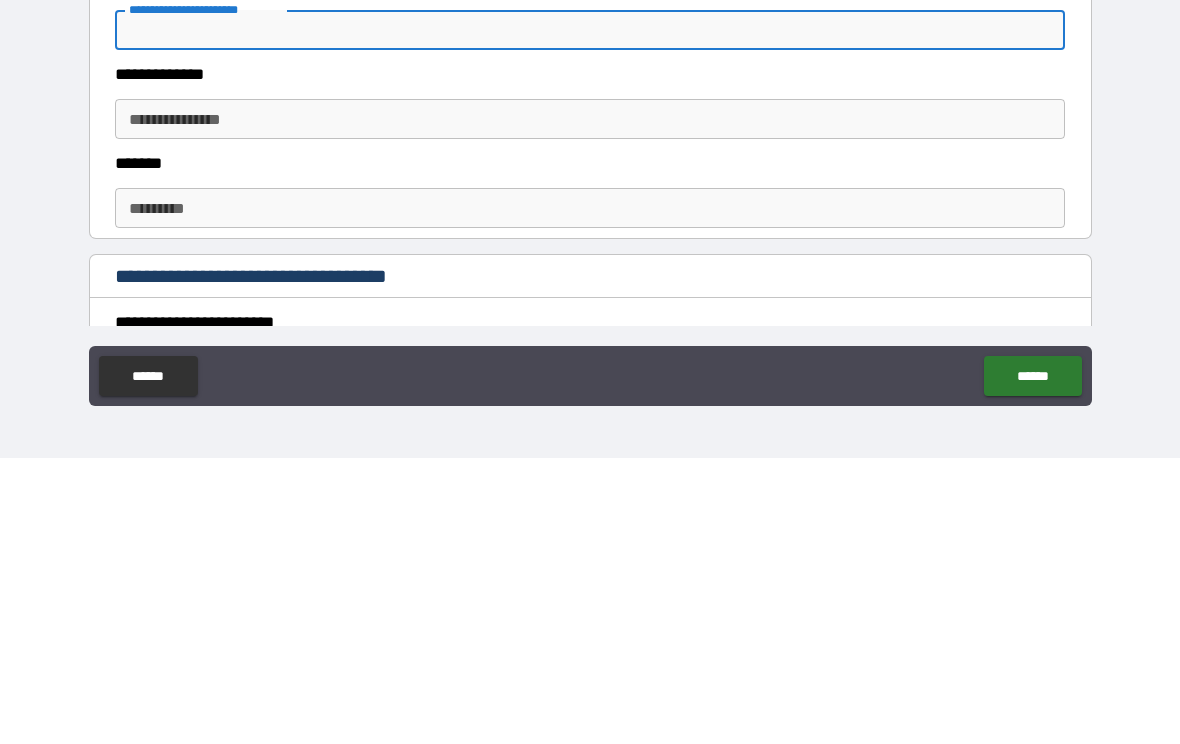 scroll, scrollTop: 366, scrollLeft: 0, axis: vertical 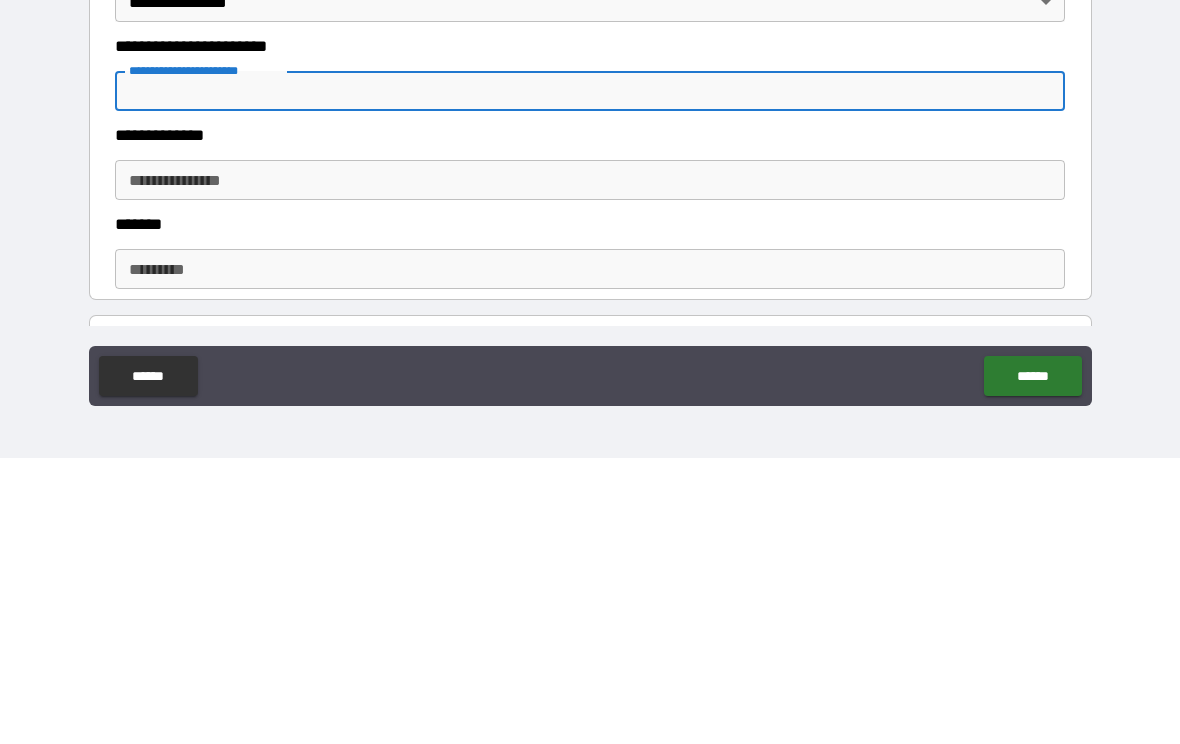 click on "**********" at bounding box center [590, 466] 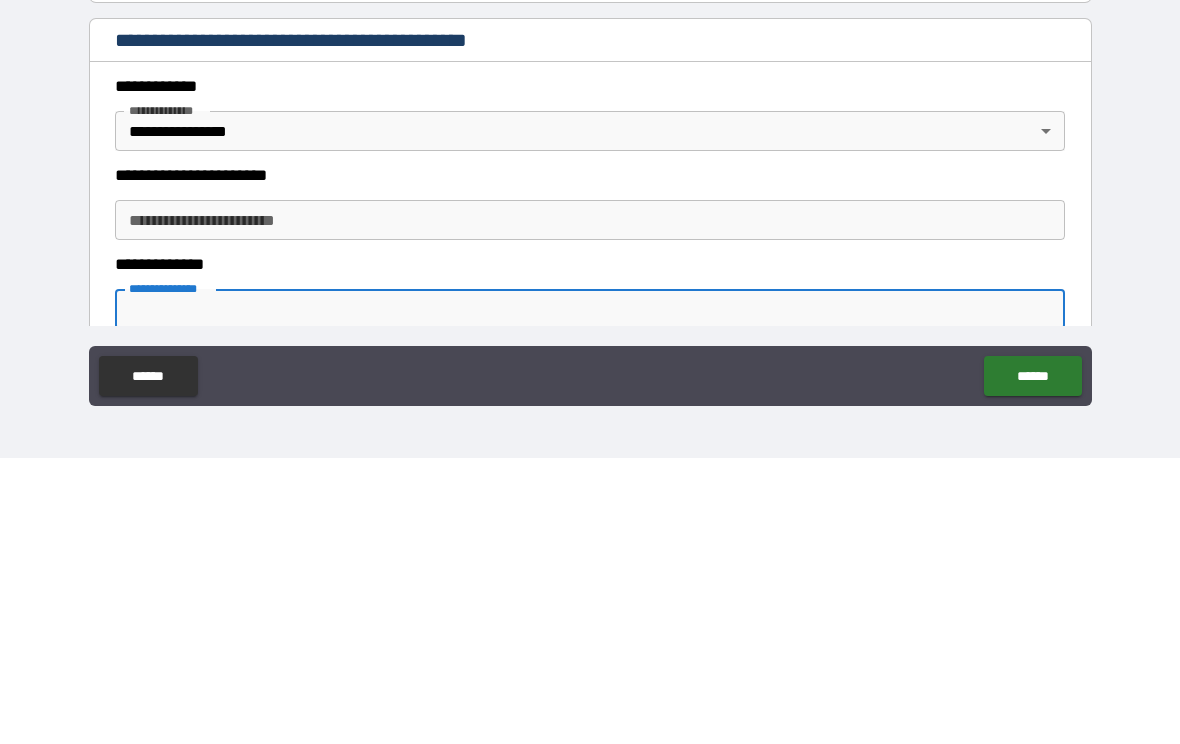 scroll, scrollTop: 227, scrollLeft: 0, axis: vertical 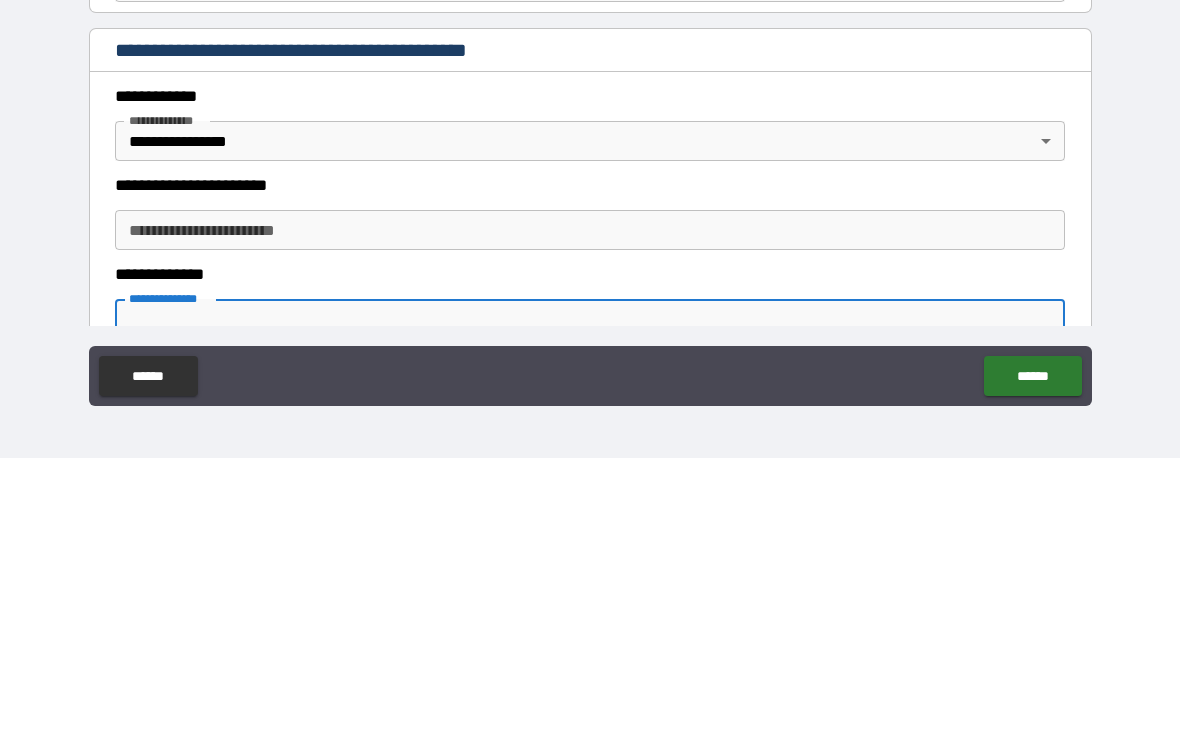 click on "**********" at bounding box center (590, 516) 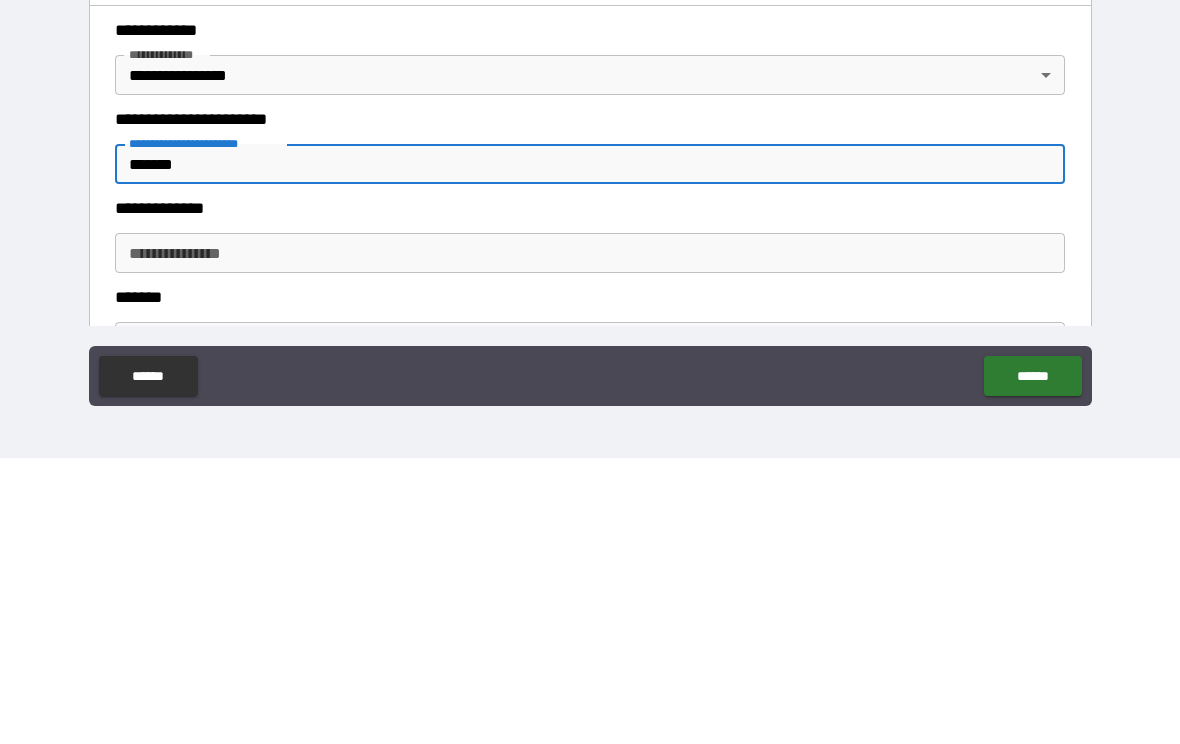 scroll, scrollTop: 311, scrollLeft: 0, axis: vertical 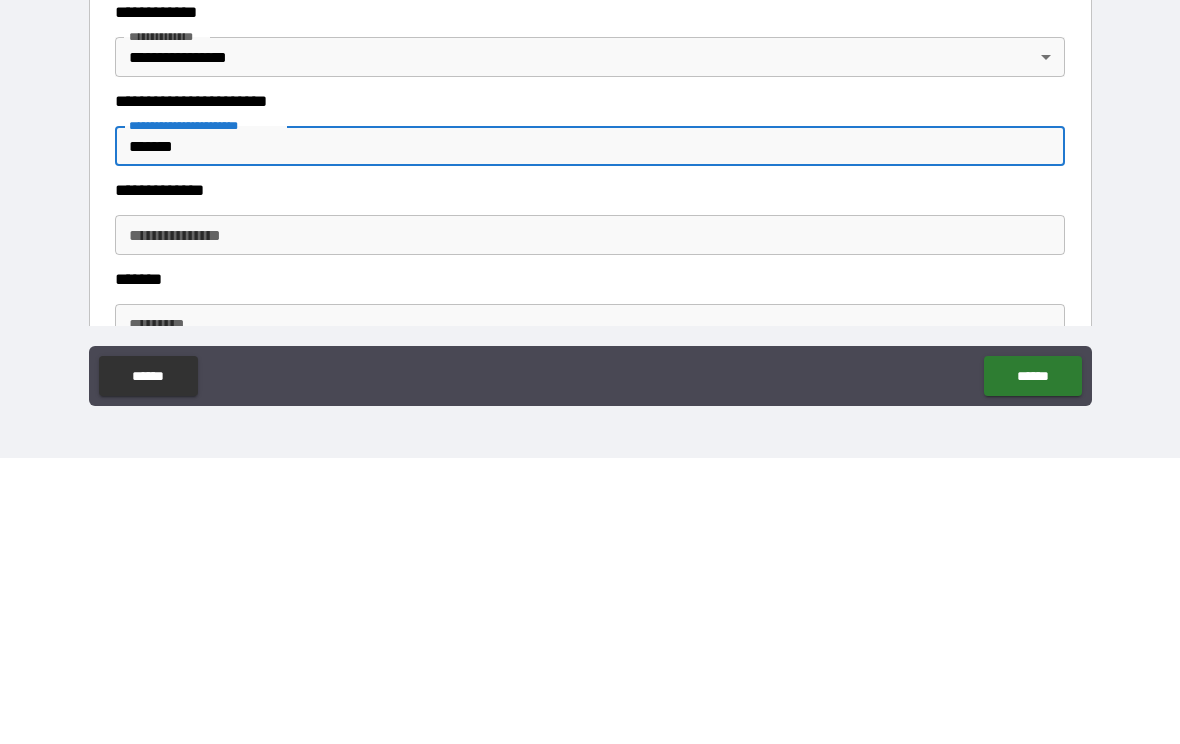 type on "*******" 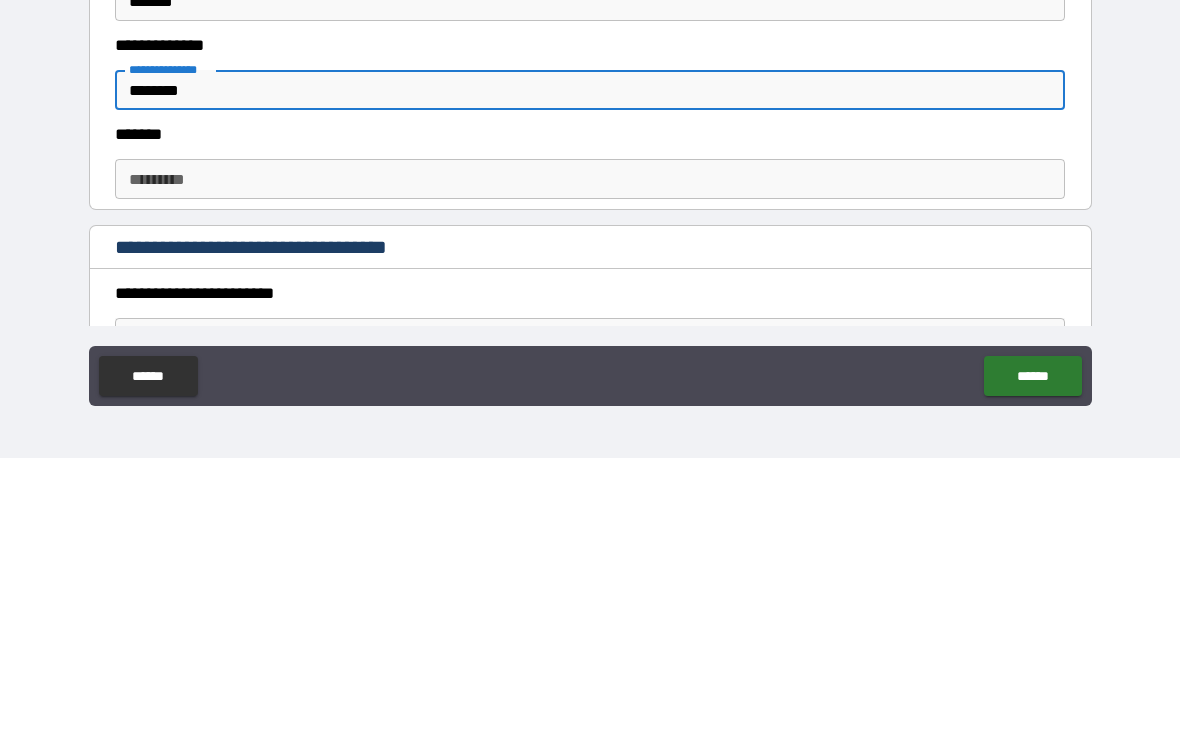 scroll, scrollTop: 454, scrollLeft: 0, axis: vertical 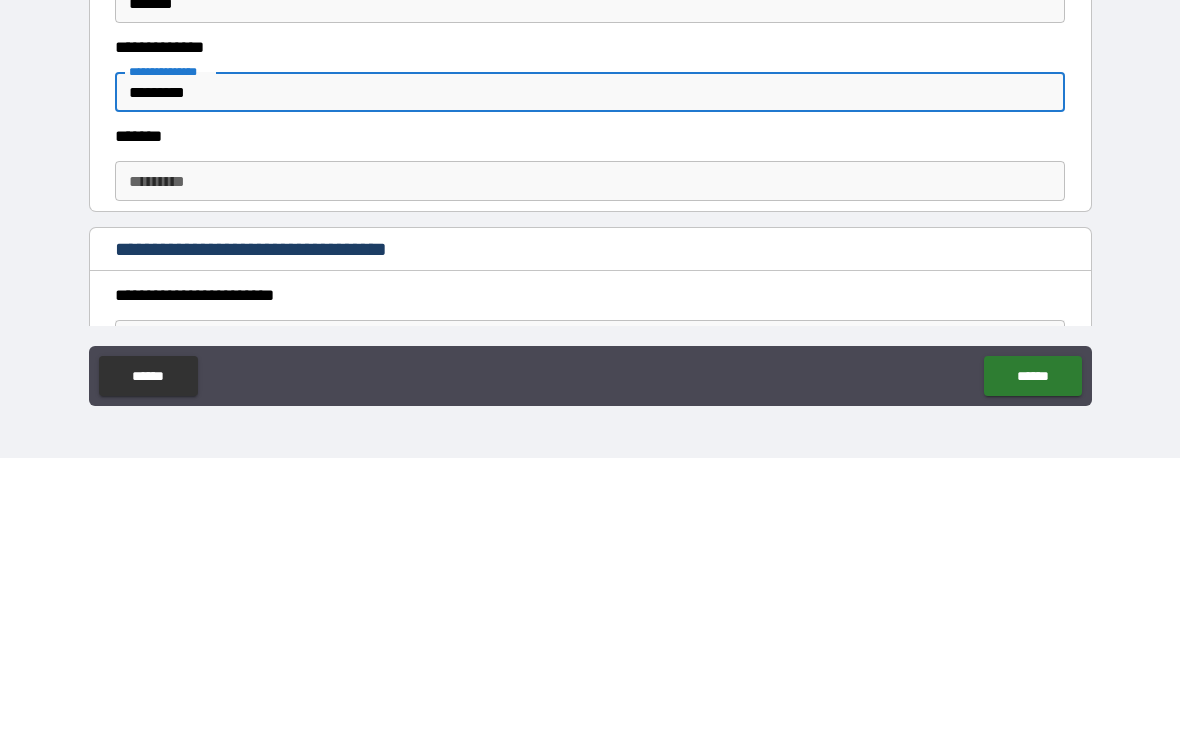 type on "*********" 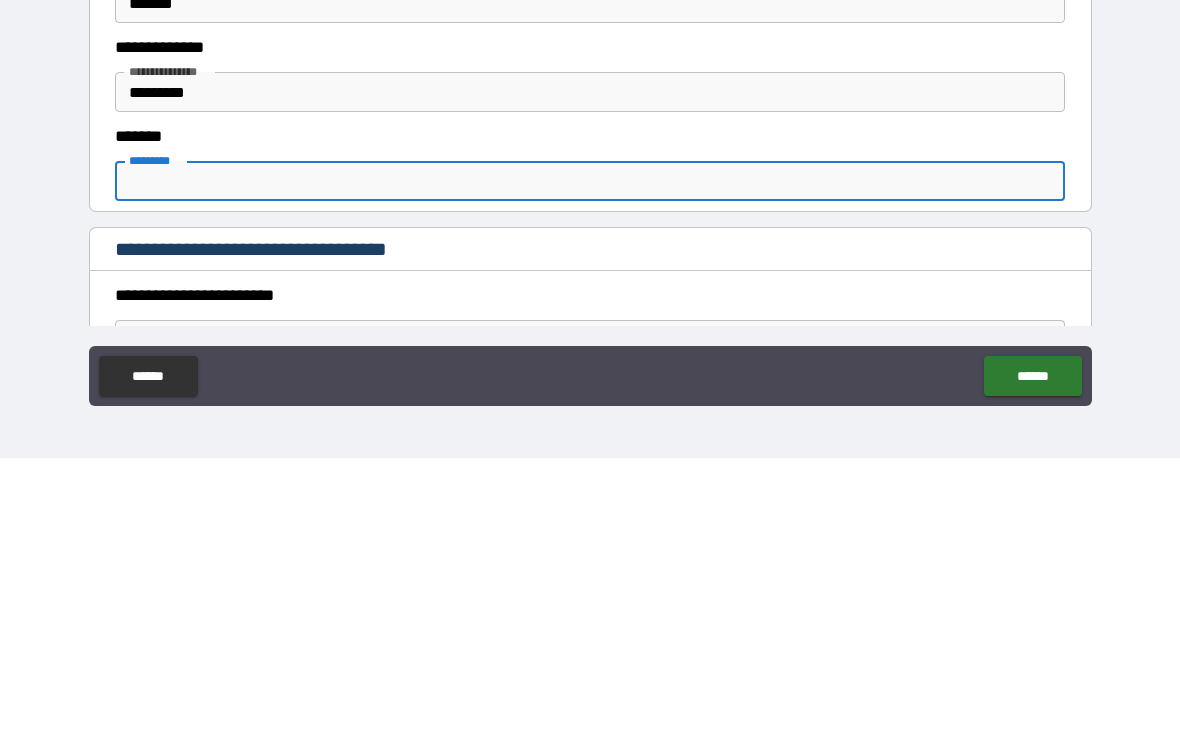 type on "*" 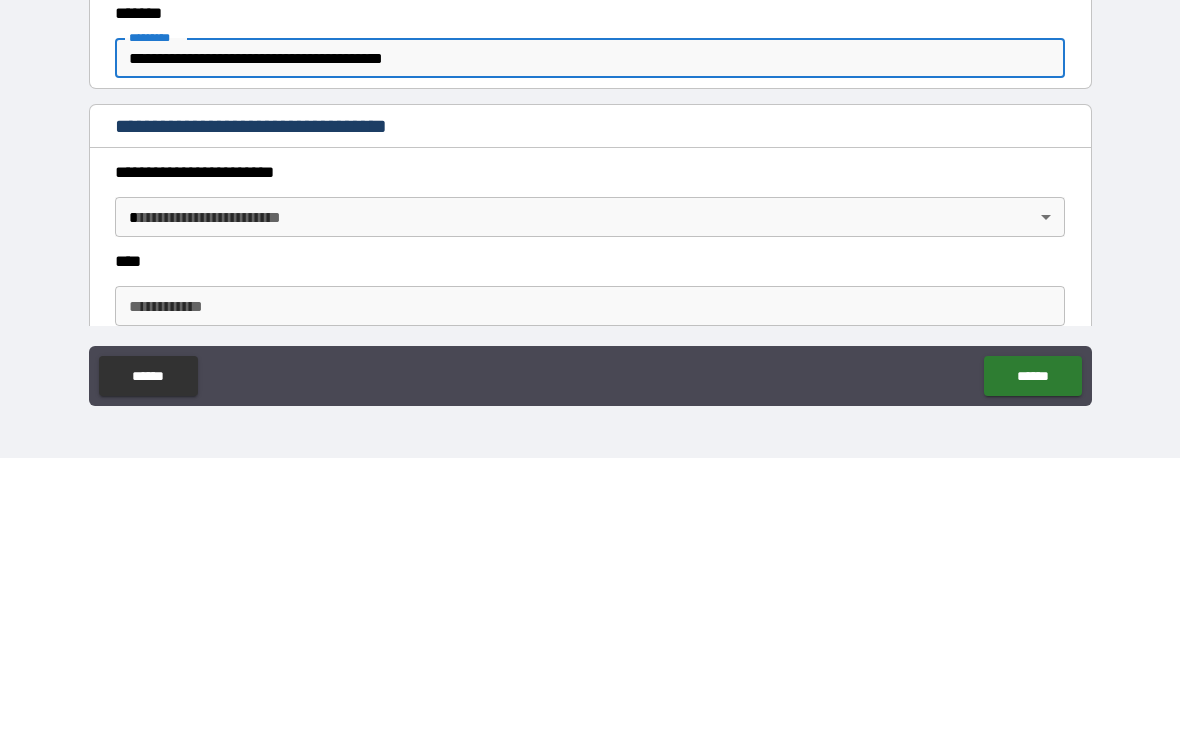 scroll, scrollTop: 576, scrollLeft: 0, axis: vertical 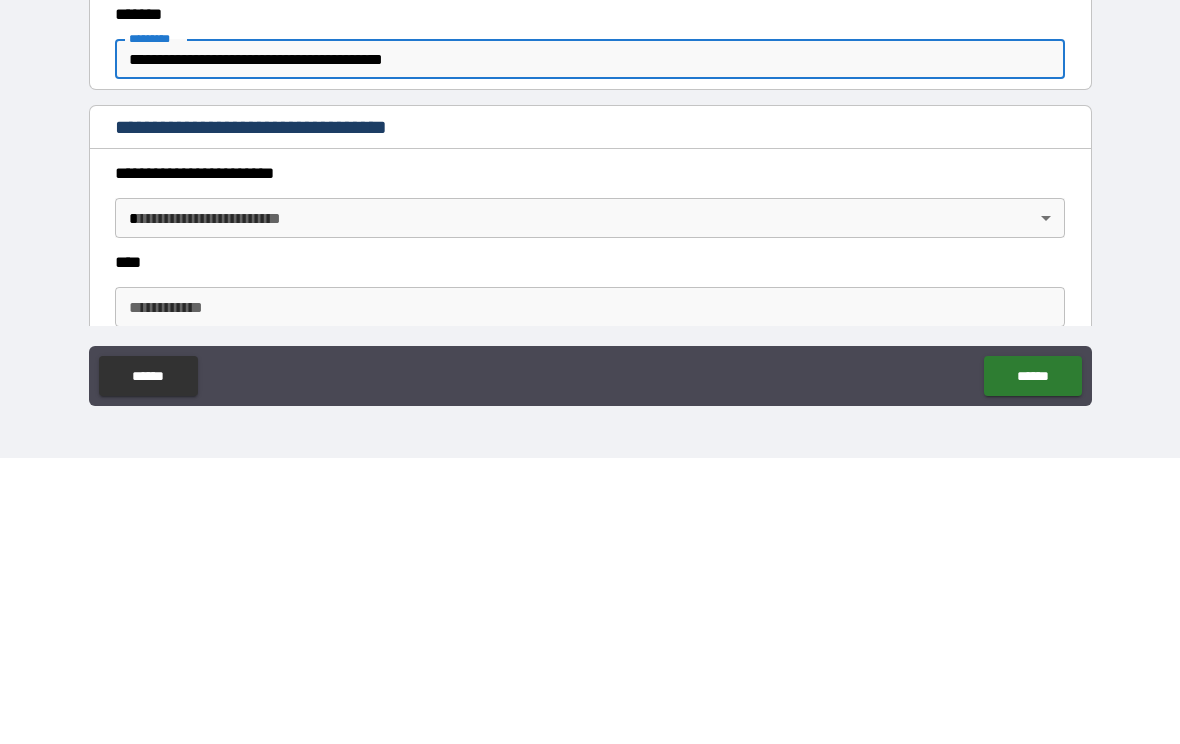 type on "**********" 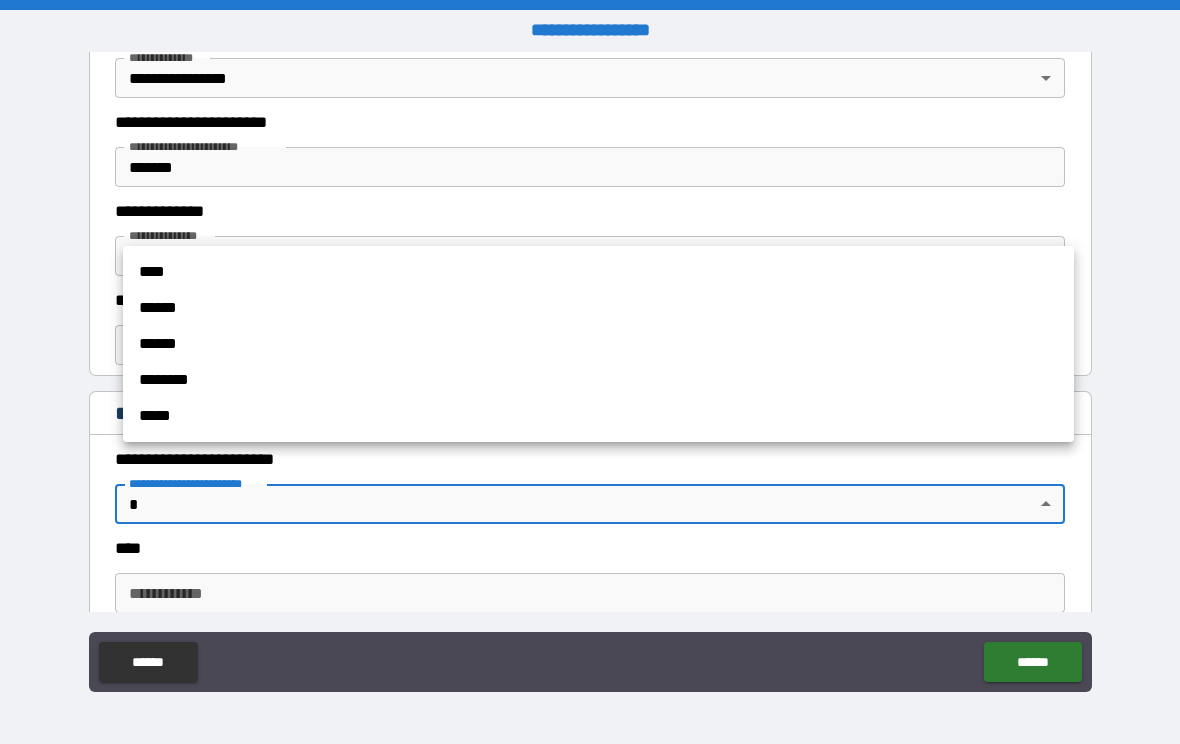 click on "****" at bounding box center [598, 272] 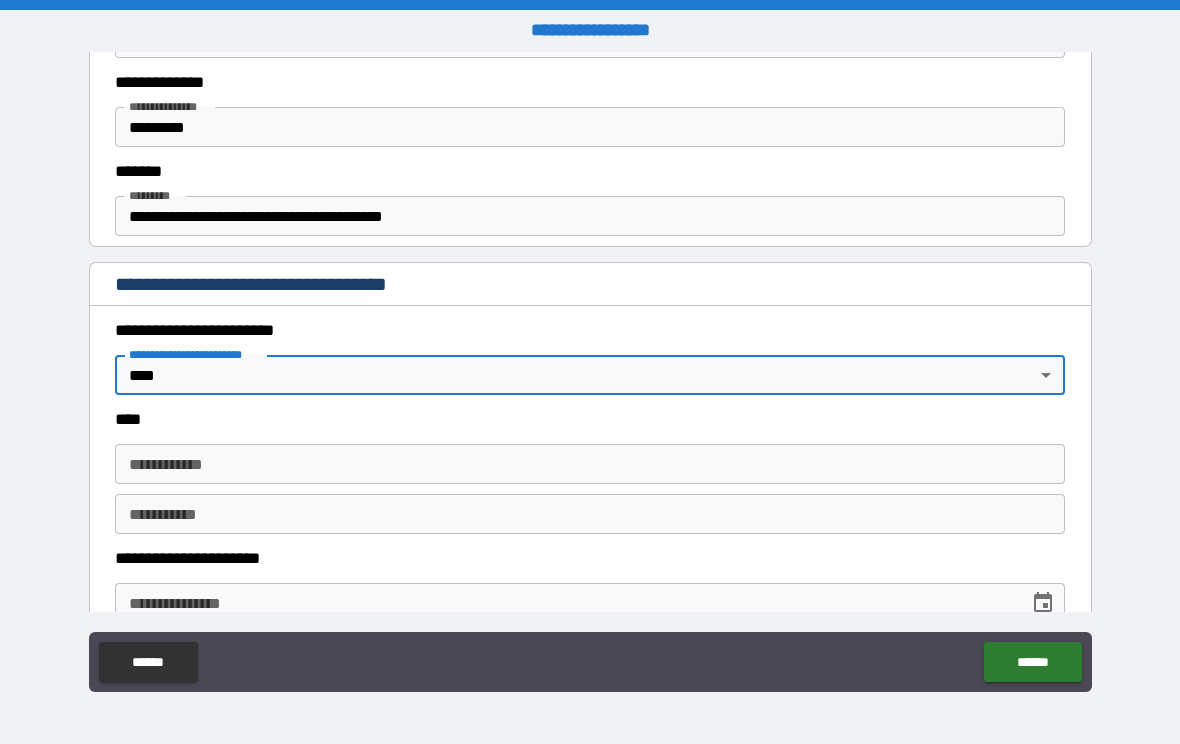 scroll, scrollTop: 706, scrollLeft: 0, axis: vertical 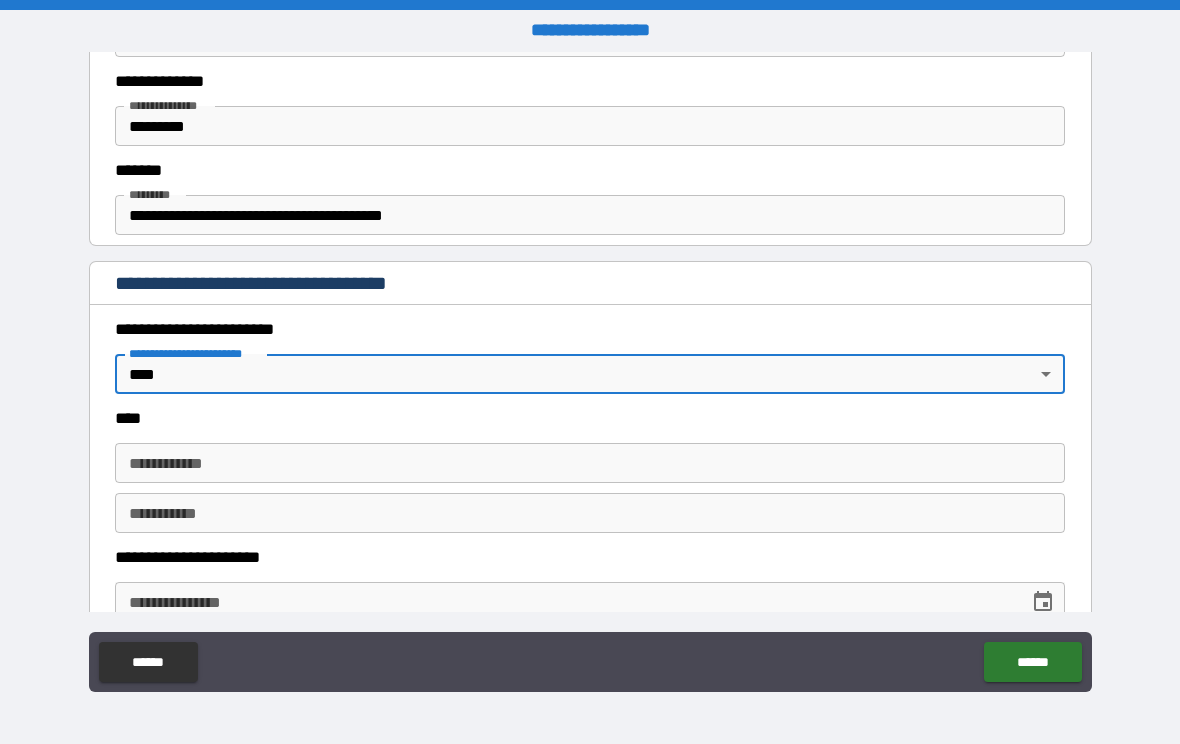 click on "**********" at bounding box center (590, 463) 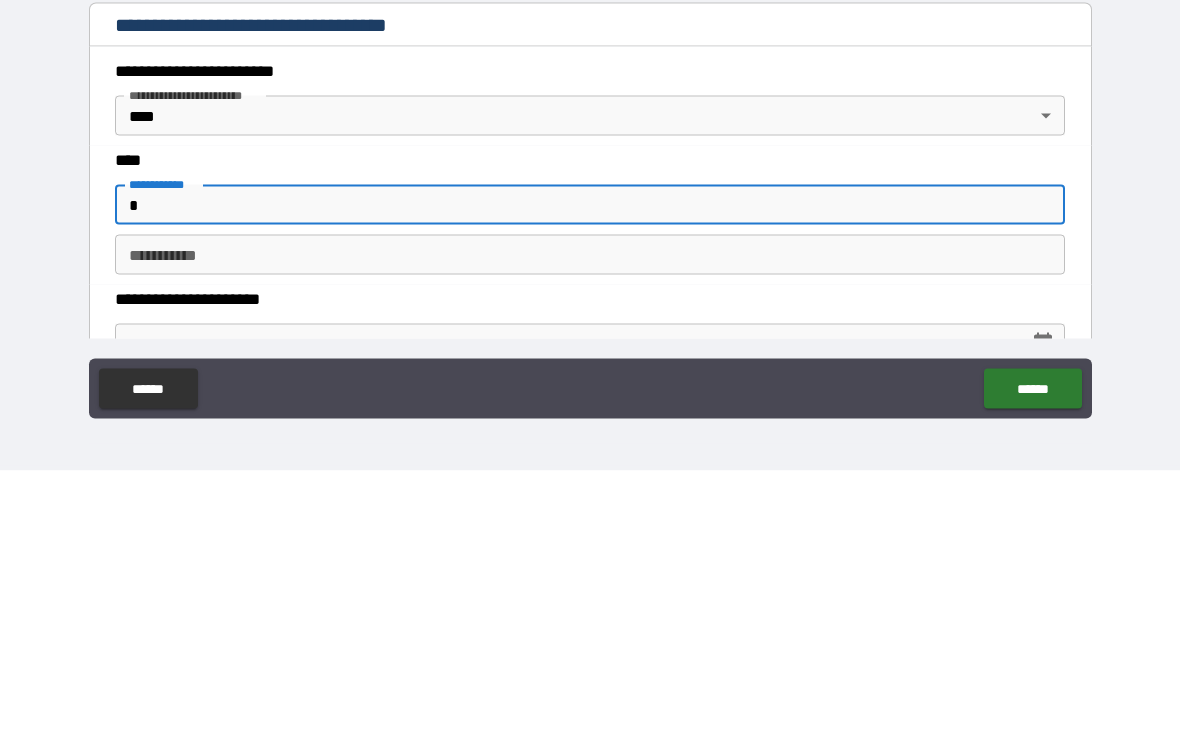 scroll, scrollTop: 692, scrollLeft: 0, axis: vertical 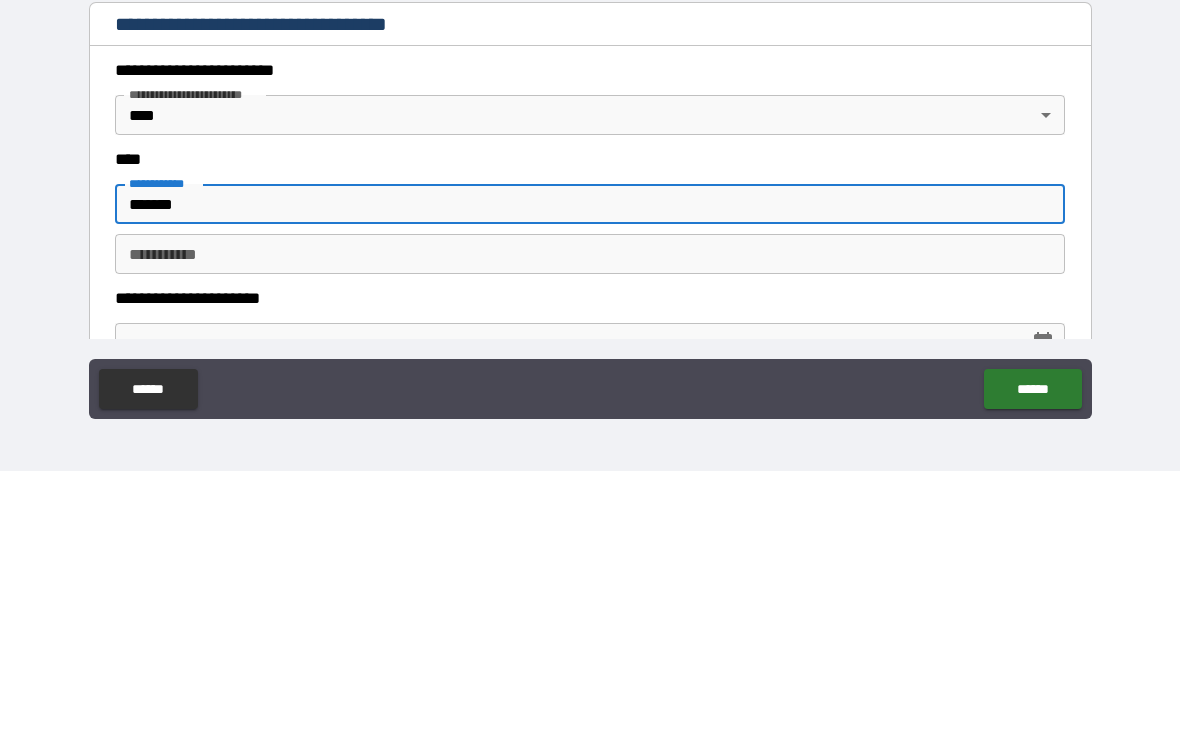 type on "*****" 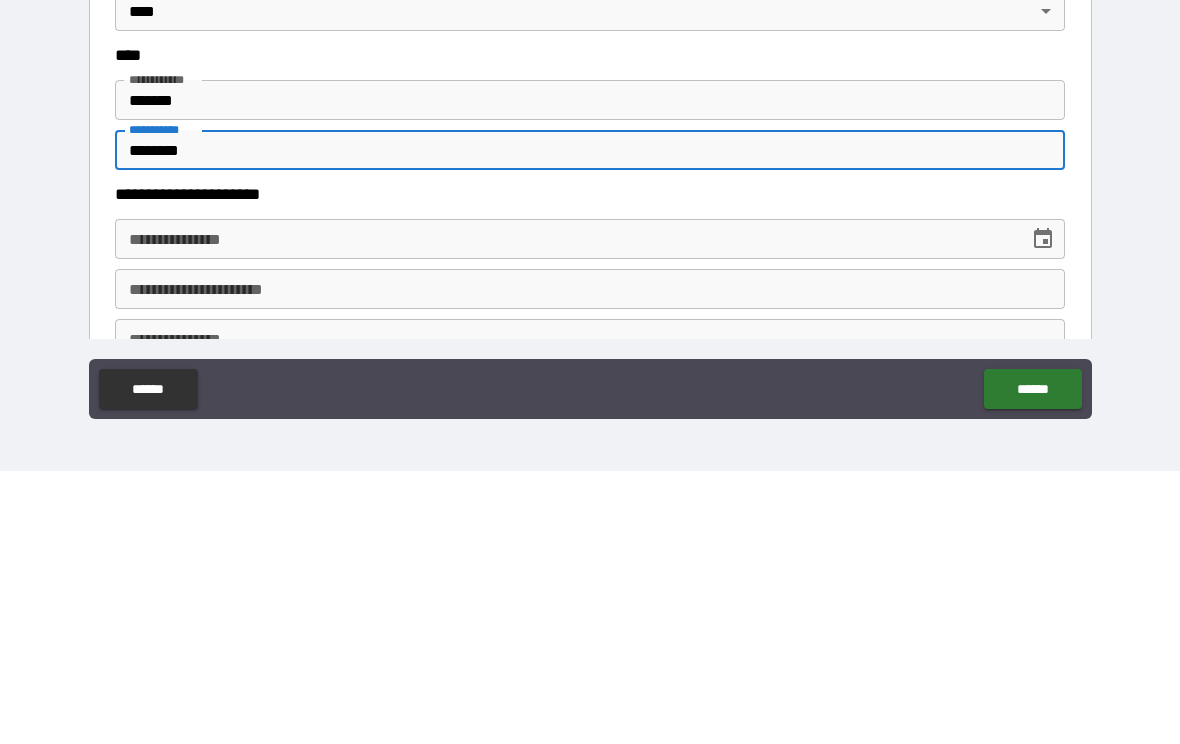 scroll, scrollTop: 801, scrollLeft: 0, axis: vertical 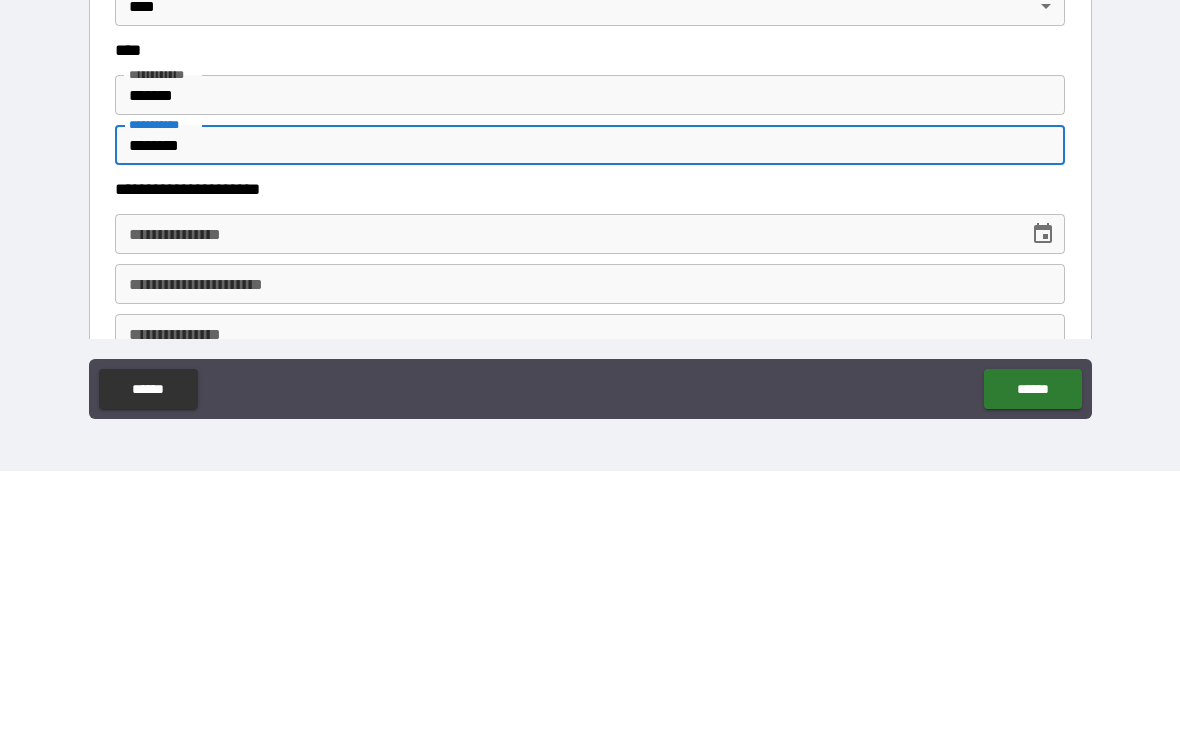 type on "********" 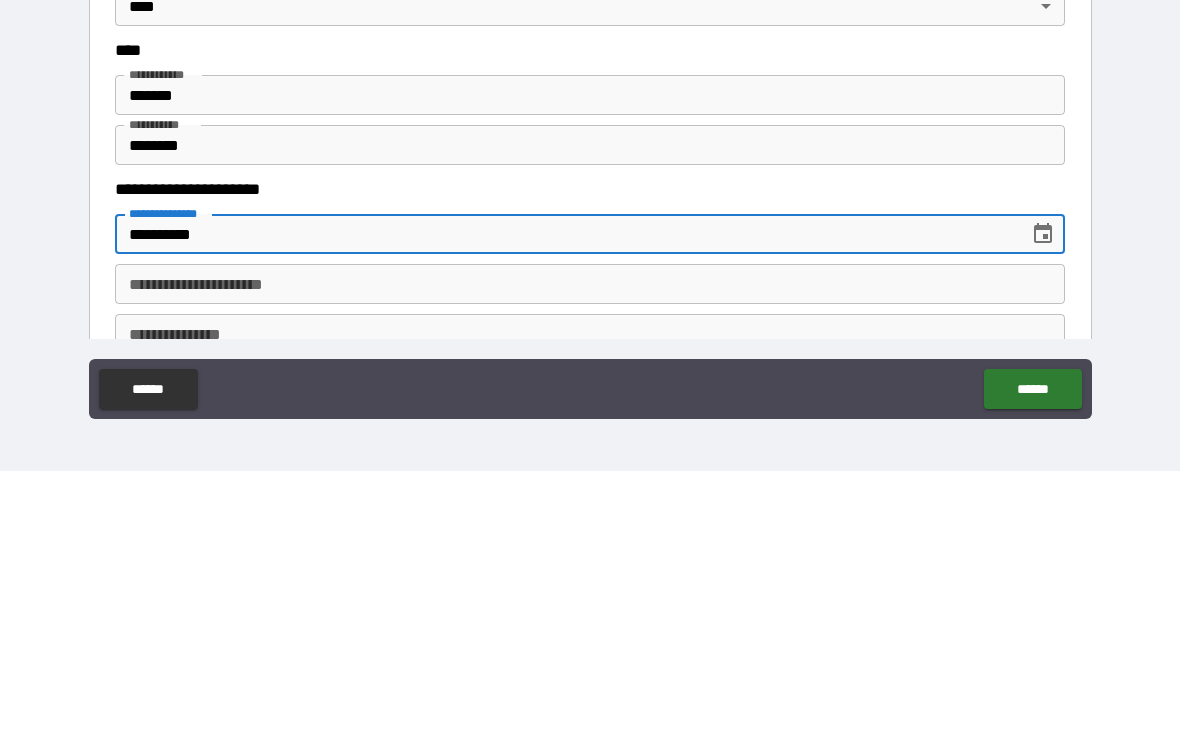 type on "**********" 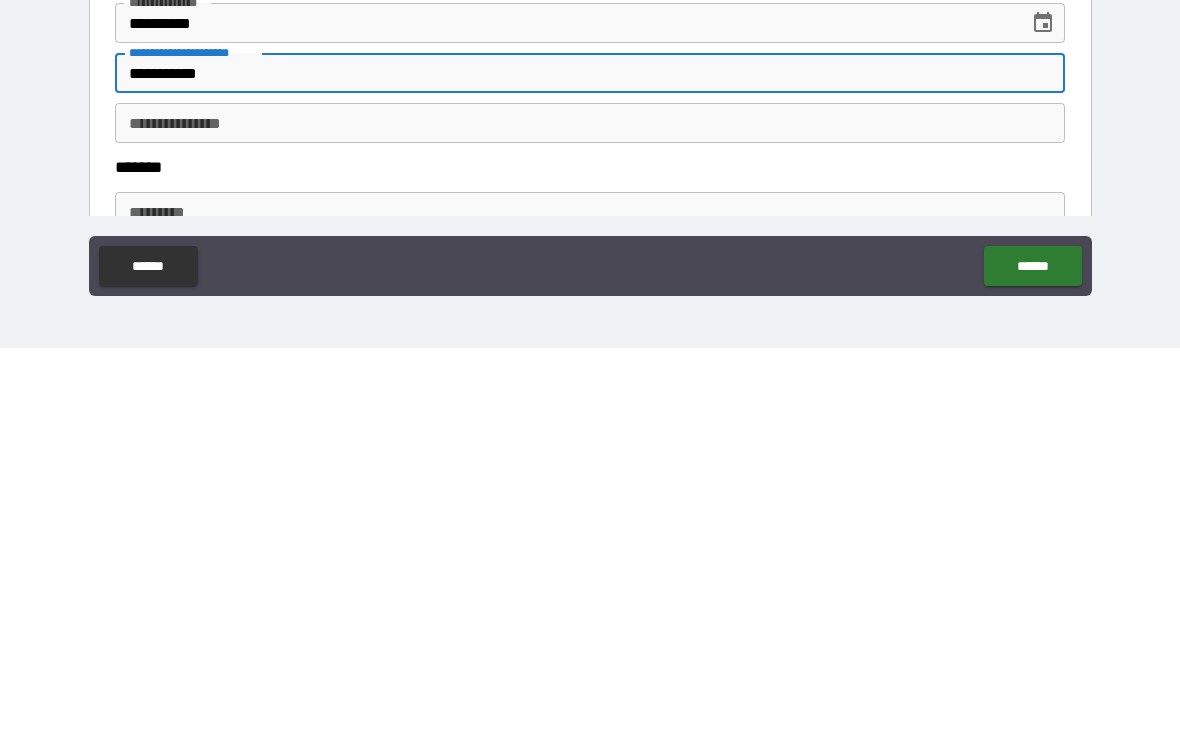 scroll, scrollTop: 896, scrollLeft: 0, axis: vertical 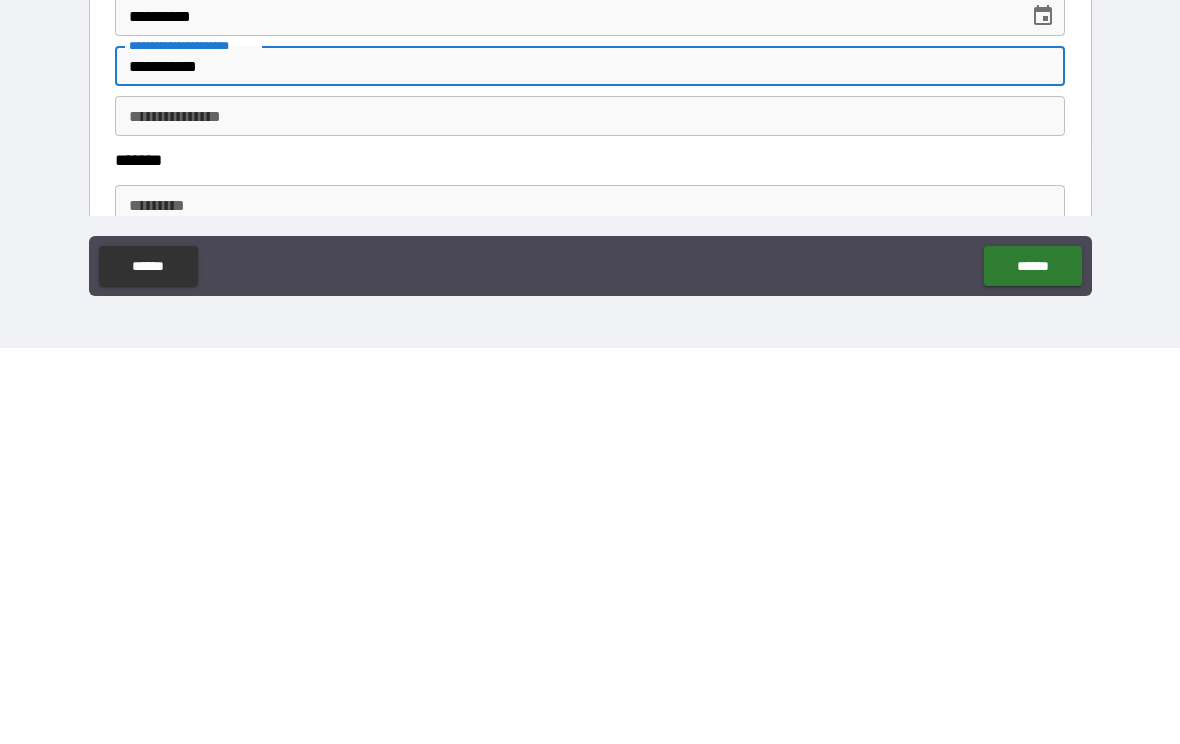 type on "**********" 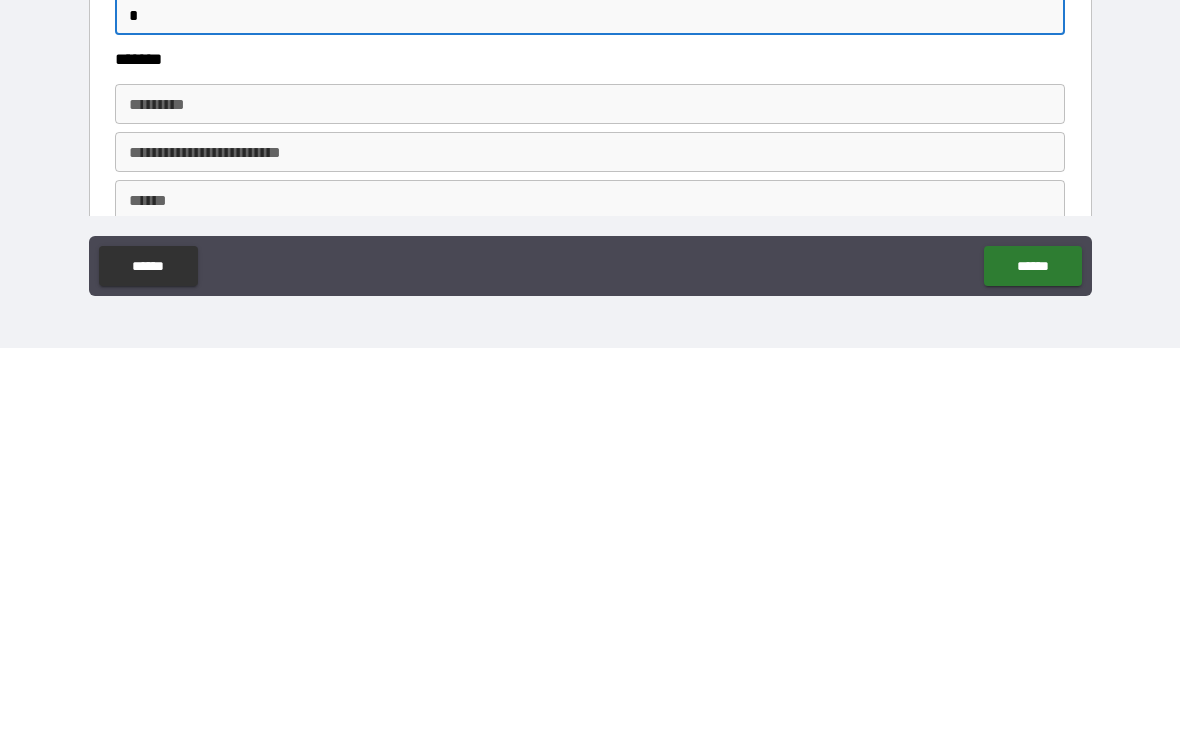 scroll, scrollTop: 996, scrollLeft: 0, axis: vertical 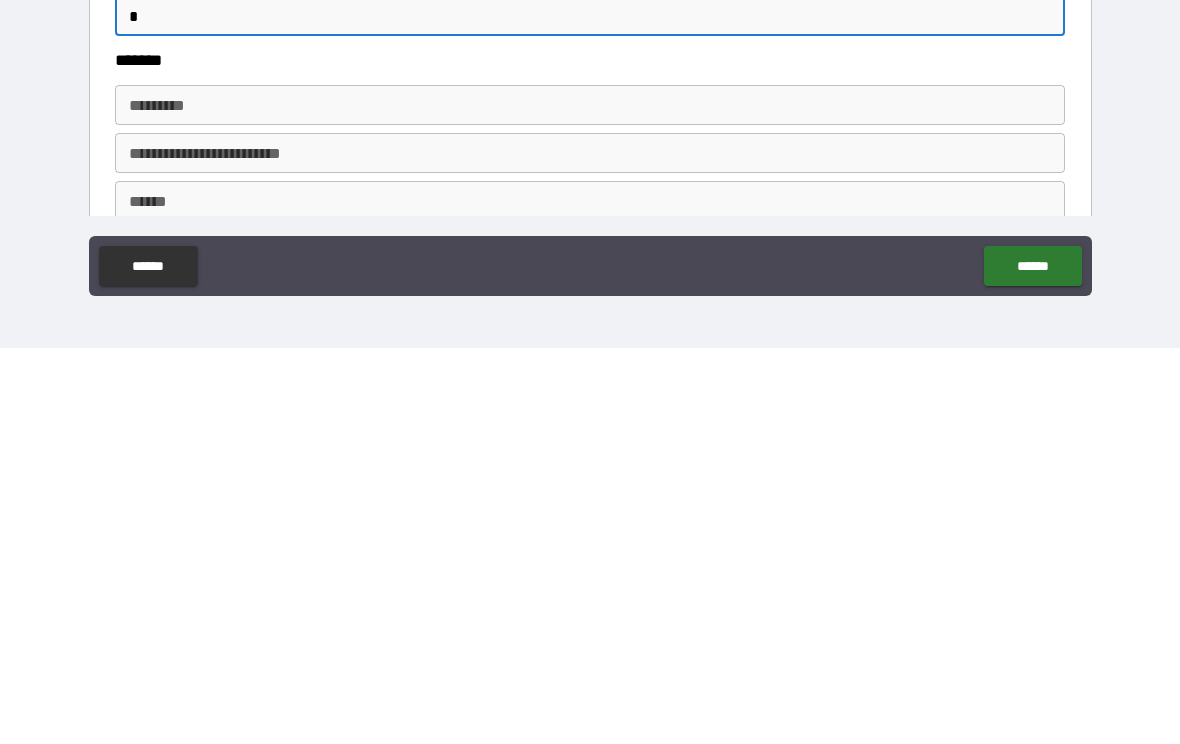 type on "*" 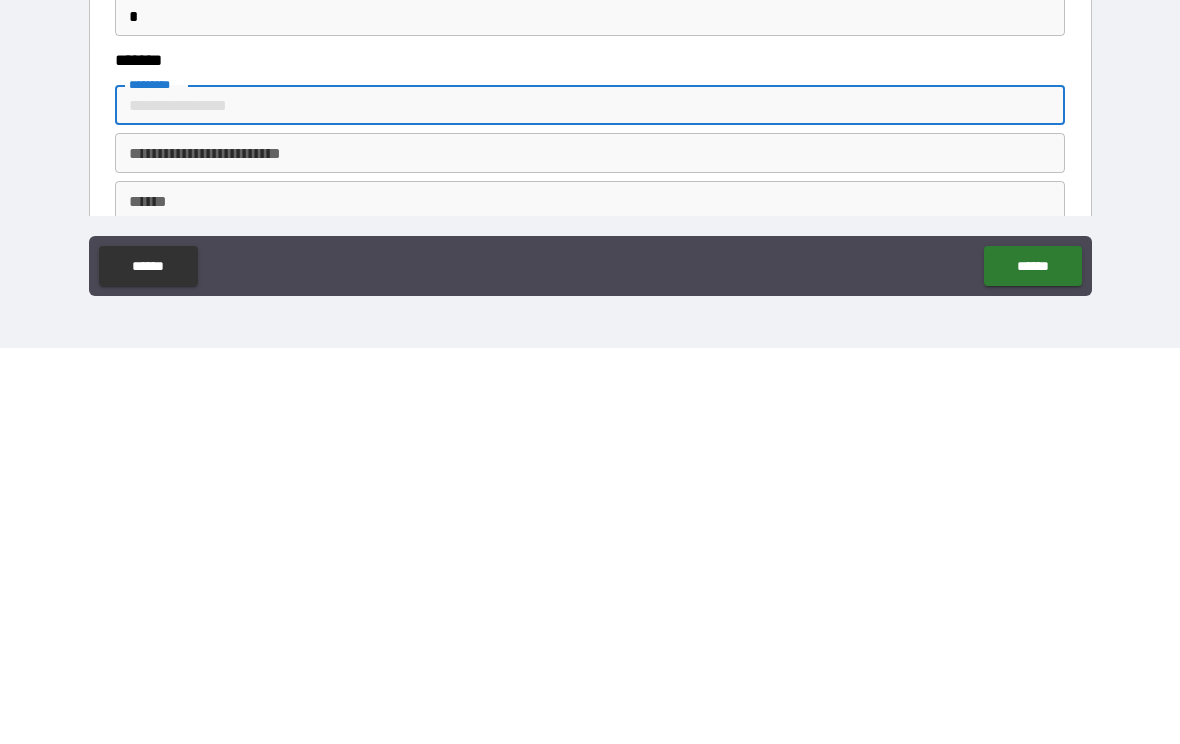 type on "**********" 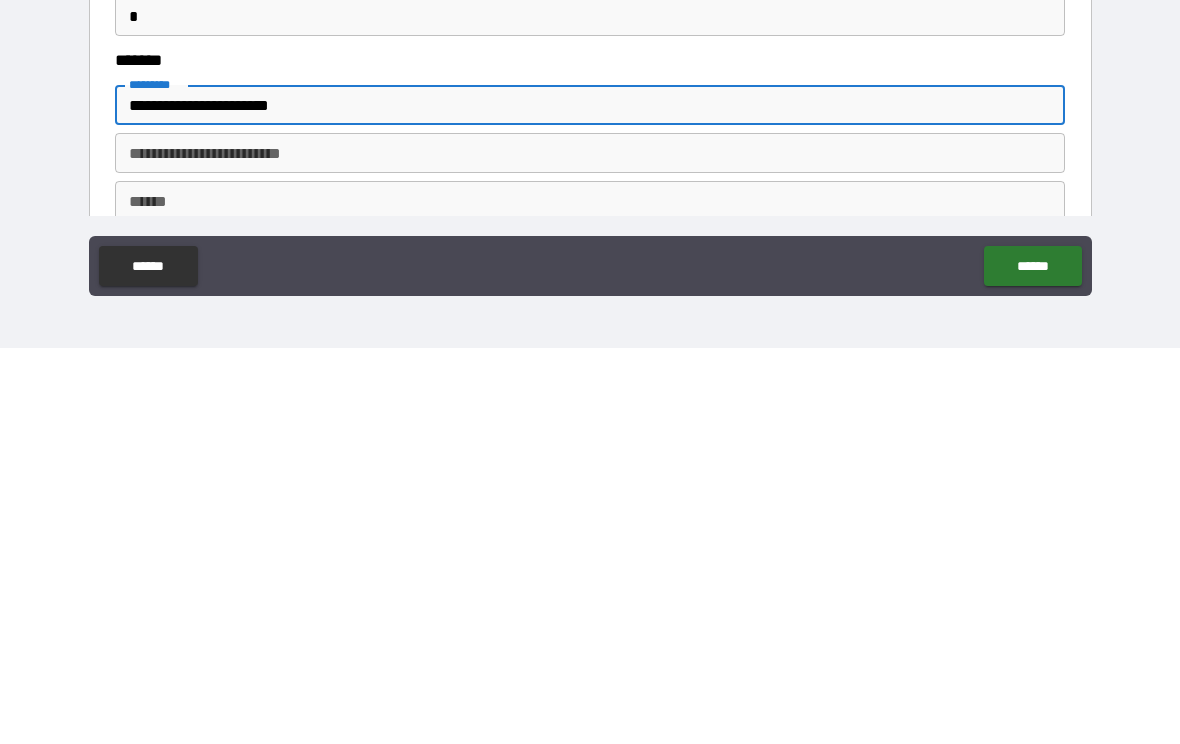 type on "*********" 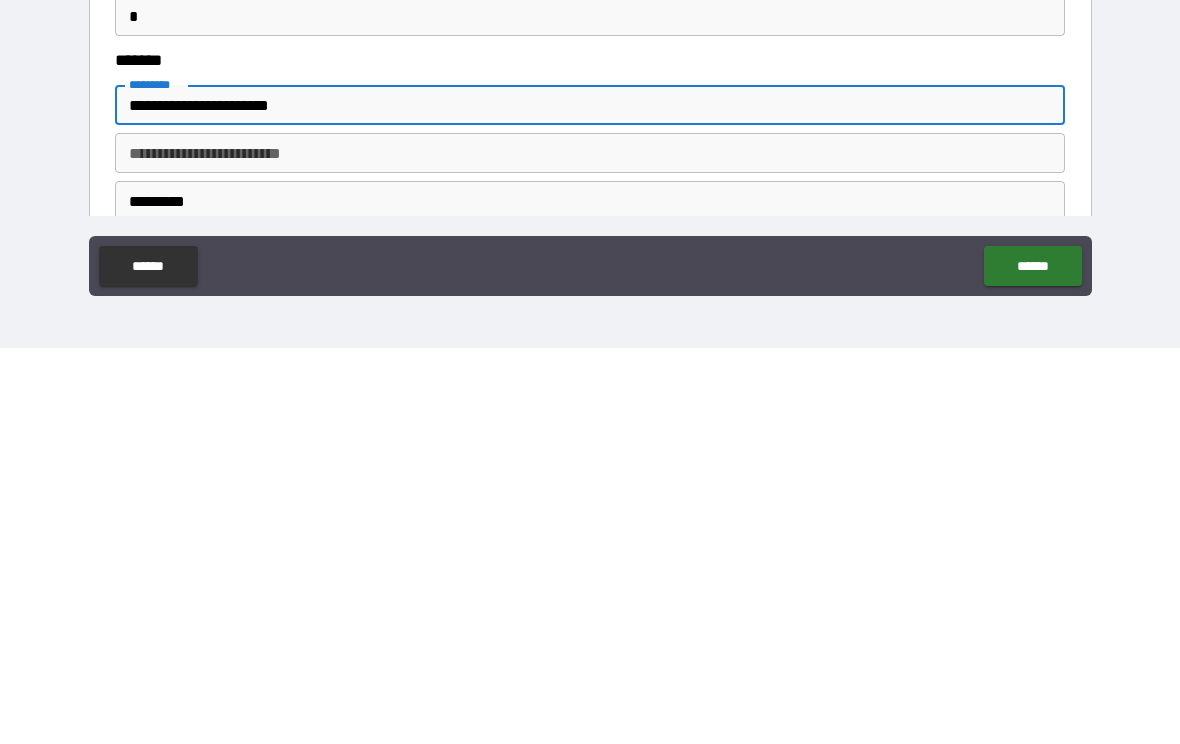 type on "**" 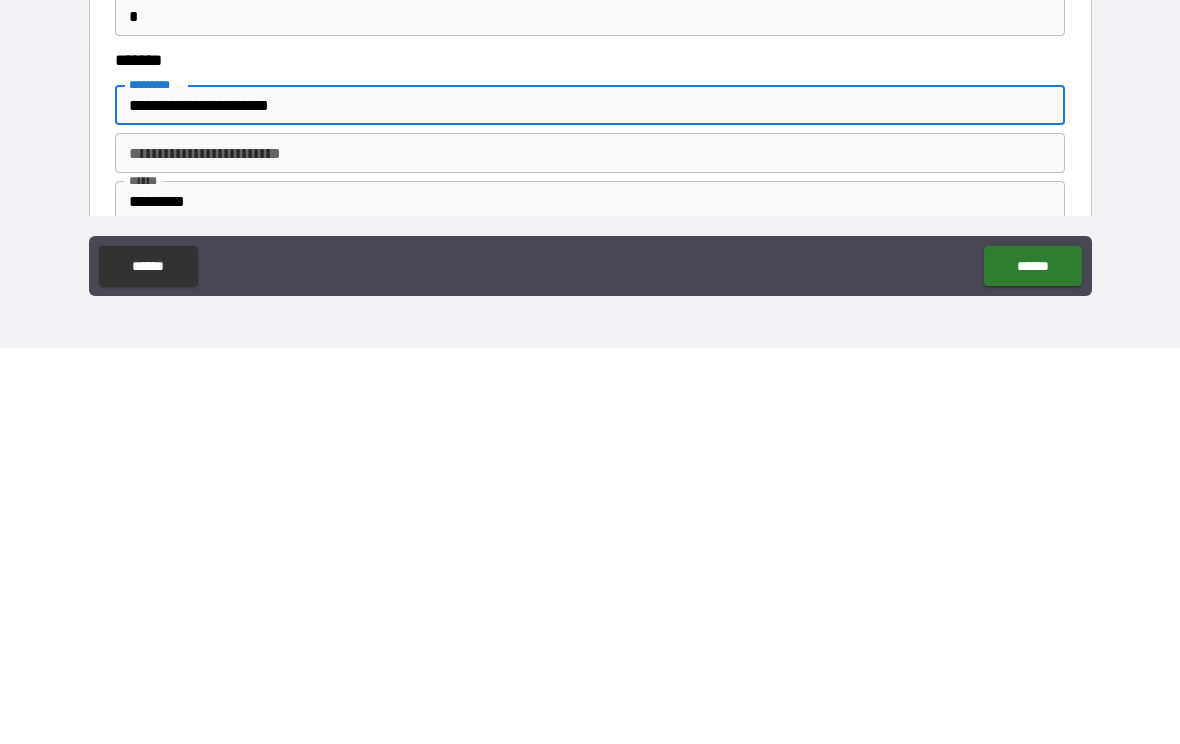 type on "*****" 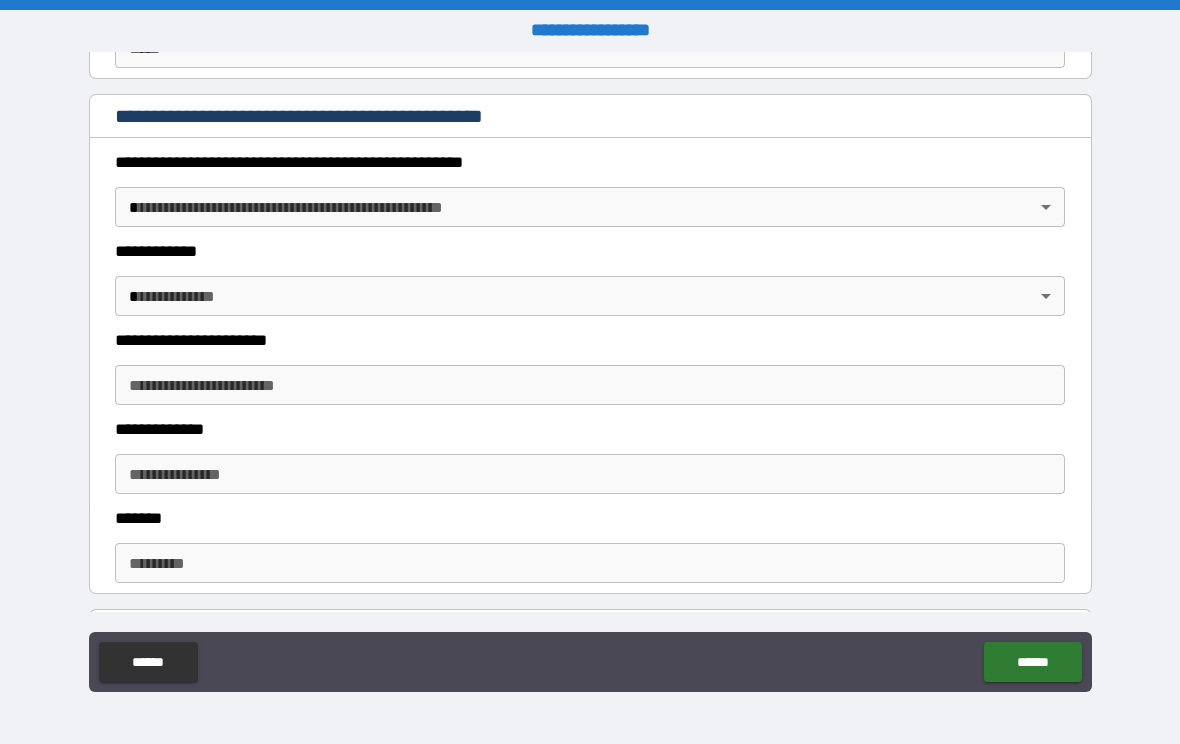 scroll, scrollTop: 2170, scrollLeft: 0, axis: vertical 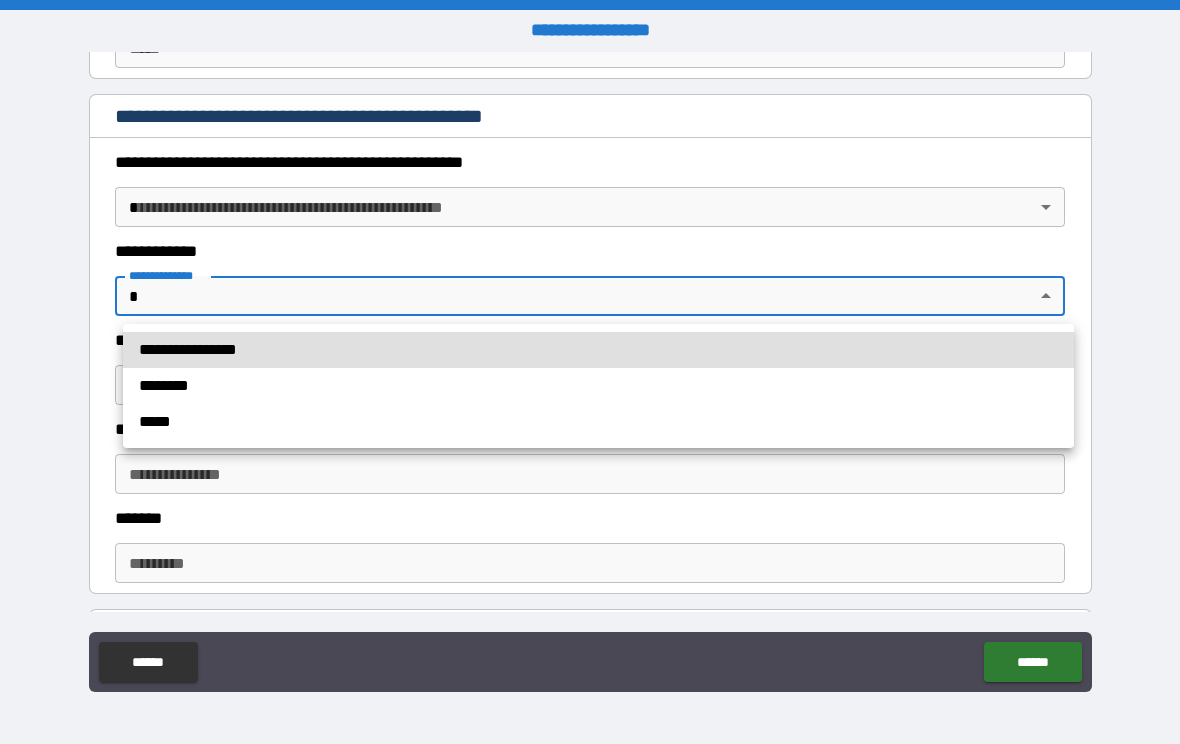 click at bounding box center (590, 372) 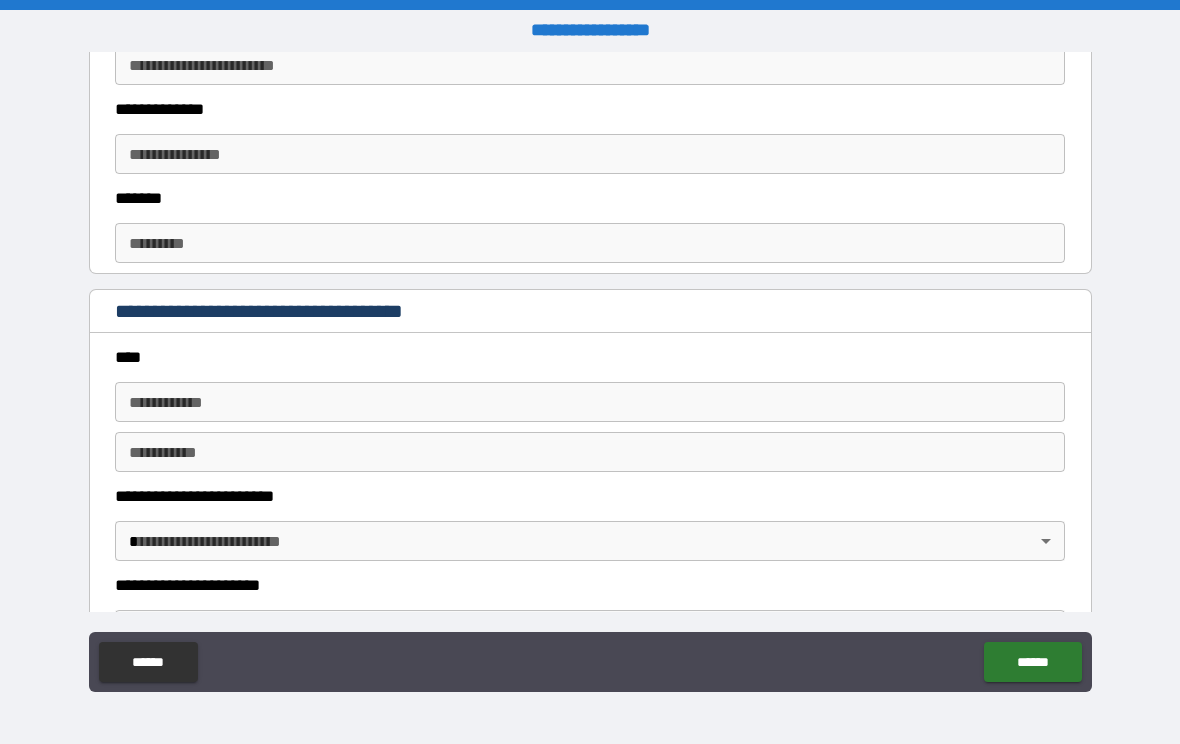scroll, scrollTop: 2493, scrollLeft: 0, axis: vertical 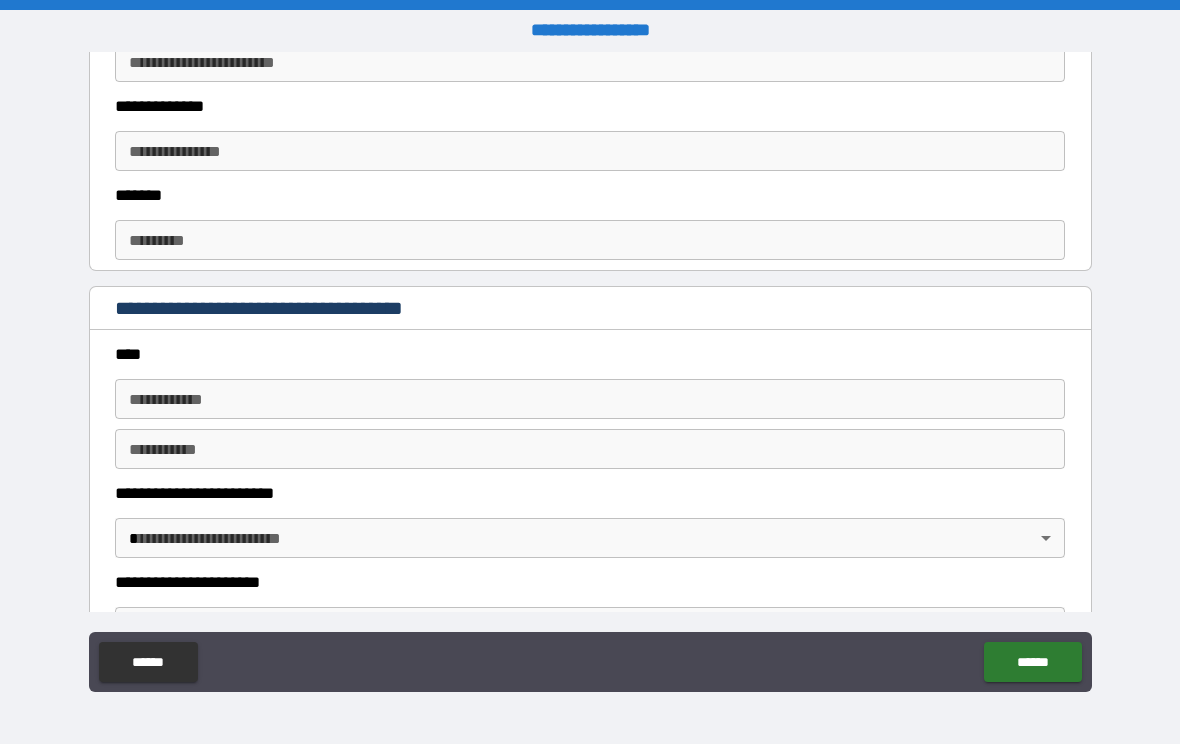 click on "******" at bounding box center [1032, 662] 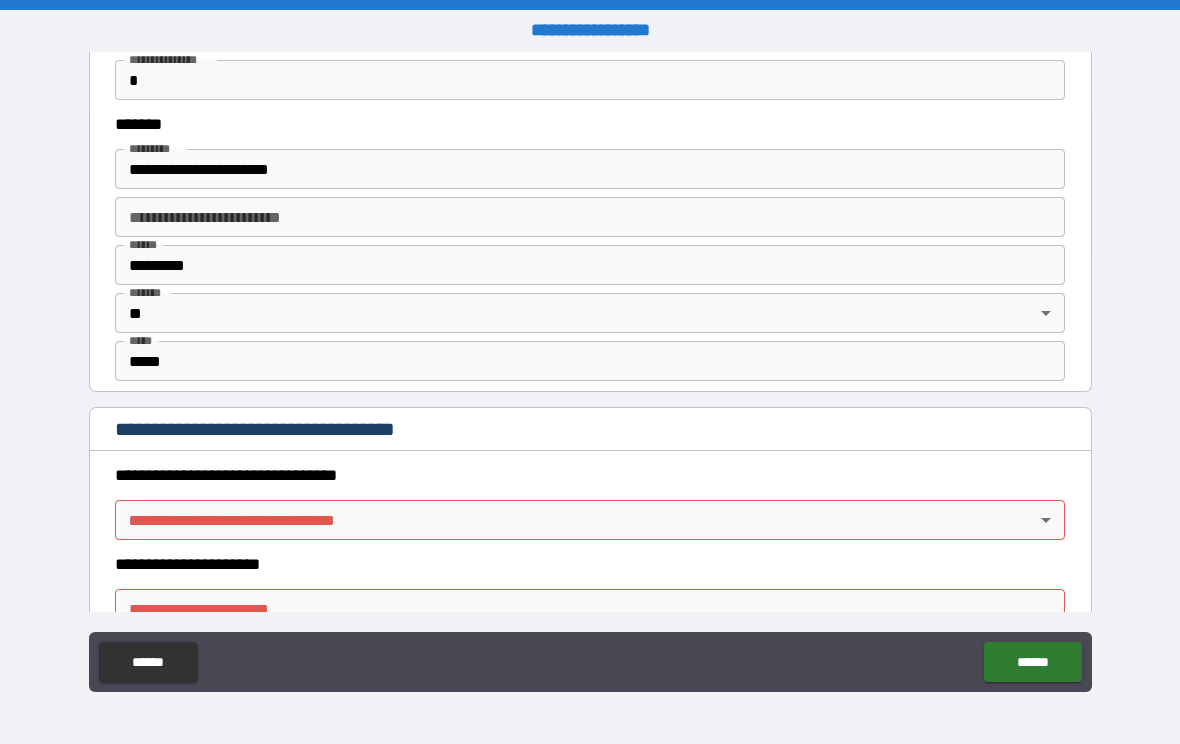 scroll, scrollTop: 1331, scrollLeft: 0, axis: vertical 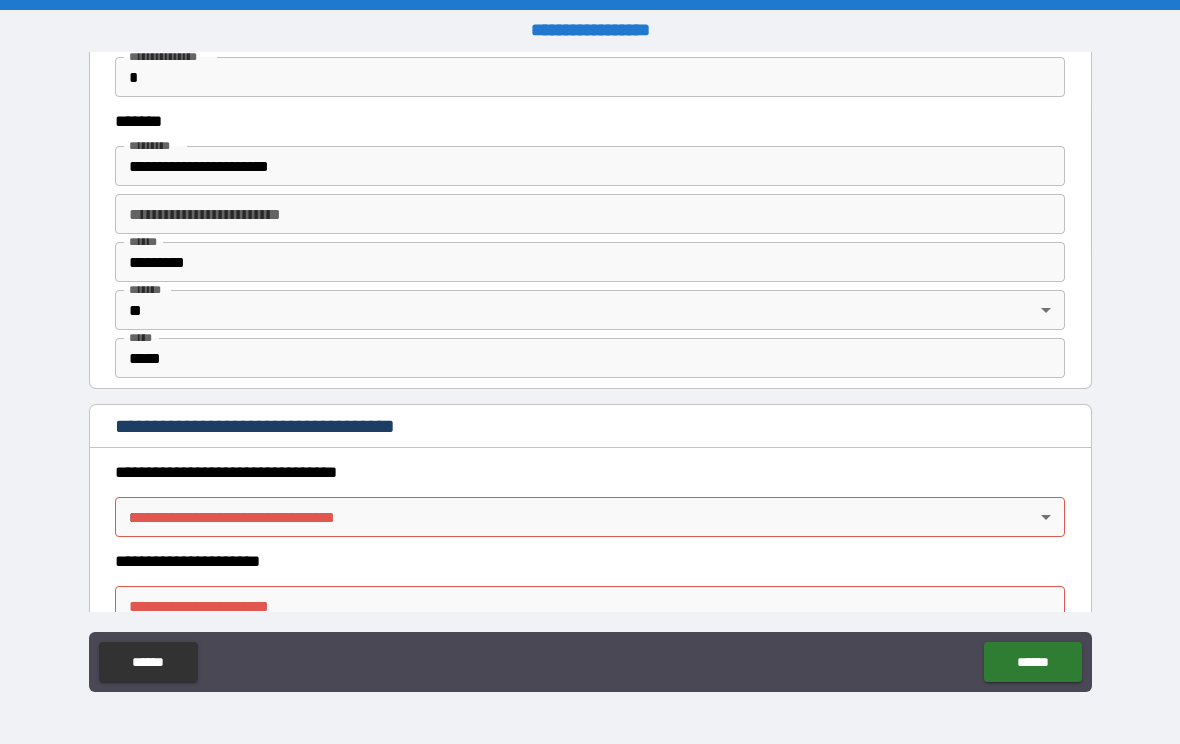 click on "**********" at bounding box center (590, 372) 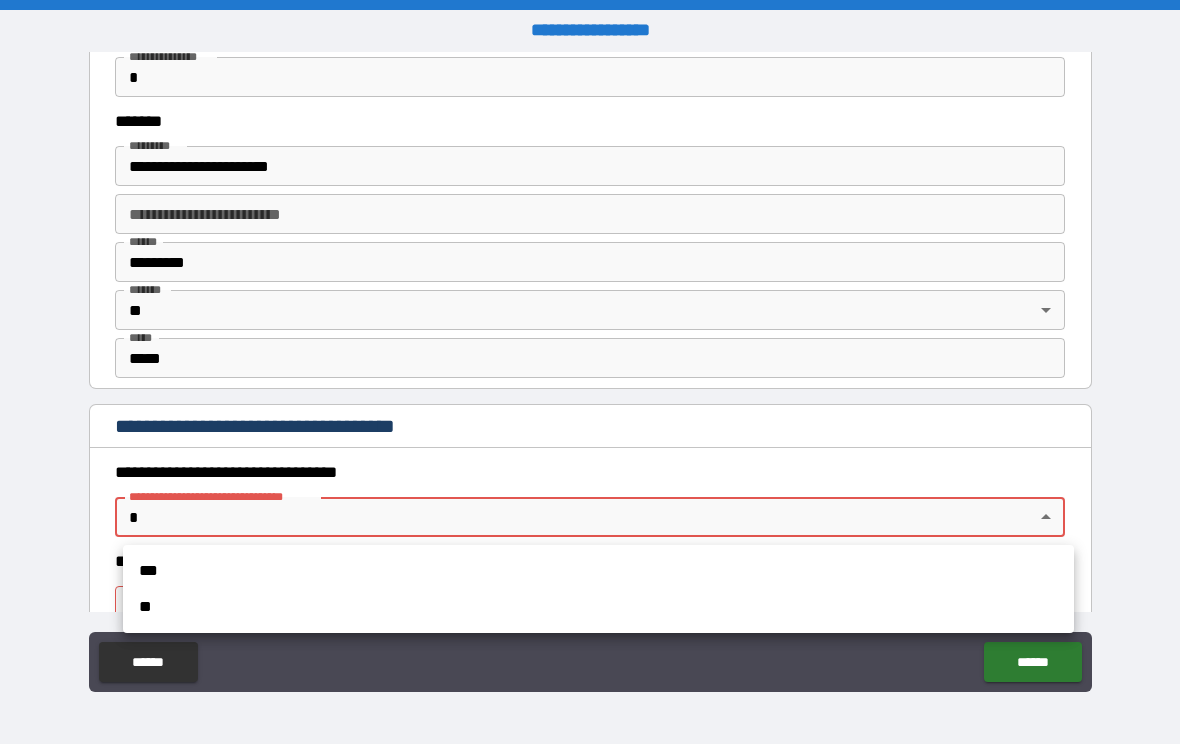 click on "**" at bounding box center [598, 607] 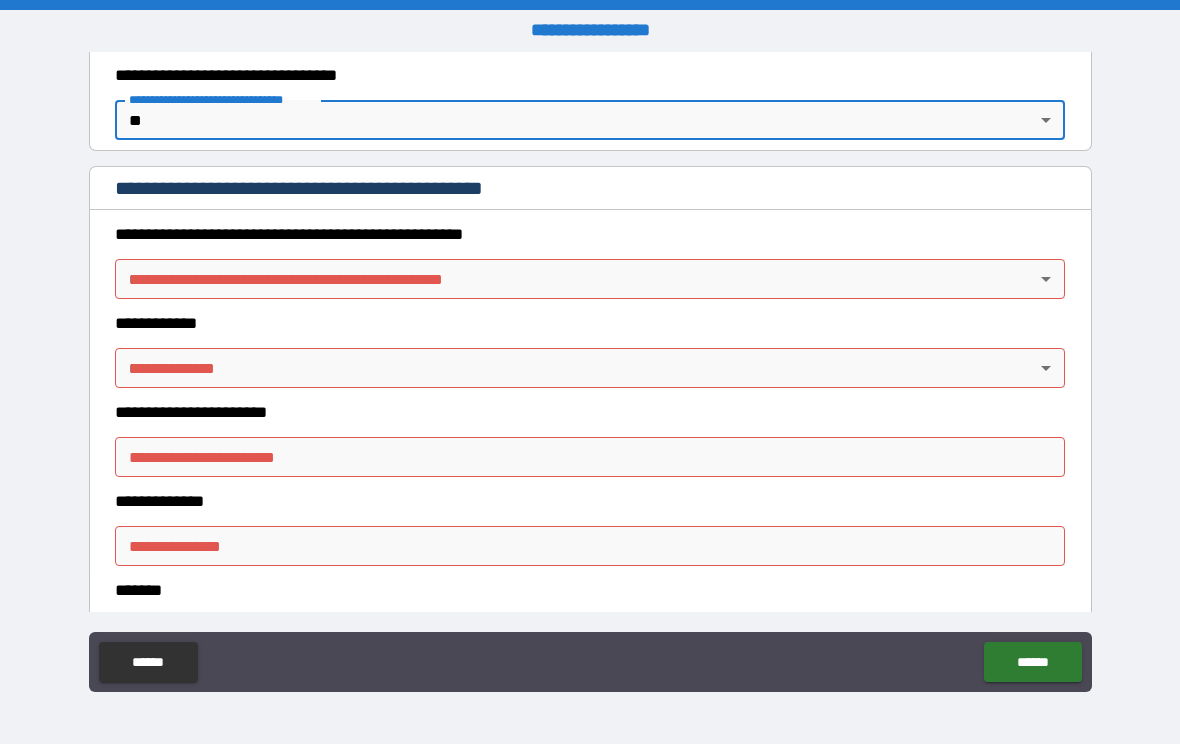 scroll, scrollTop: 1727, scrollLeft: 0, axis: vertical 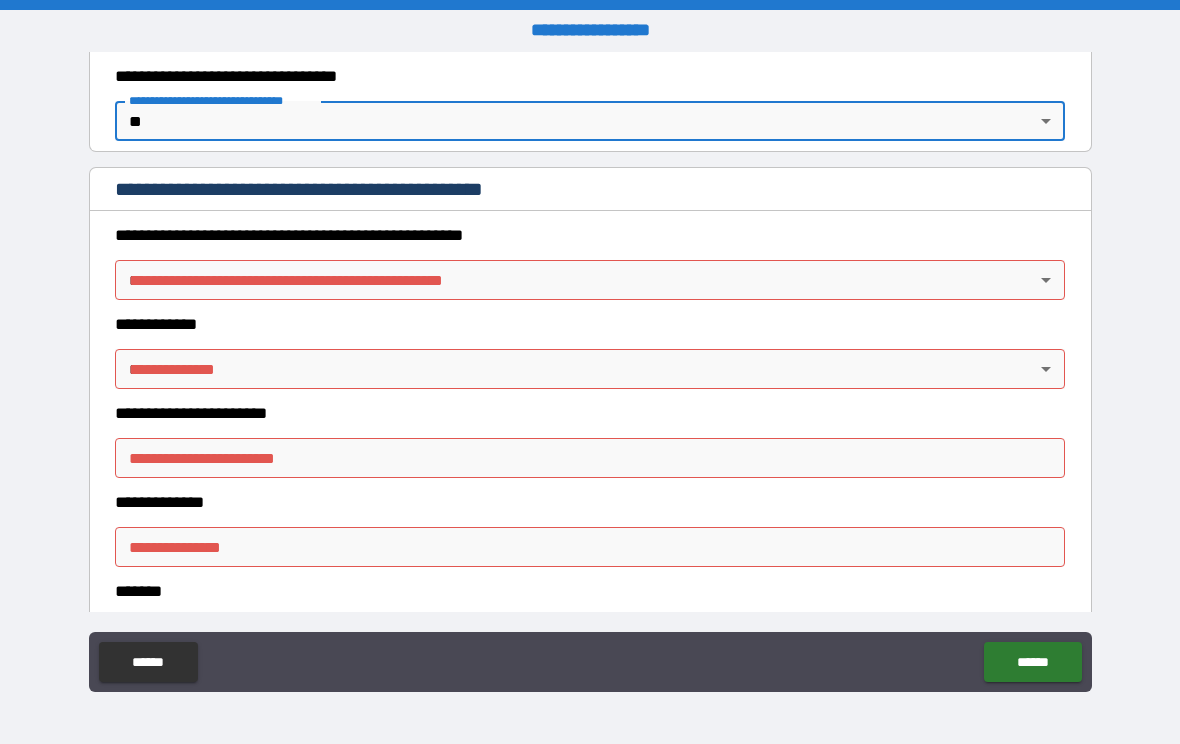 click on "**********" at bounding box center (590, 372) 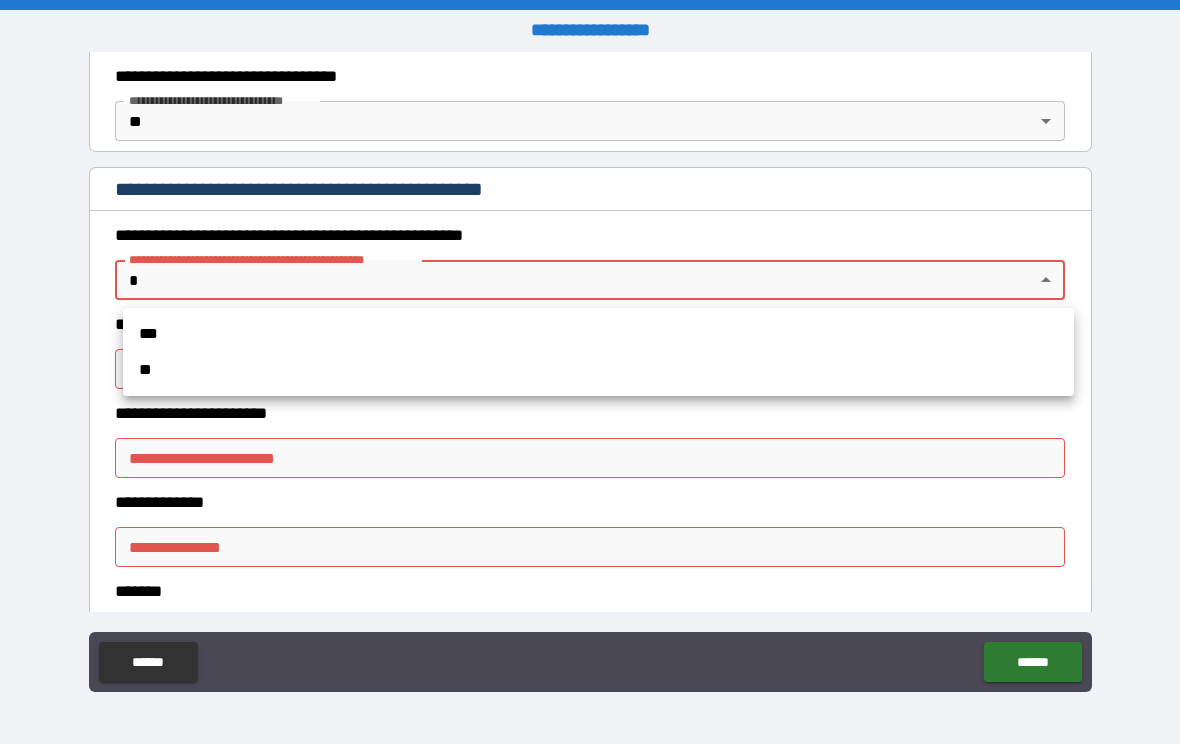 click on "**" at bounding box center [598, 370] 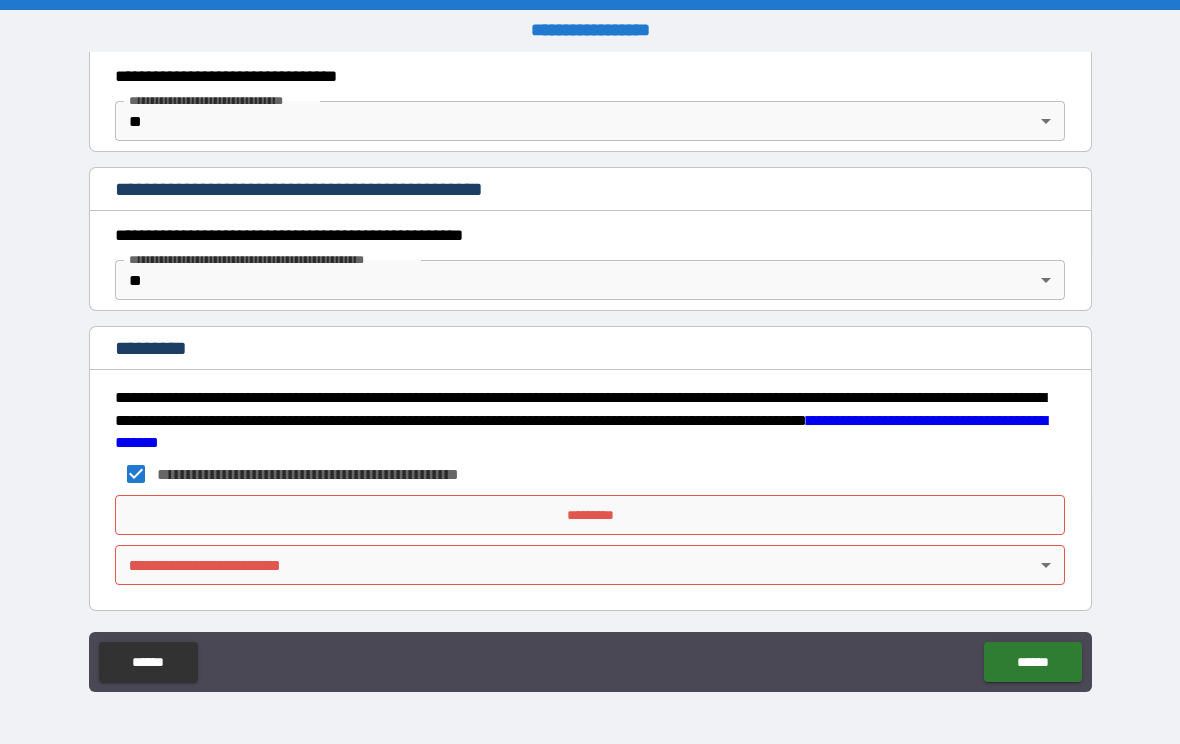 click on "*********" at bounding box center [590, 515] 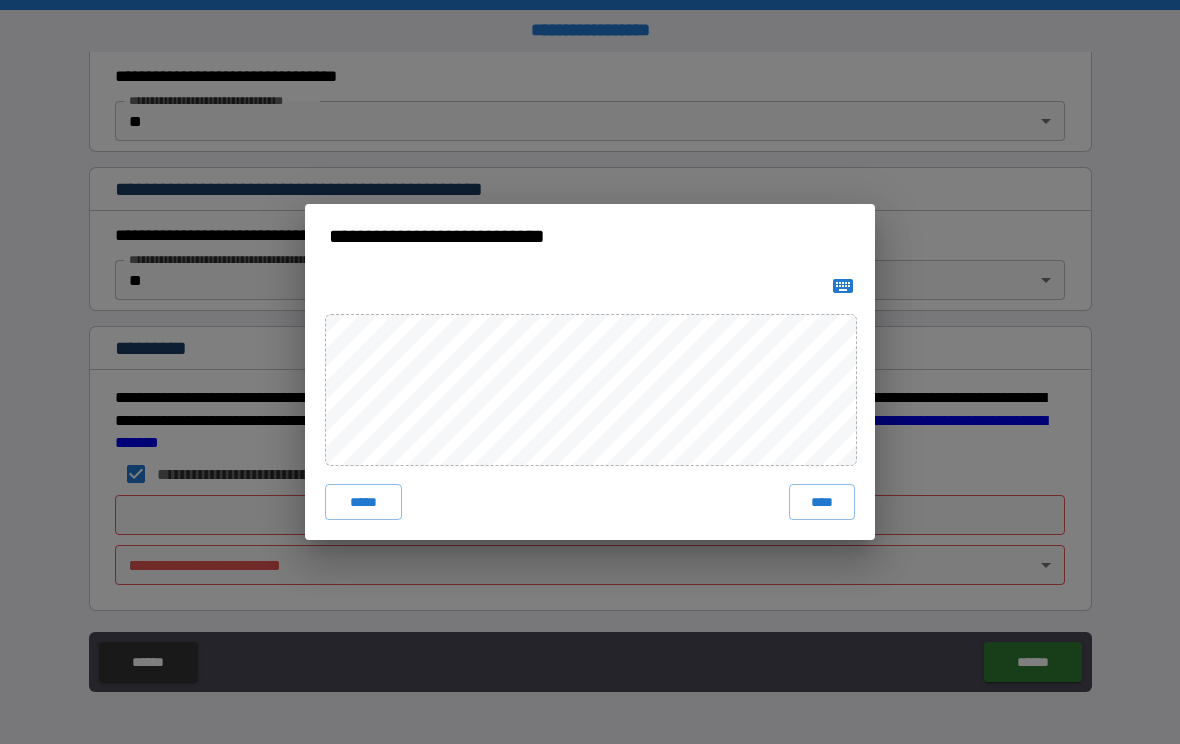 click on "****" at bounding box center [822, 502] 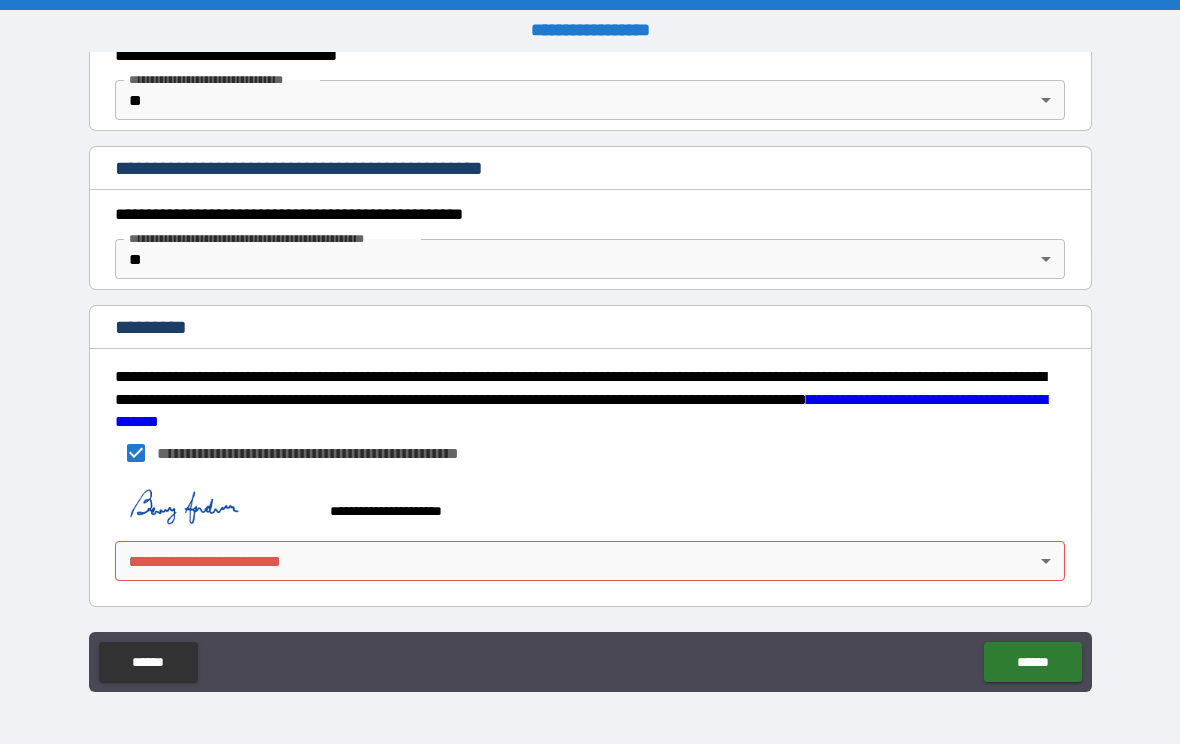 scroll, scrollTop: 1748, scrollLeft: 0, axis: vertical 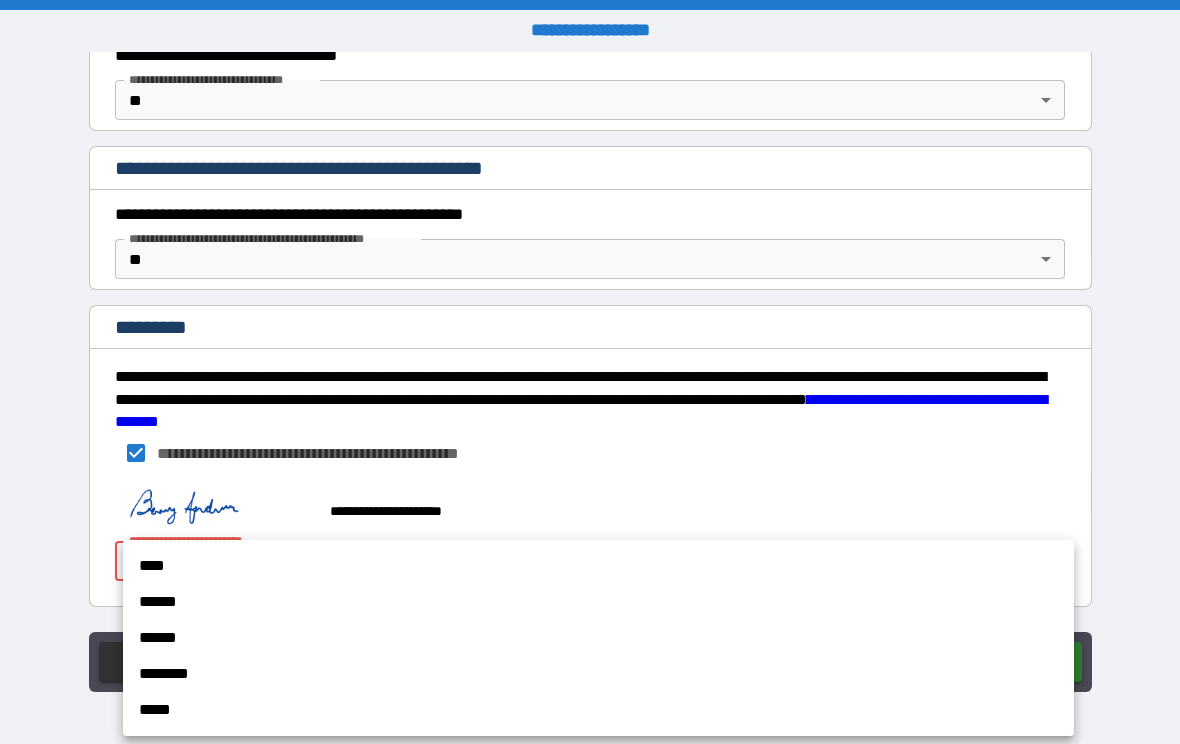 click on "****" at bounding box center [598, 566] 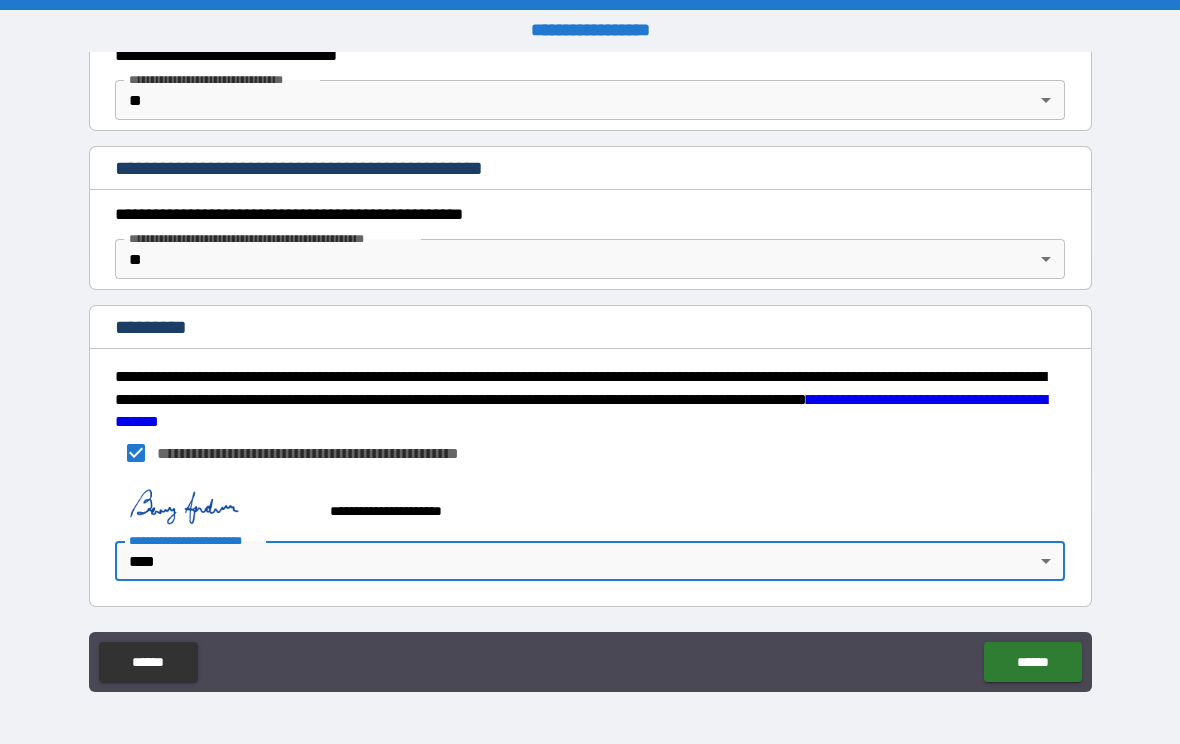 click on "******" at bounding box center (1032, 662) 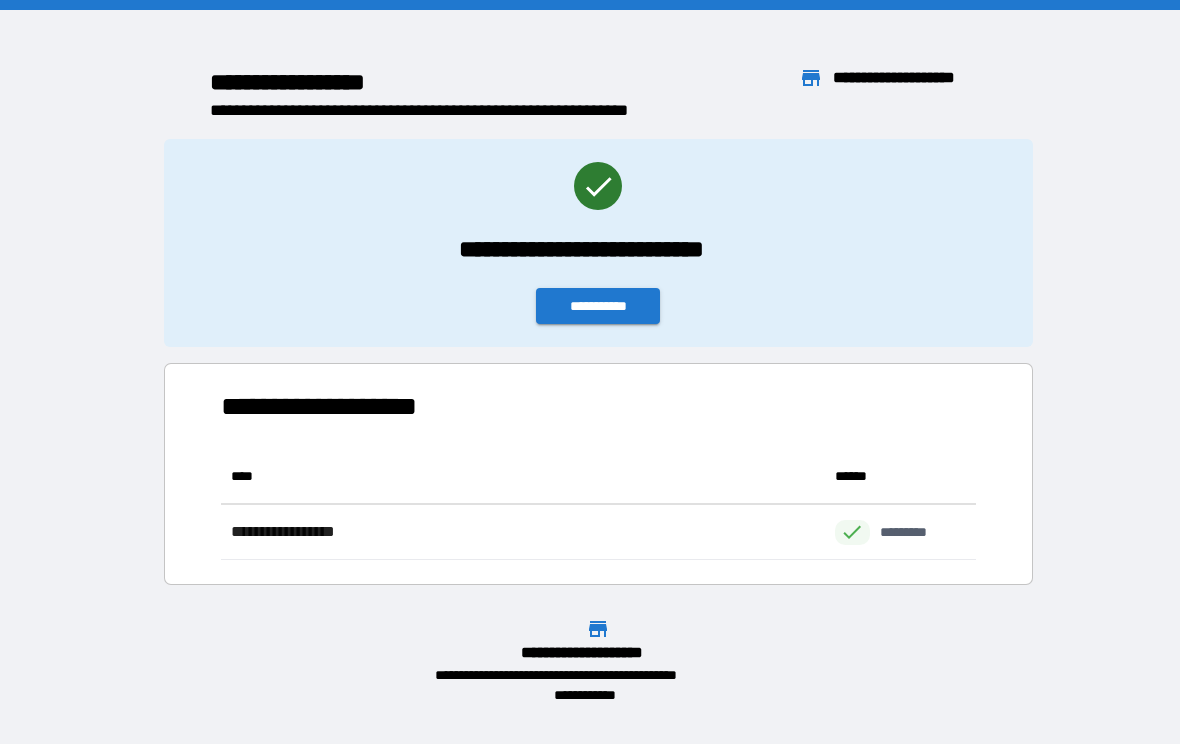 scroll, scrollTop: 1, scrollLeft: 1, axis: both 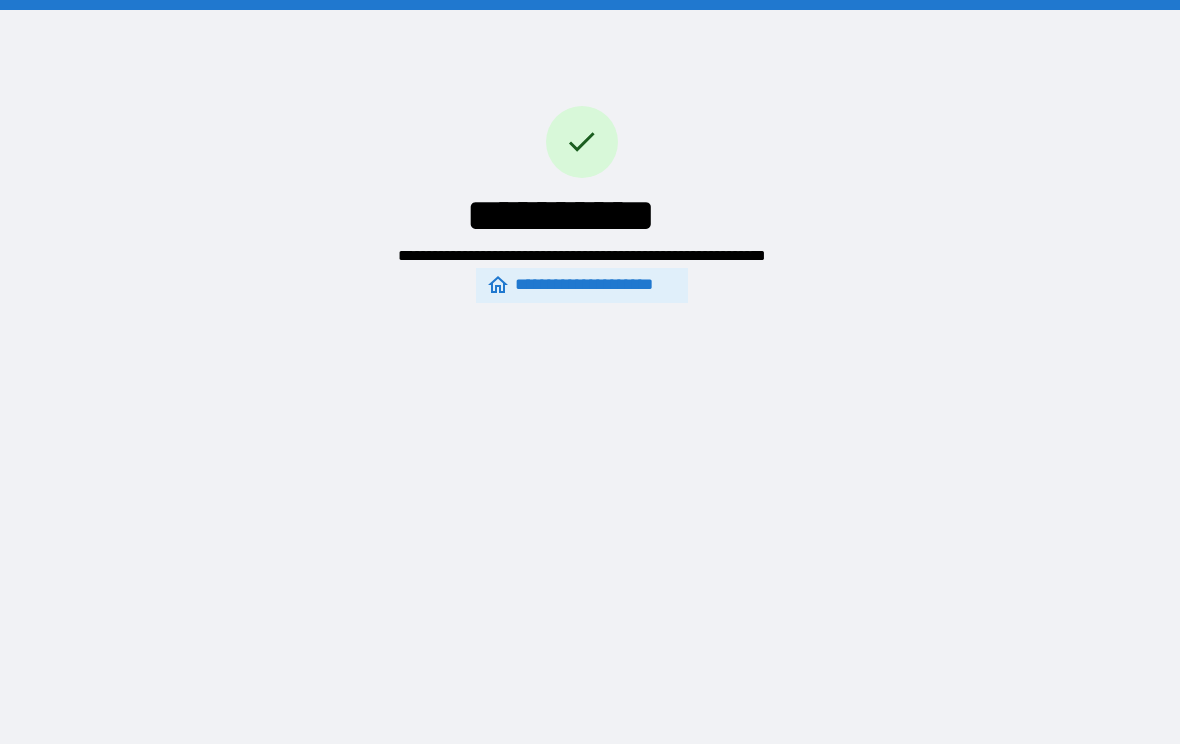 click on "**********" at bounding box center (582, 285) 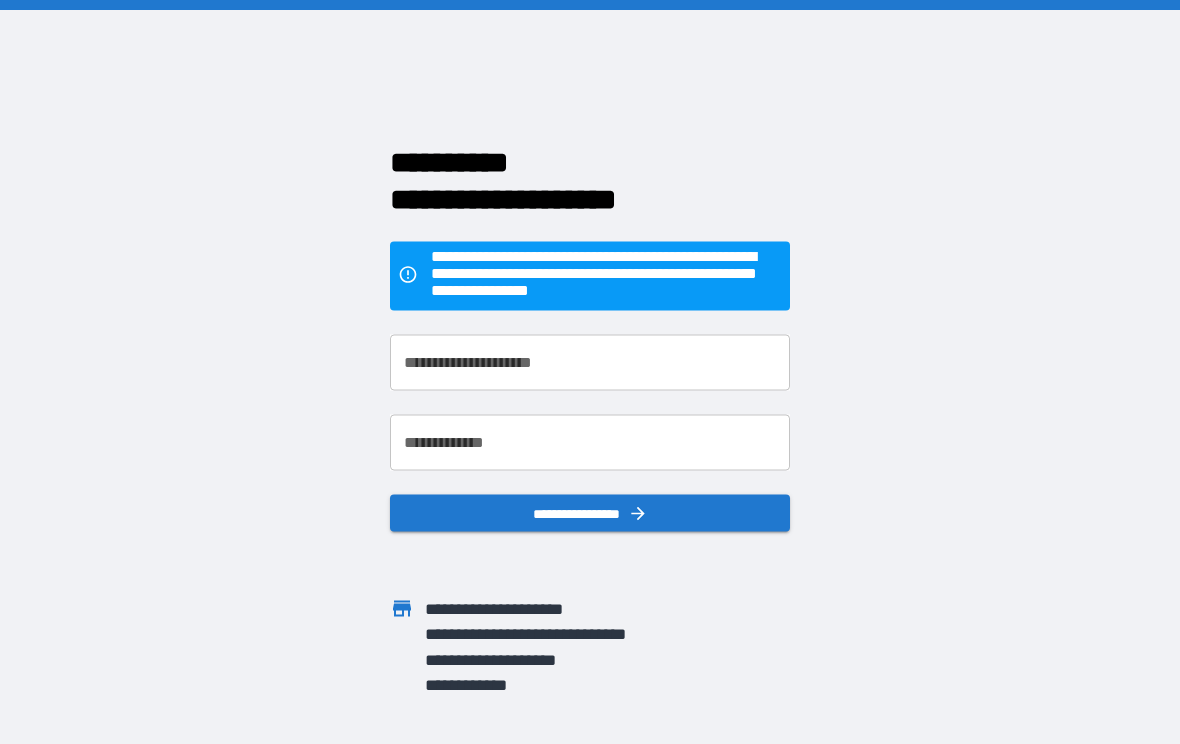 click on "**********" at bounding box center (590, 363) 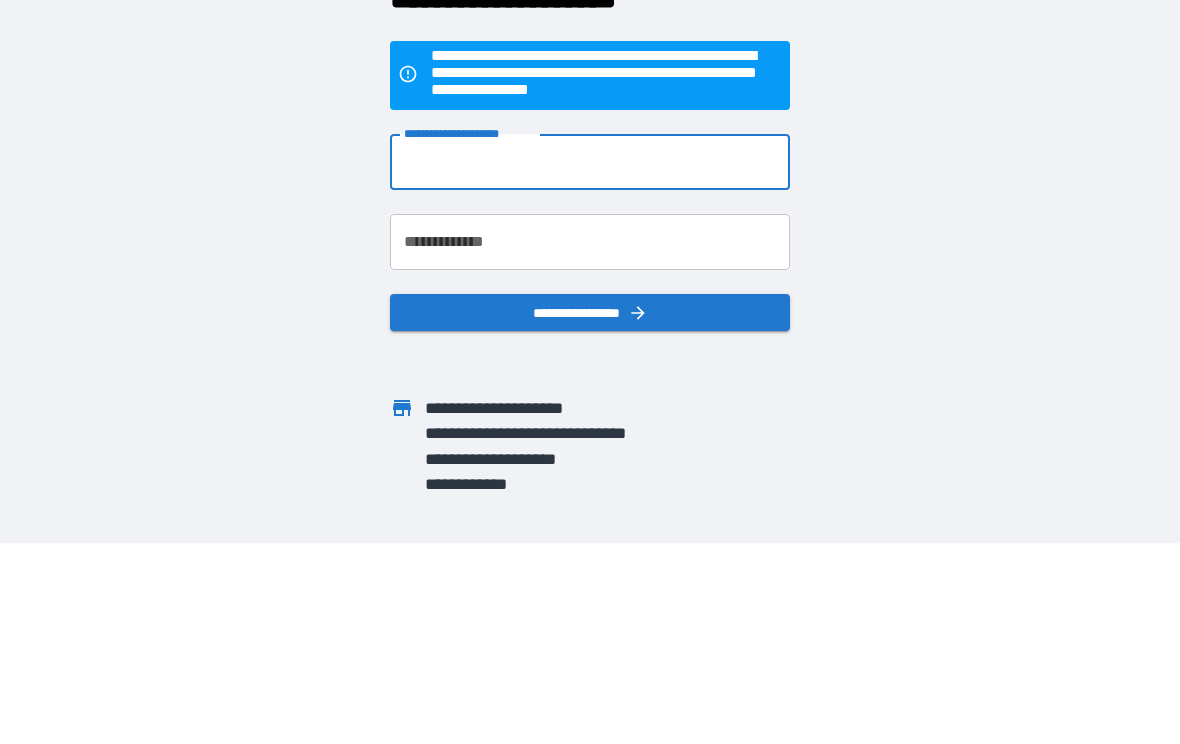 type on "**********" 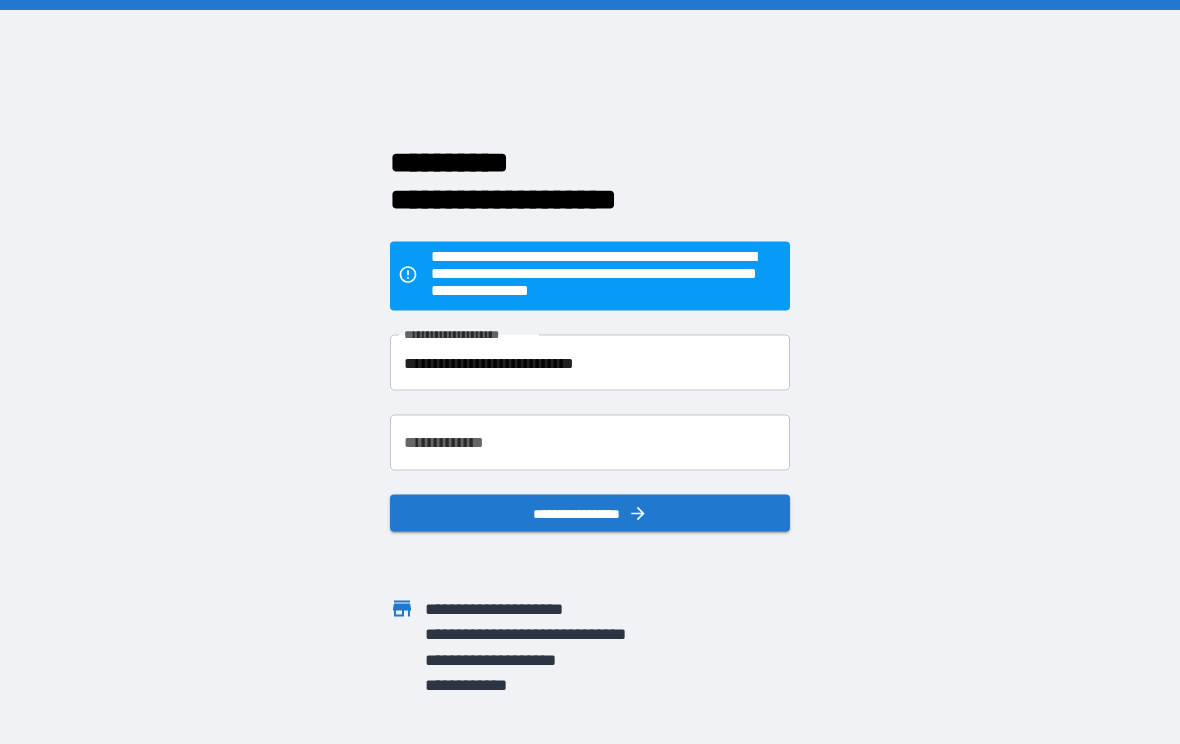 click on "**********" at bounding box center (590, 443) 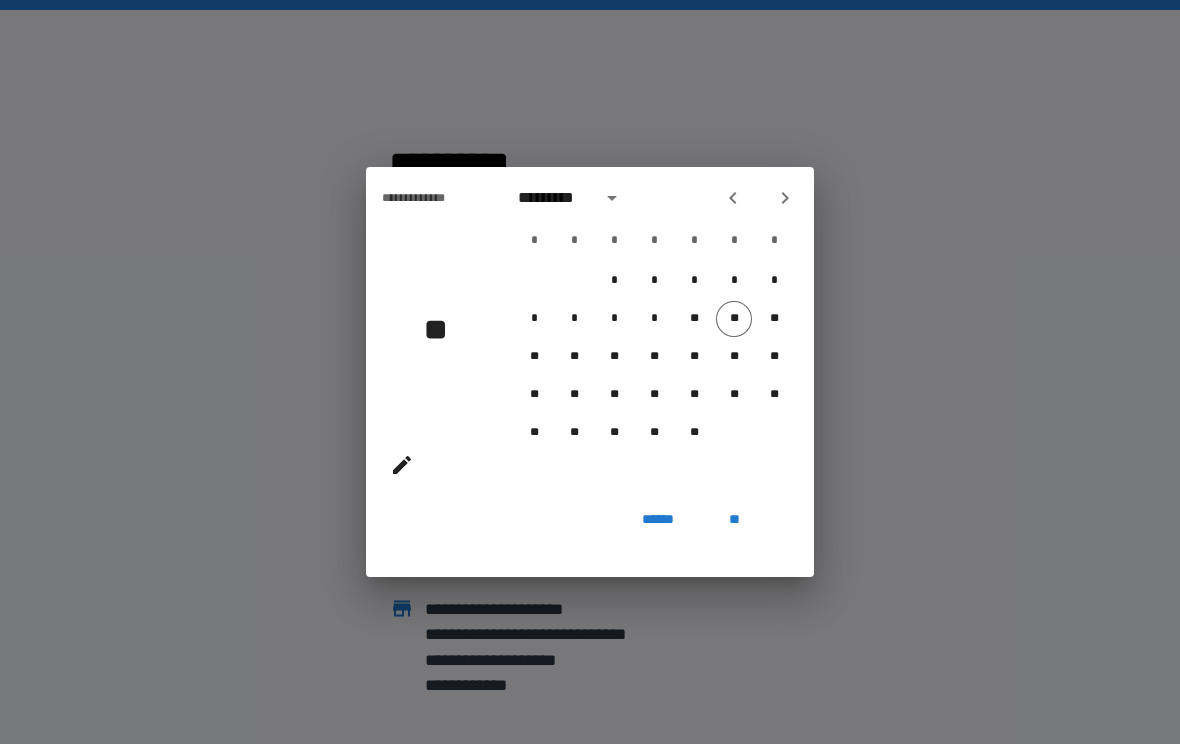 click 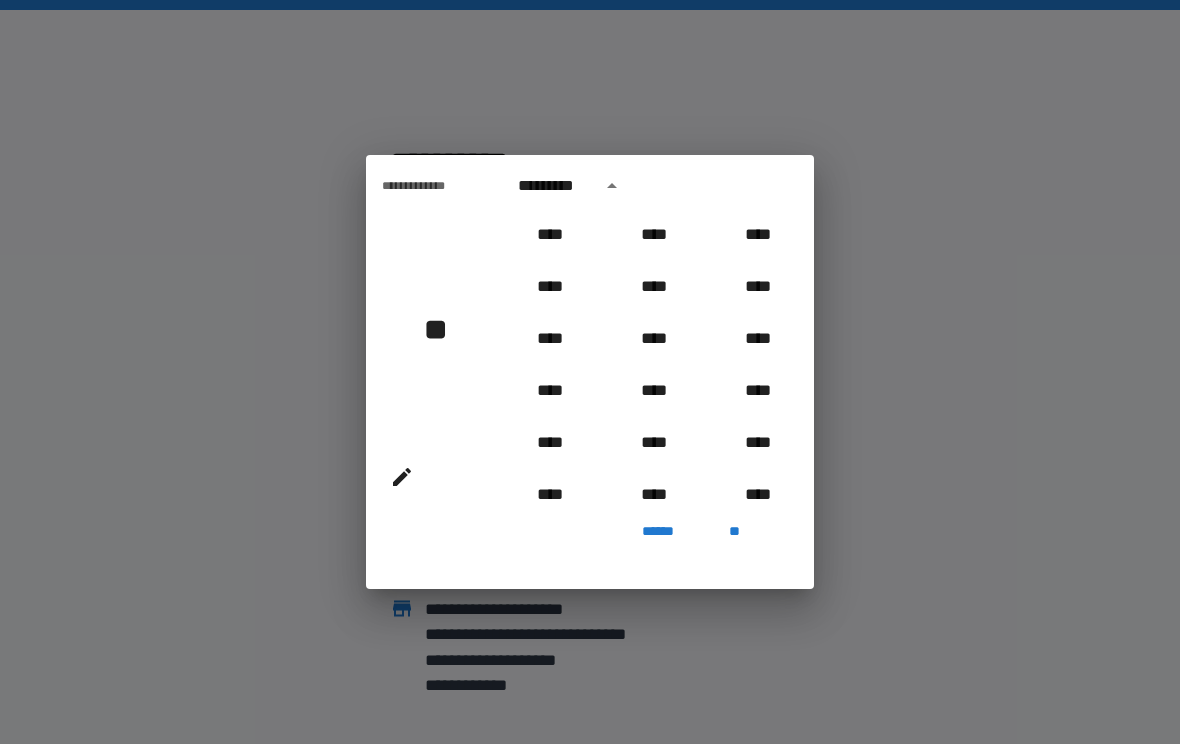 scroll, scrollTop: 2006, scrollLeft: 0, axis: vertical 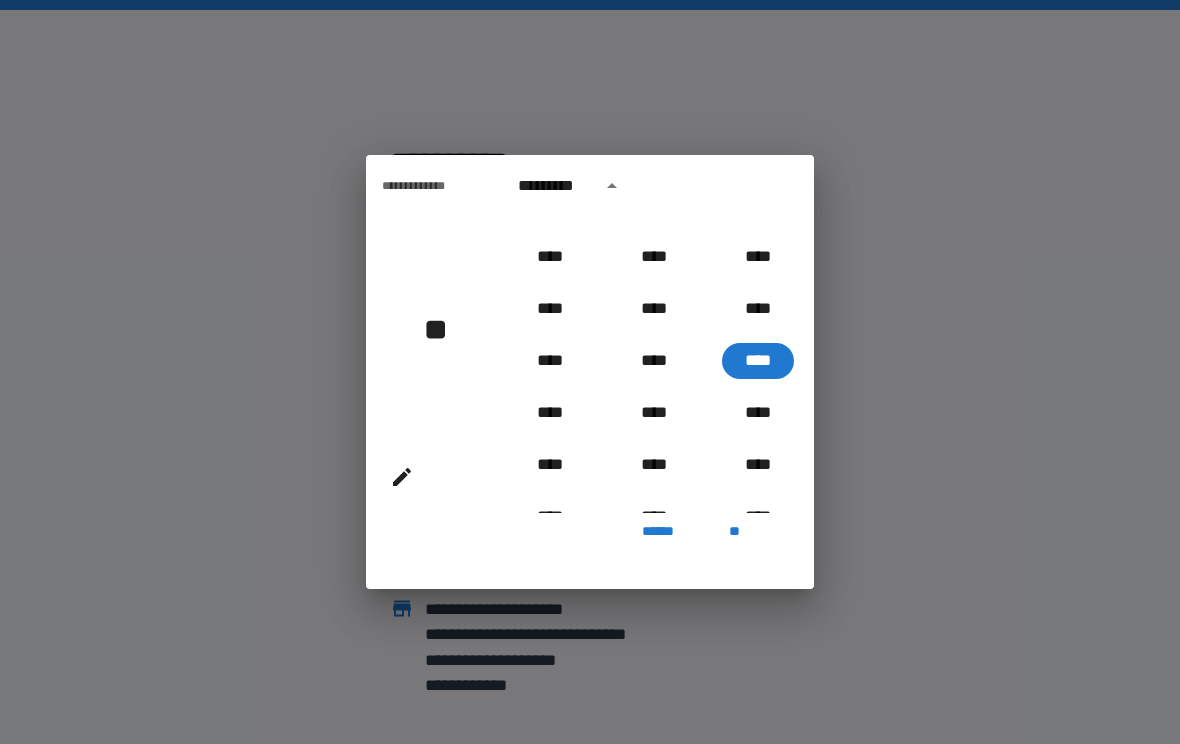 click on "*********" at bounding box center (654, 186) 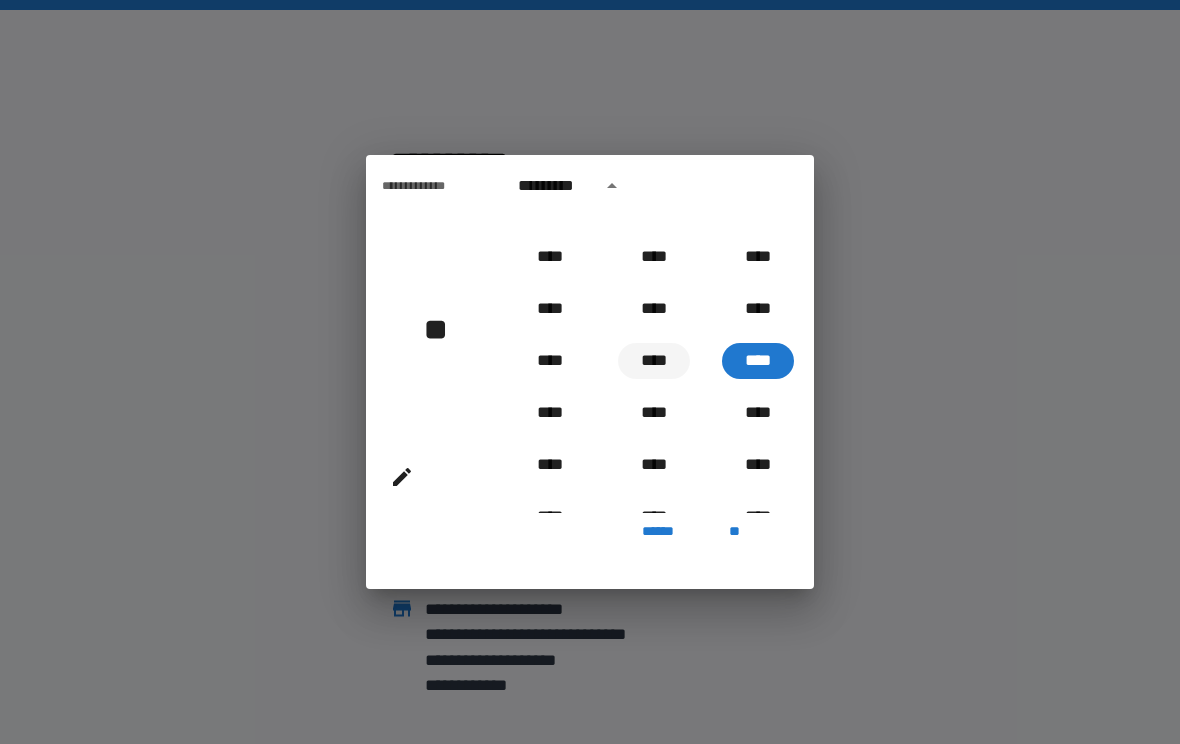 click on "****" at bounding box center [654, 361] 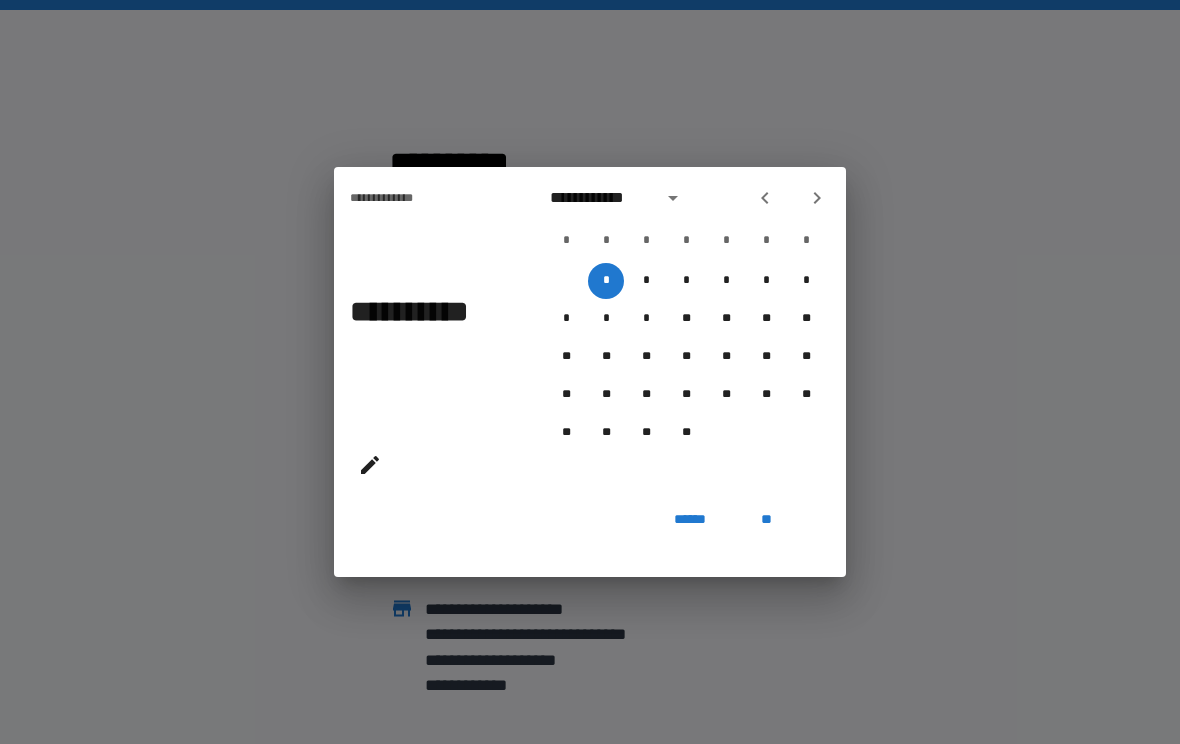 click 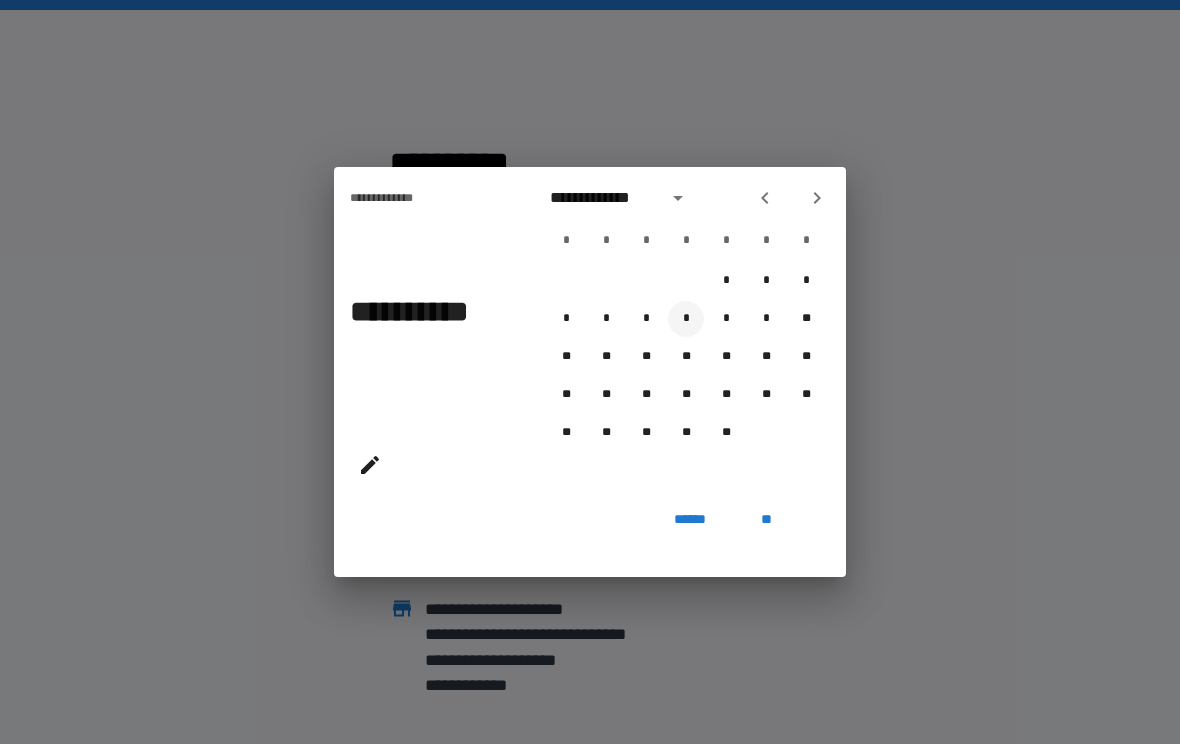 click on "*" at bounding box center (686, 319) 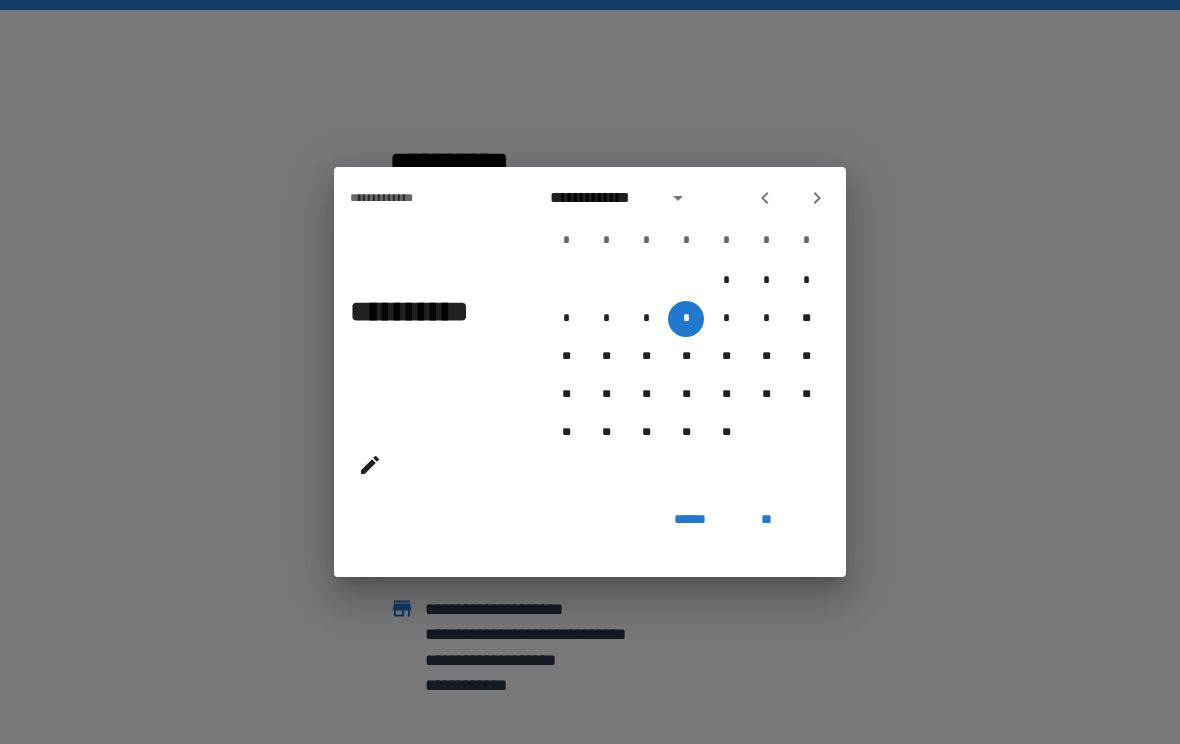 click 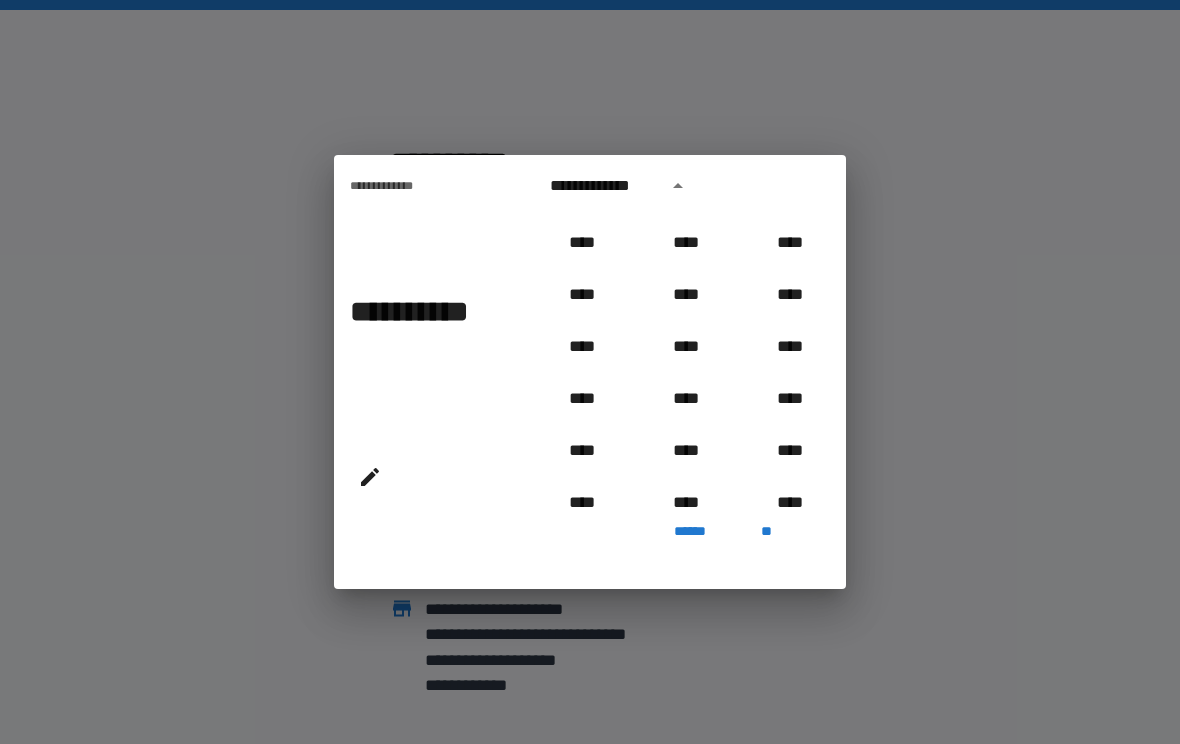 scroll, scrollTop: 629, scrollLeft: 0, axis: vertical 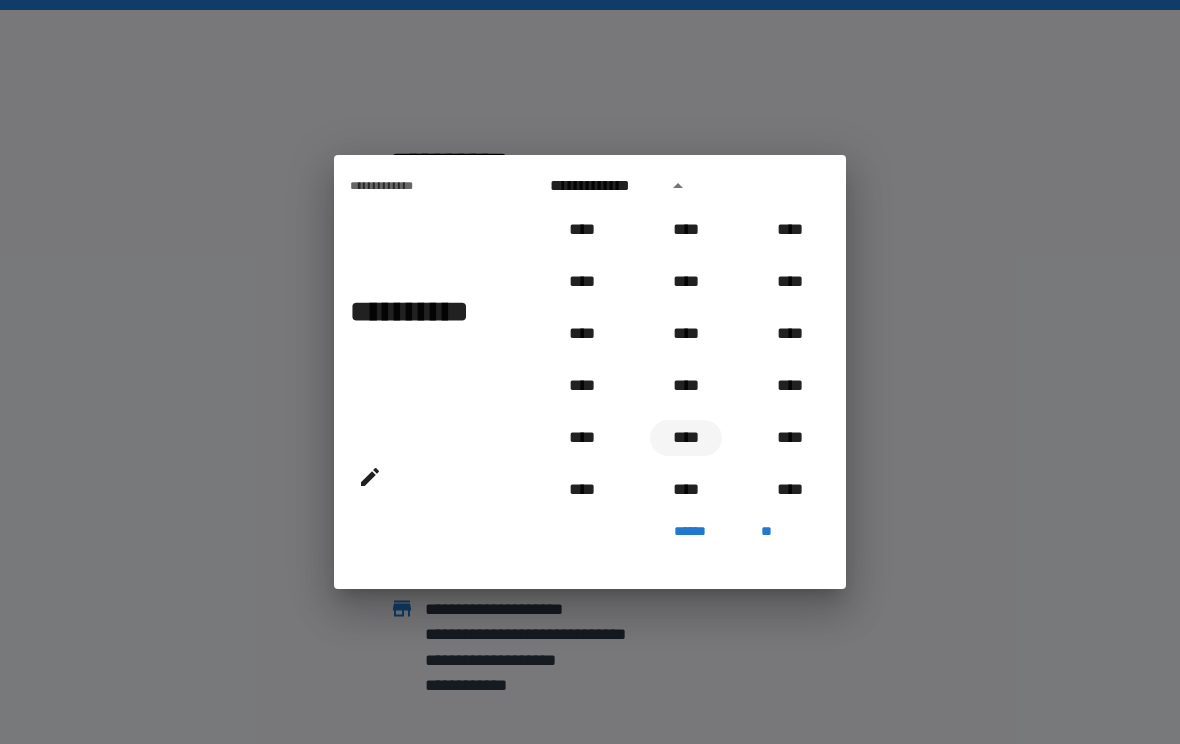 click on "****" at bounding box center [686, 438] 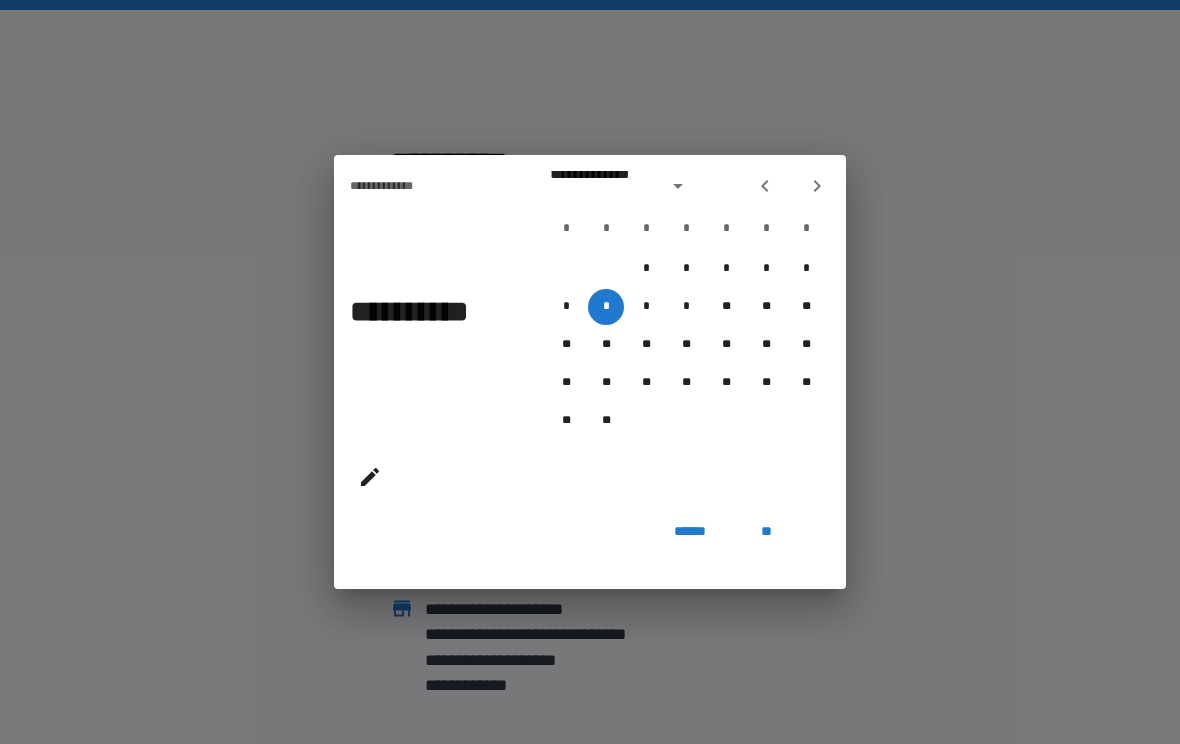 type on "**********" 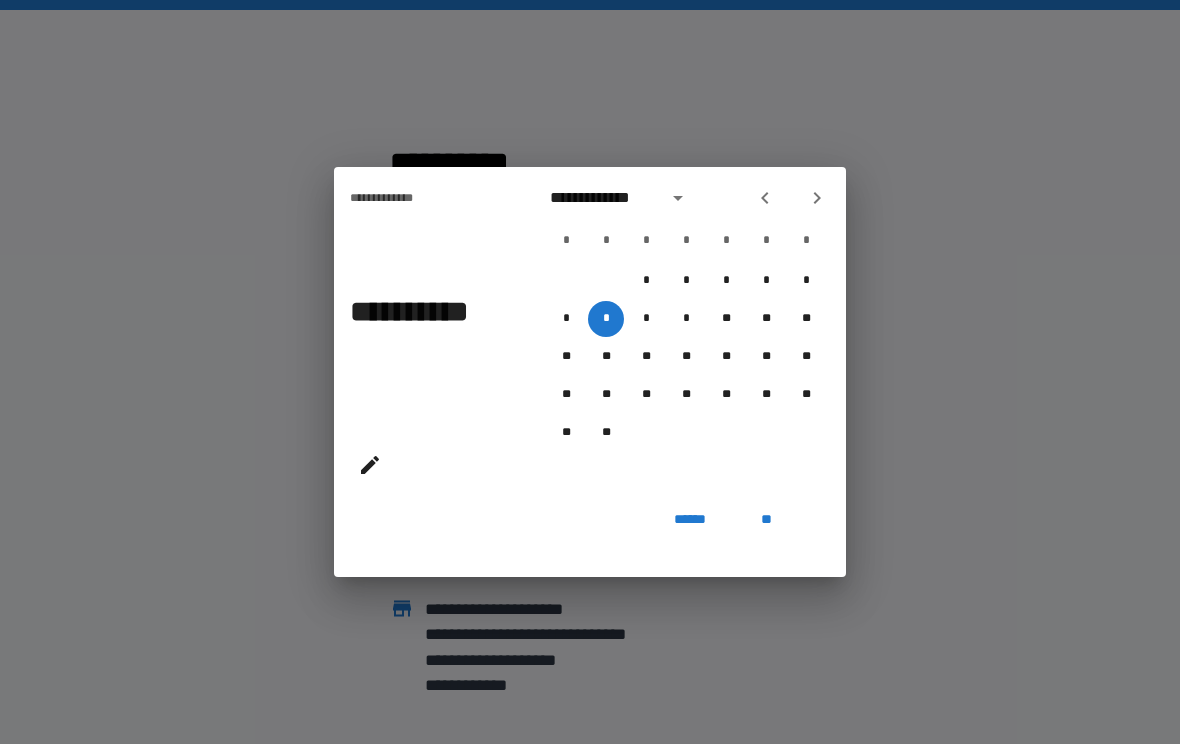 click on "**" at bounding box center (766, 519) 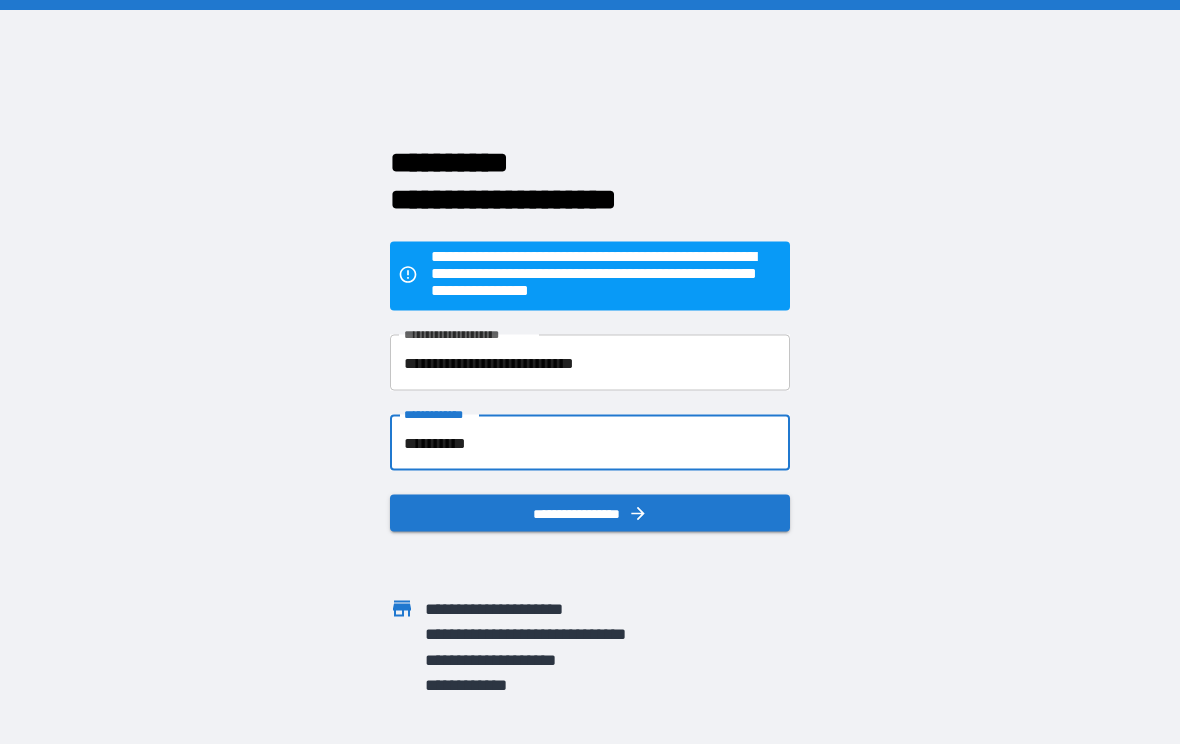 click 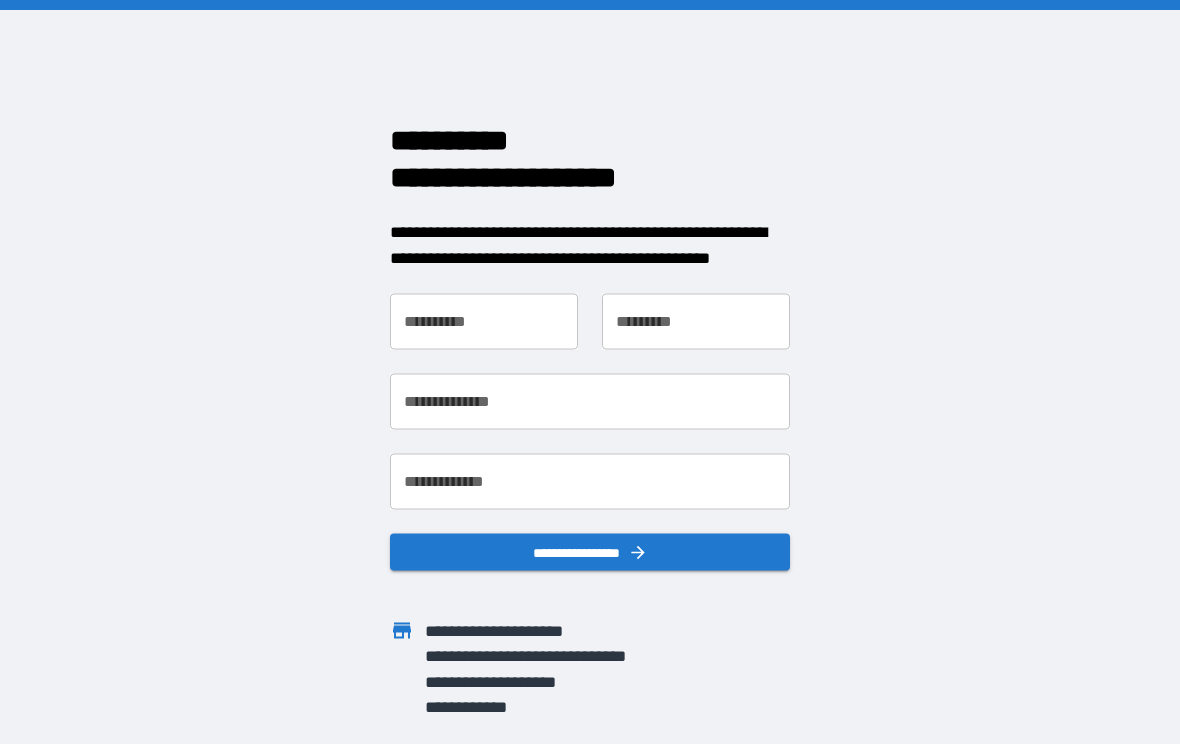 scroll, scrollTop: 0, scrollLeft: 0, axis: both 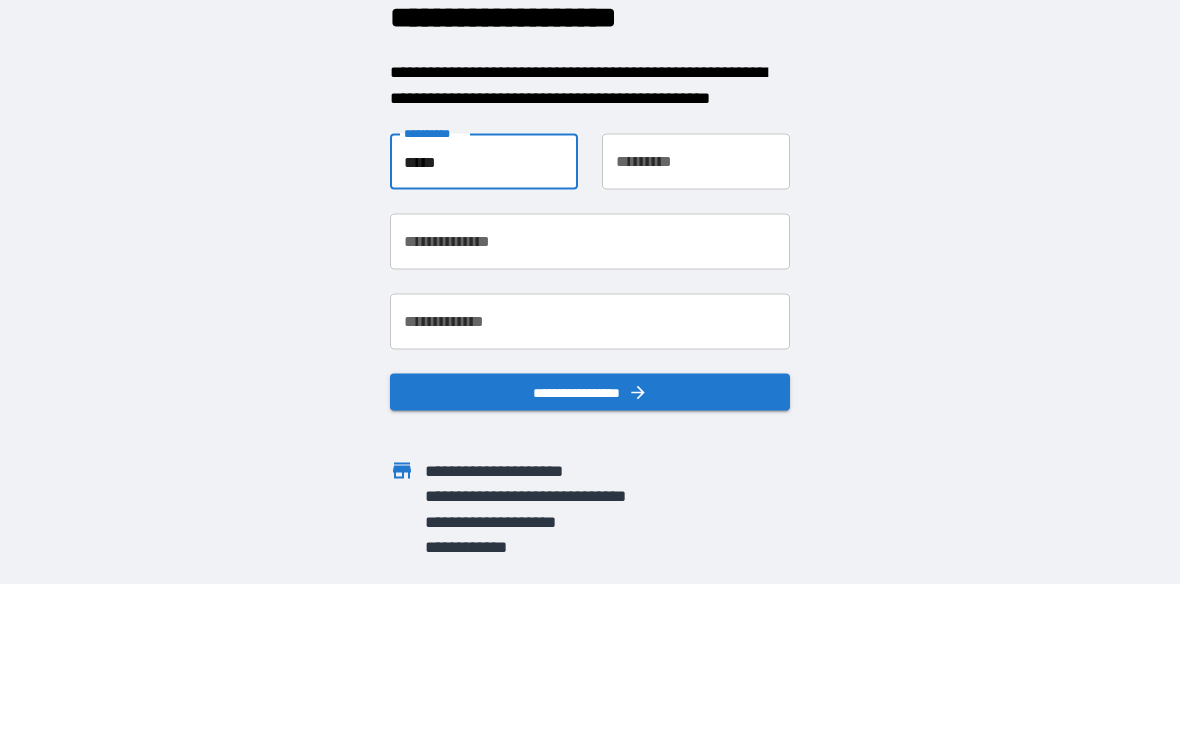type on "*****" 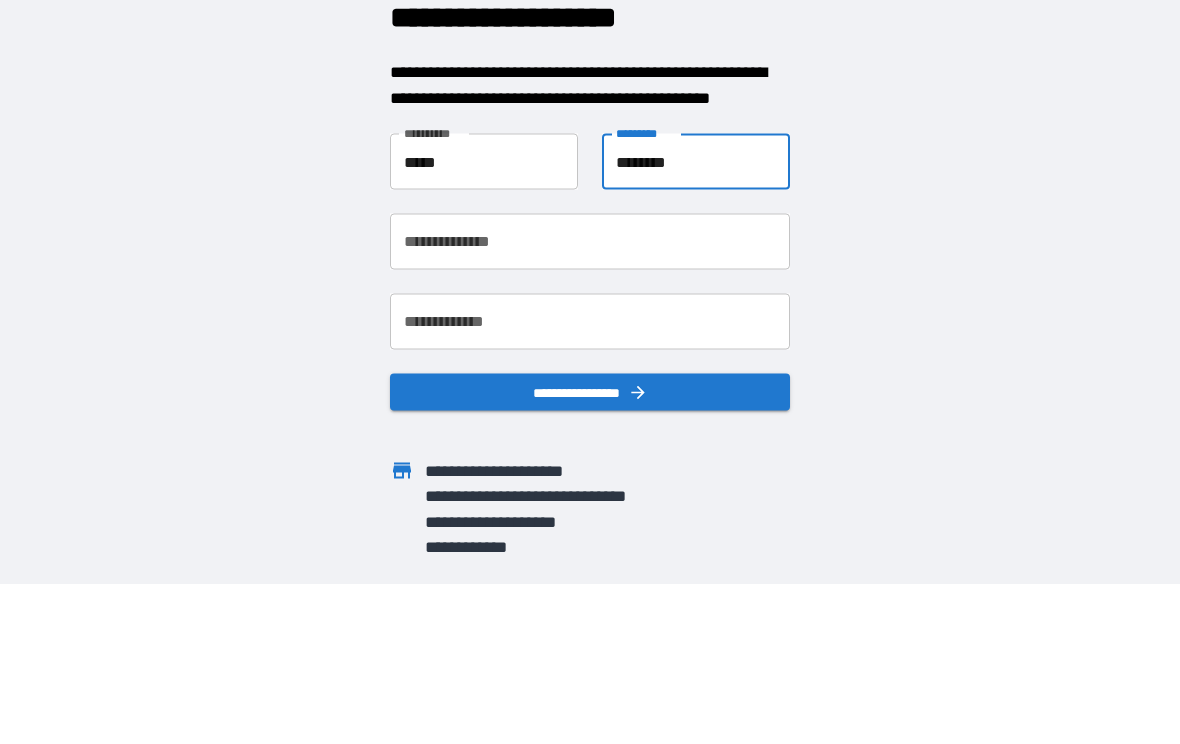 type on "********" 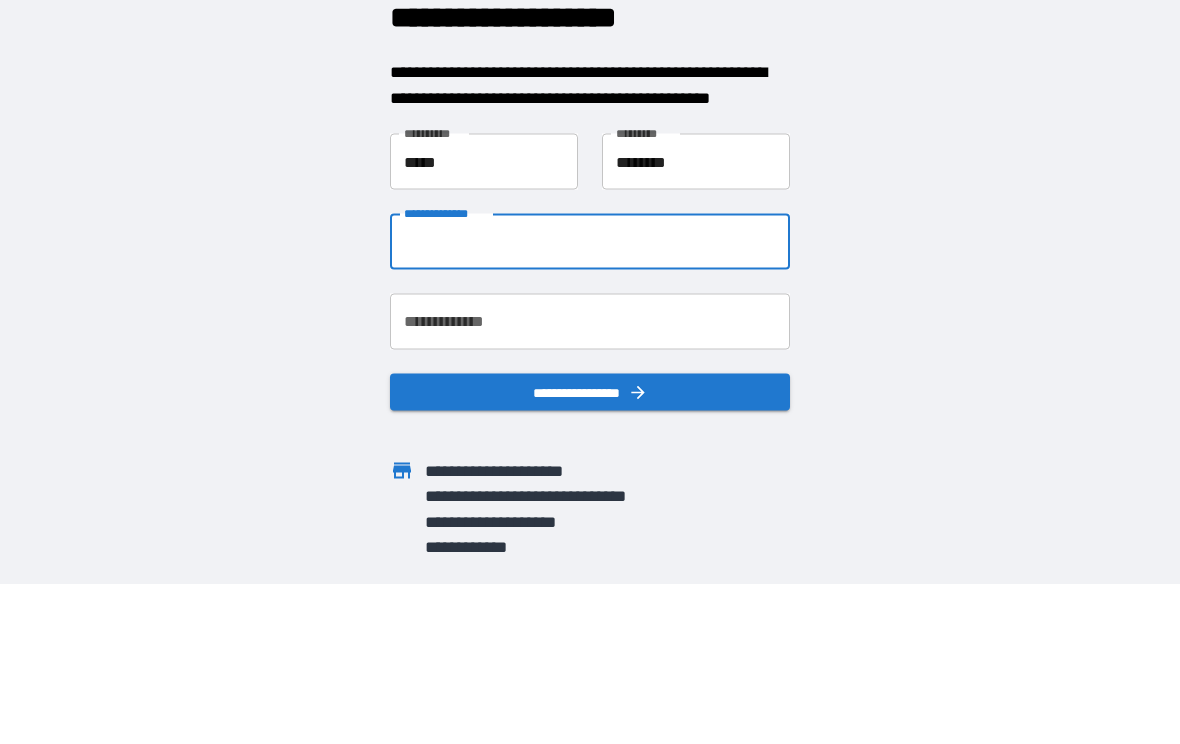type on "**********" 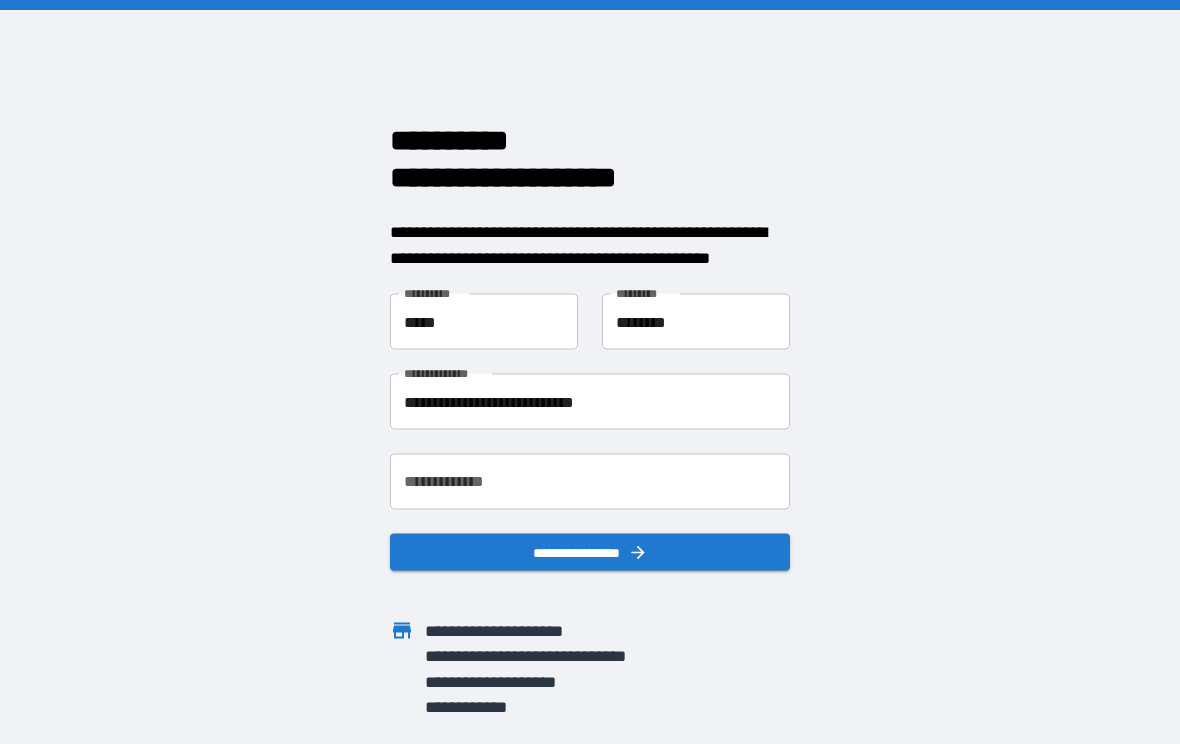 click on "**********" at bounding box center (590, 482) 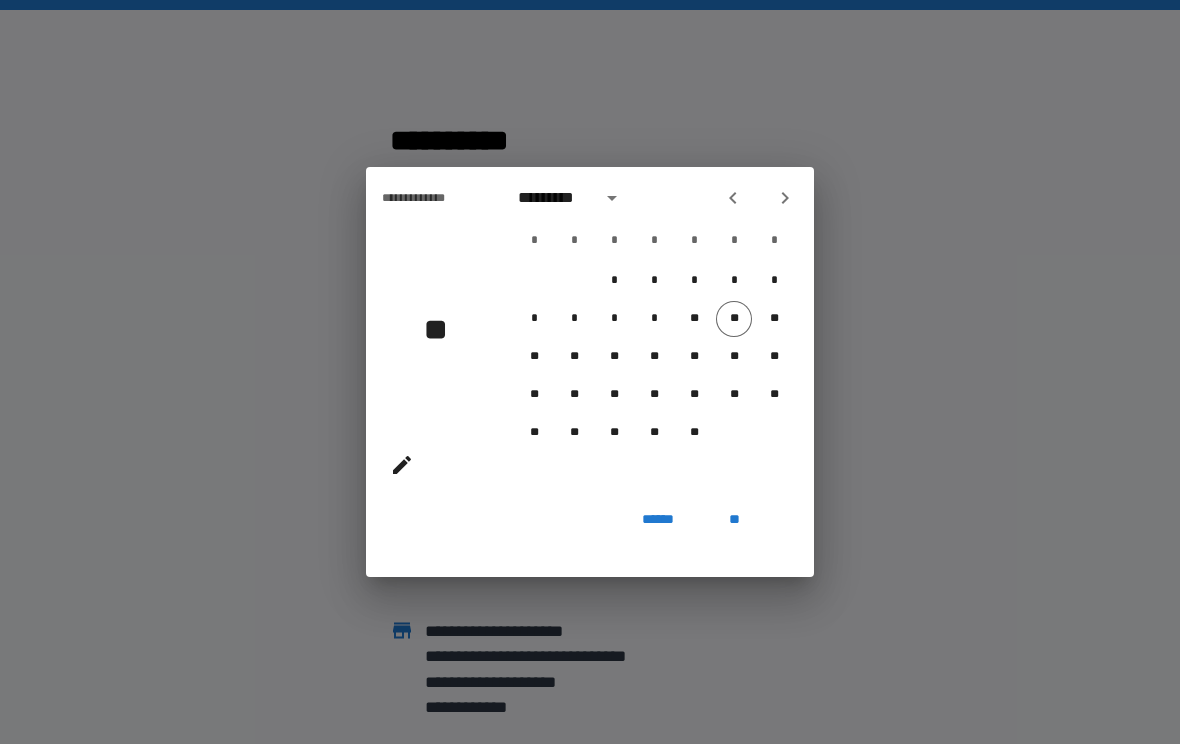 click 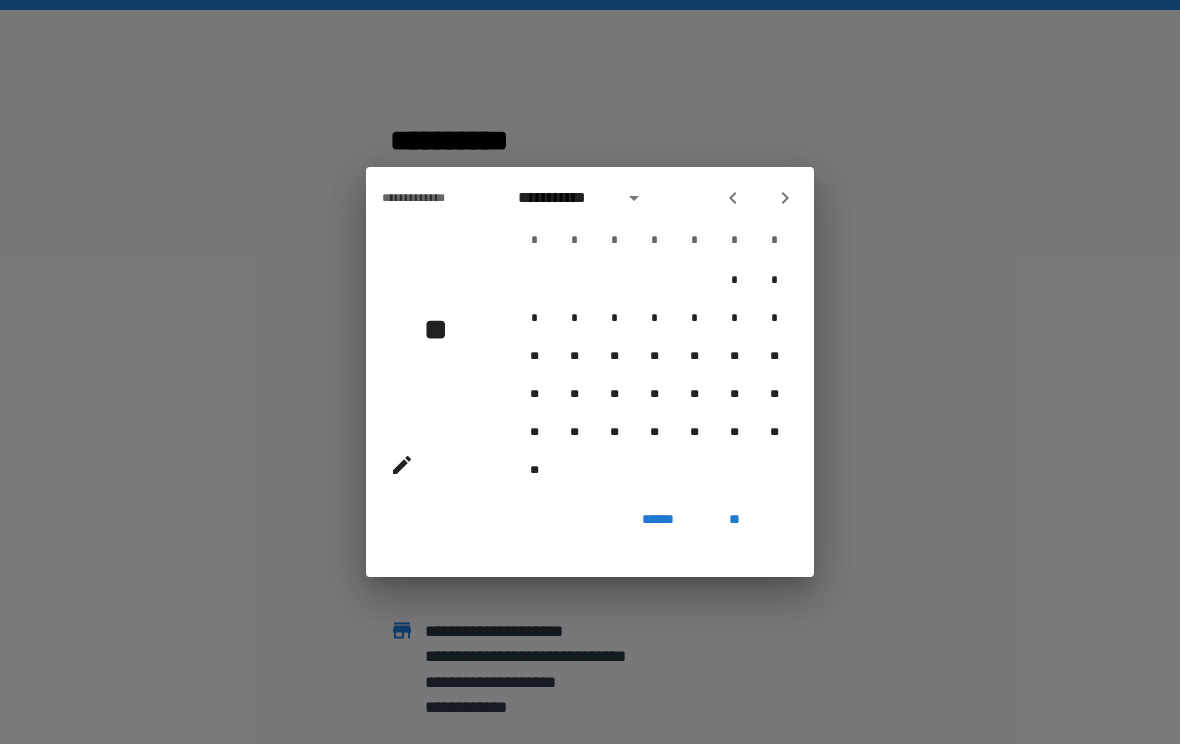 click at bounding box center [733, 198] 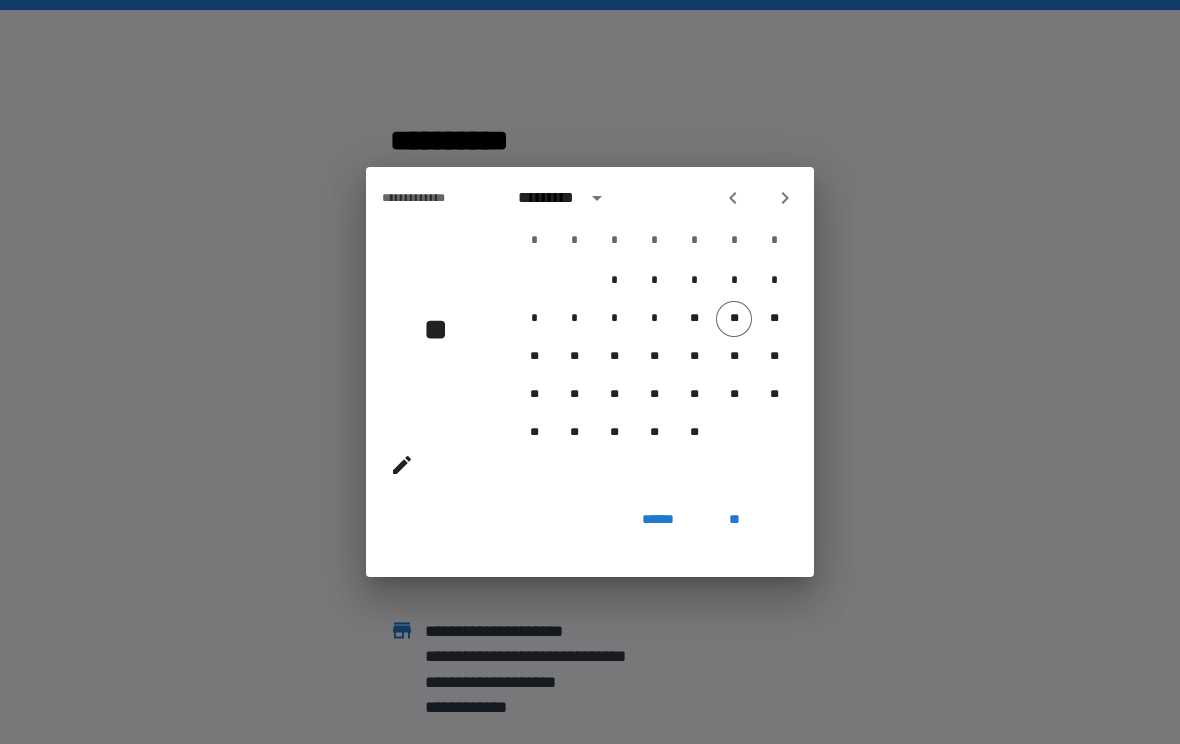 click at bounding box center (733, 198) 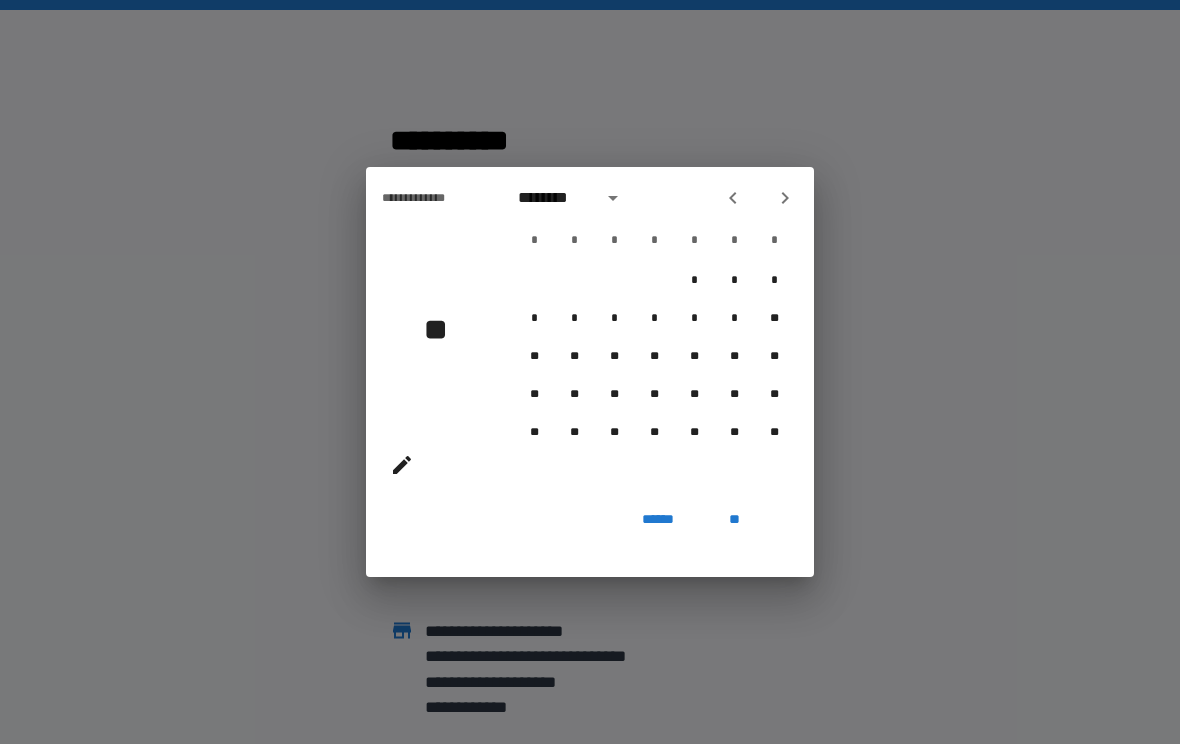 click 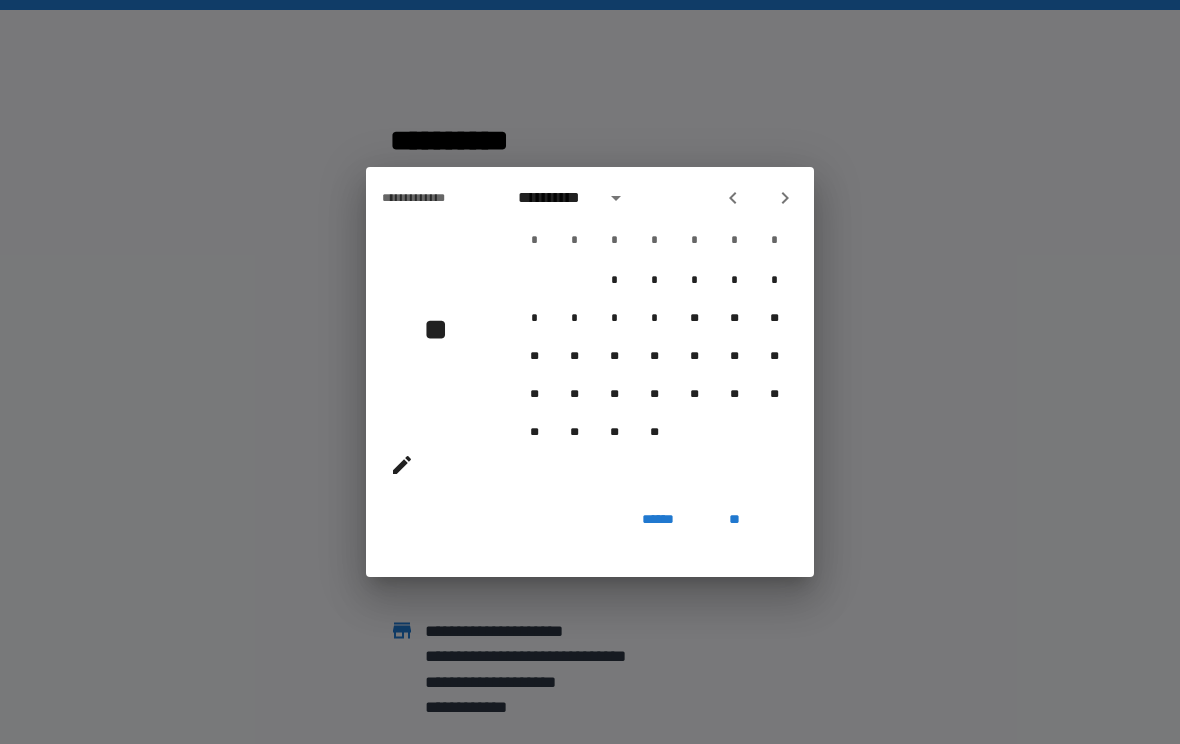 click 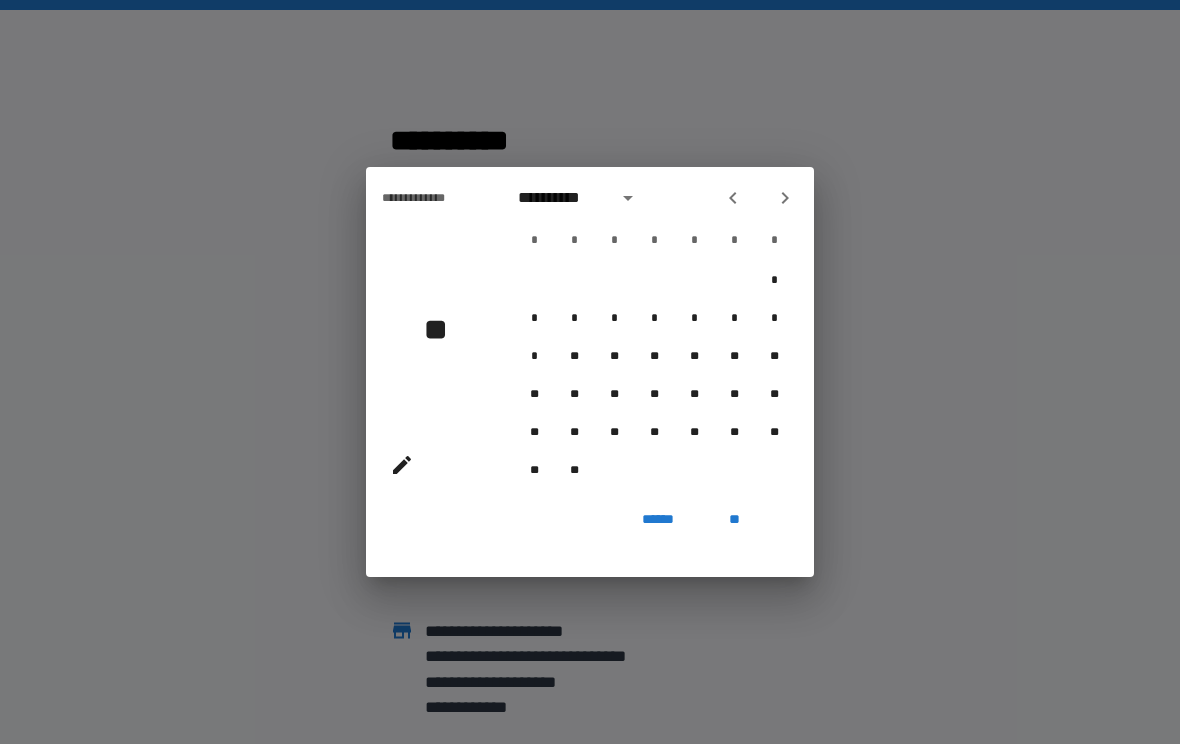 click at bounding box center (733, 198) 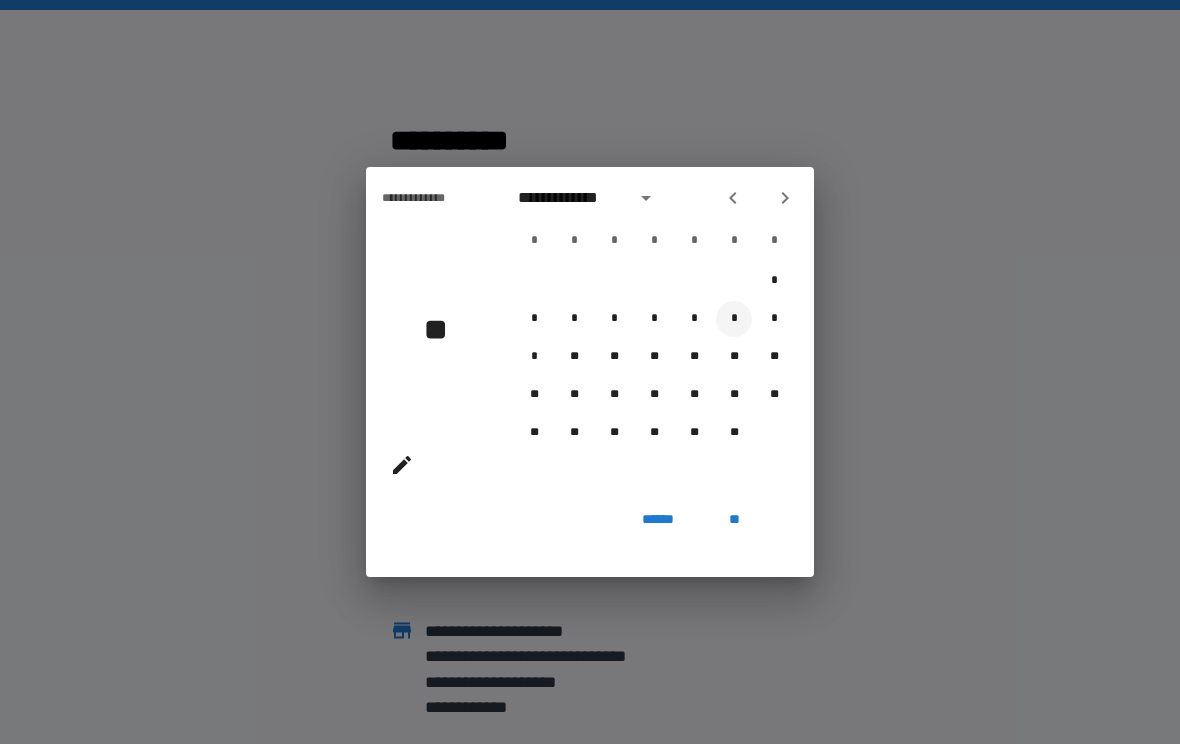 click on "*" at bounding box center (734, 319) 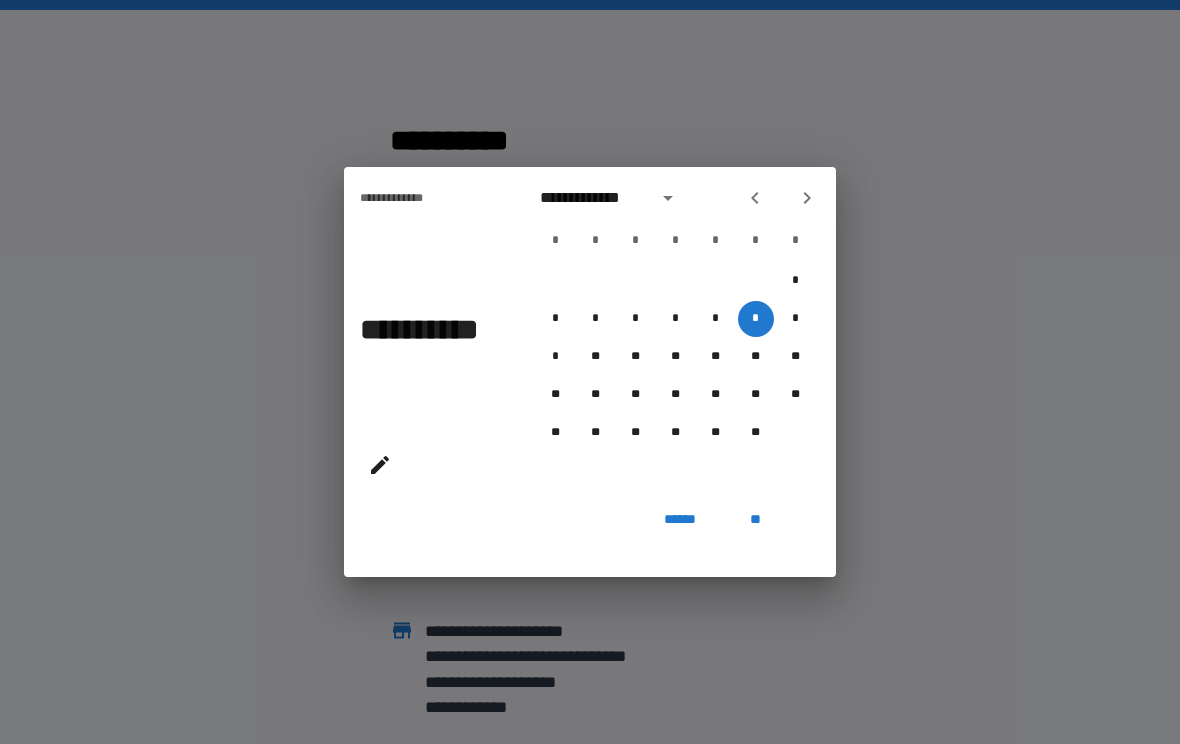 click 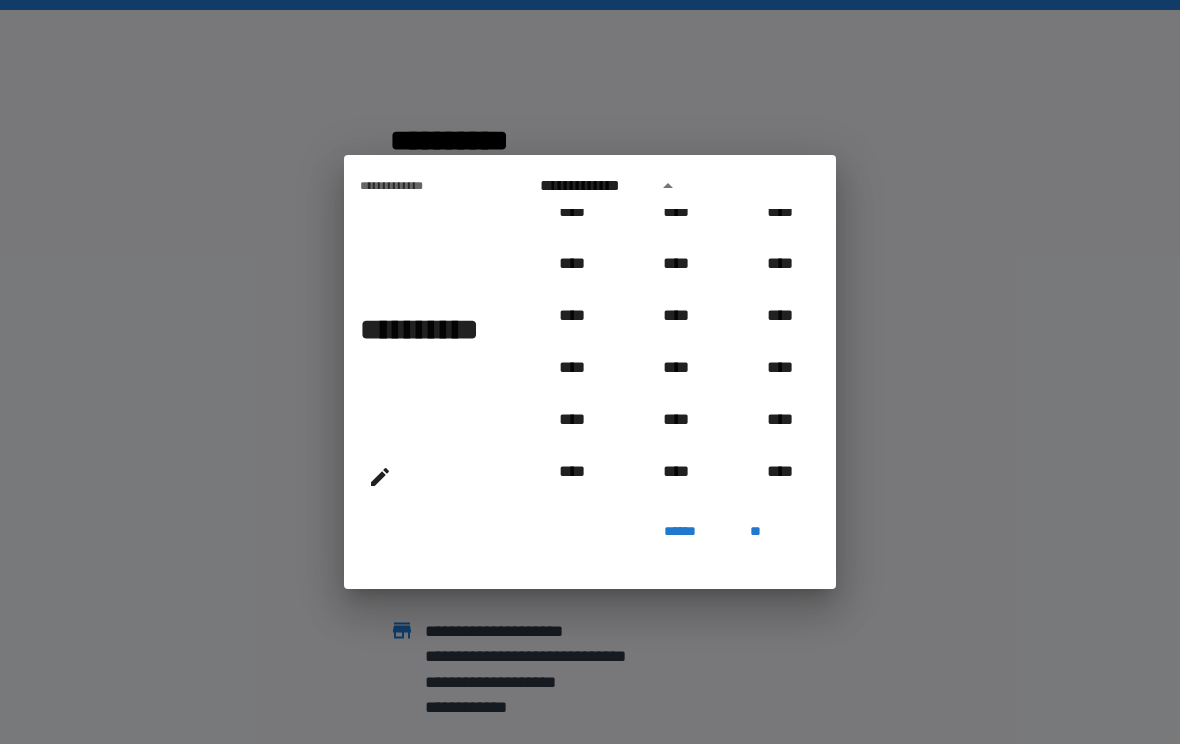 scroll, scrollTop: 758, scrollLeft: 0, axis: vertical 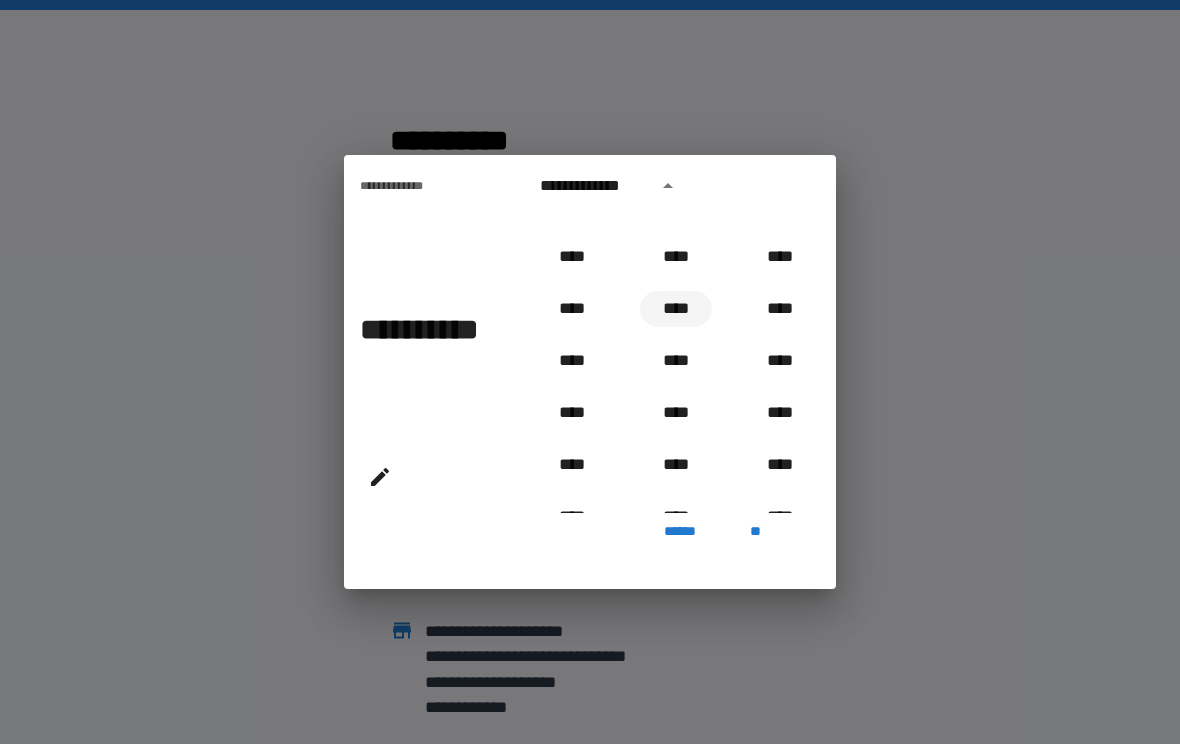 click on "****" at bounding box center (676, 309) 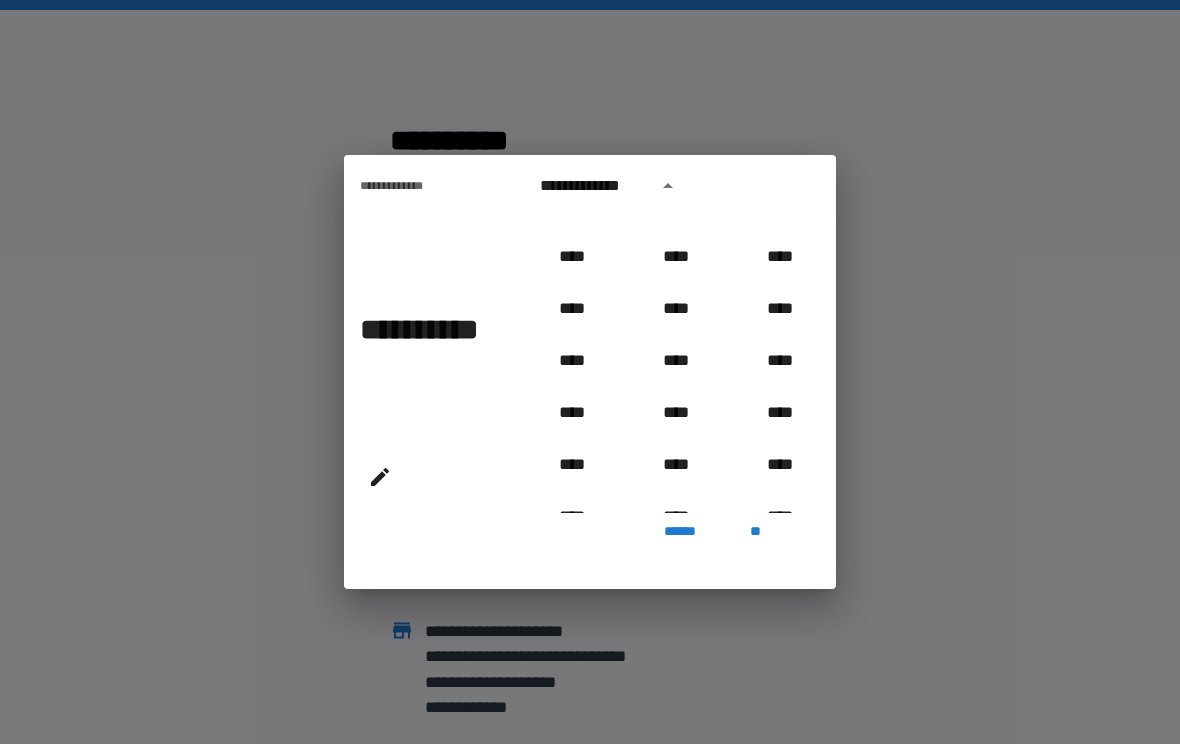 type on "**********" 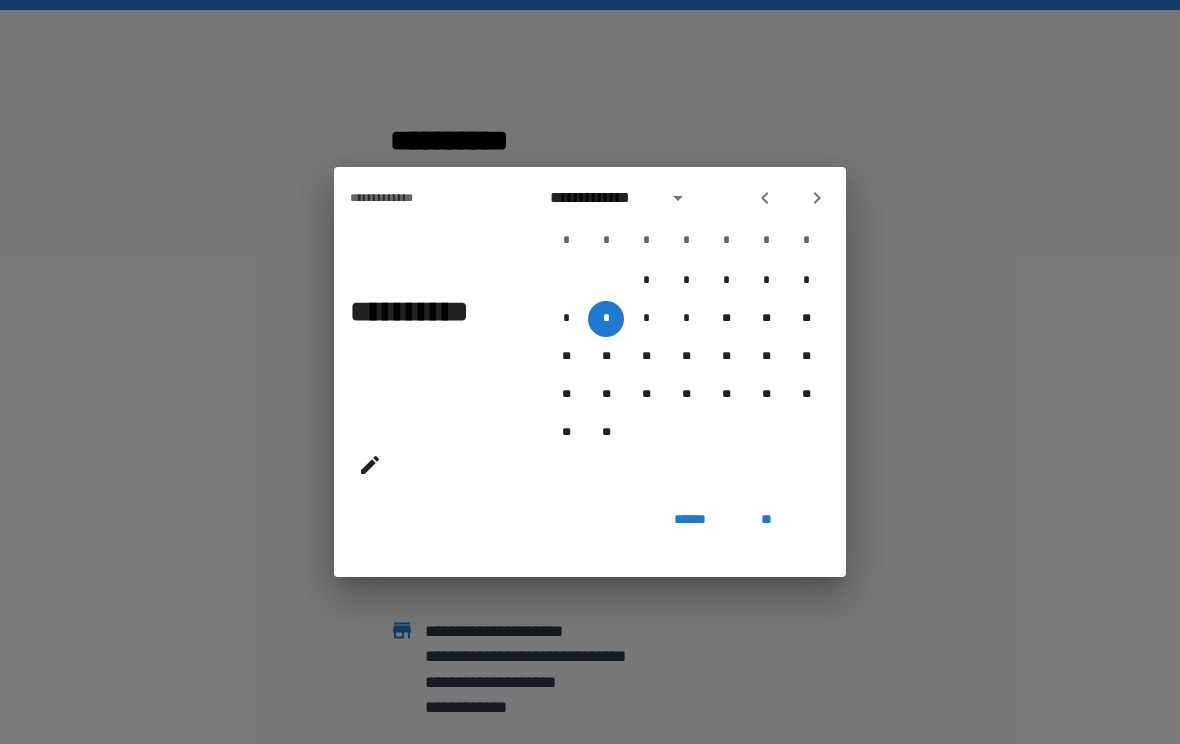 click on "**" at bounding box center (766, 519) 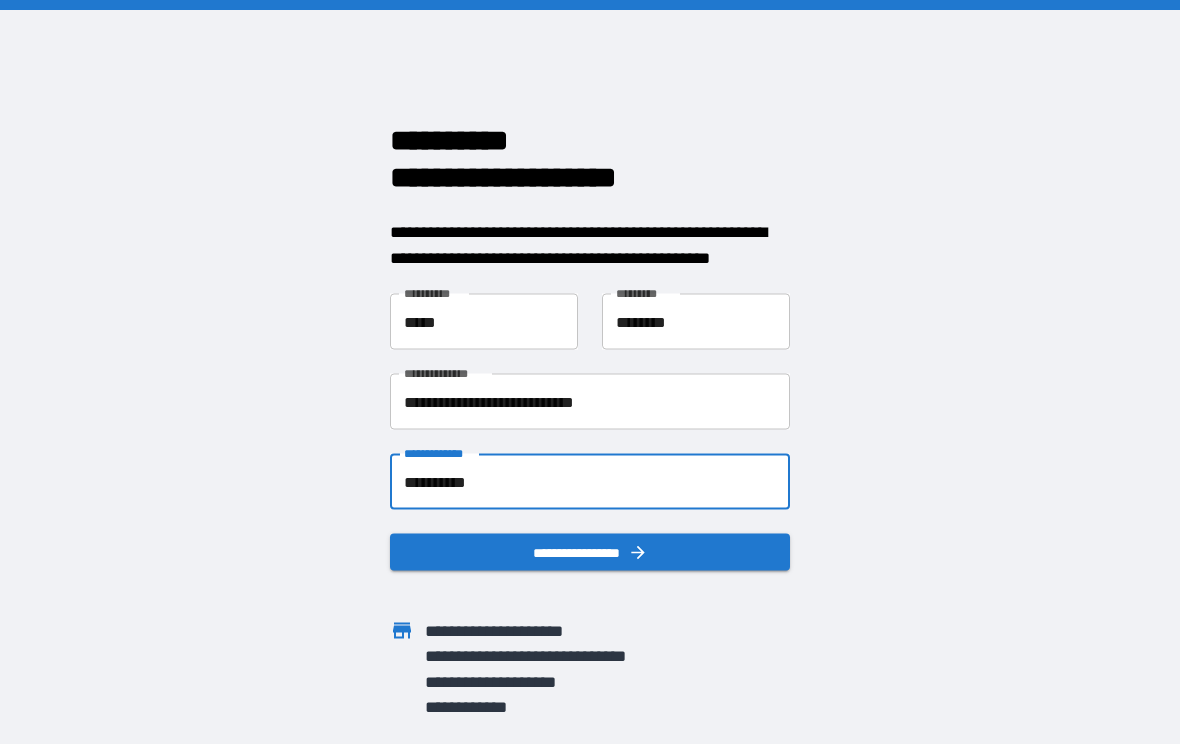 click on "**********" at bounding box center (590, 552) 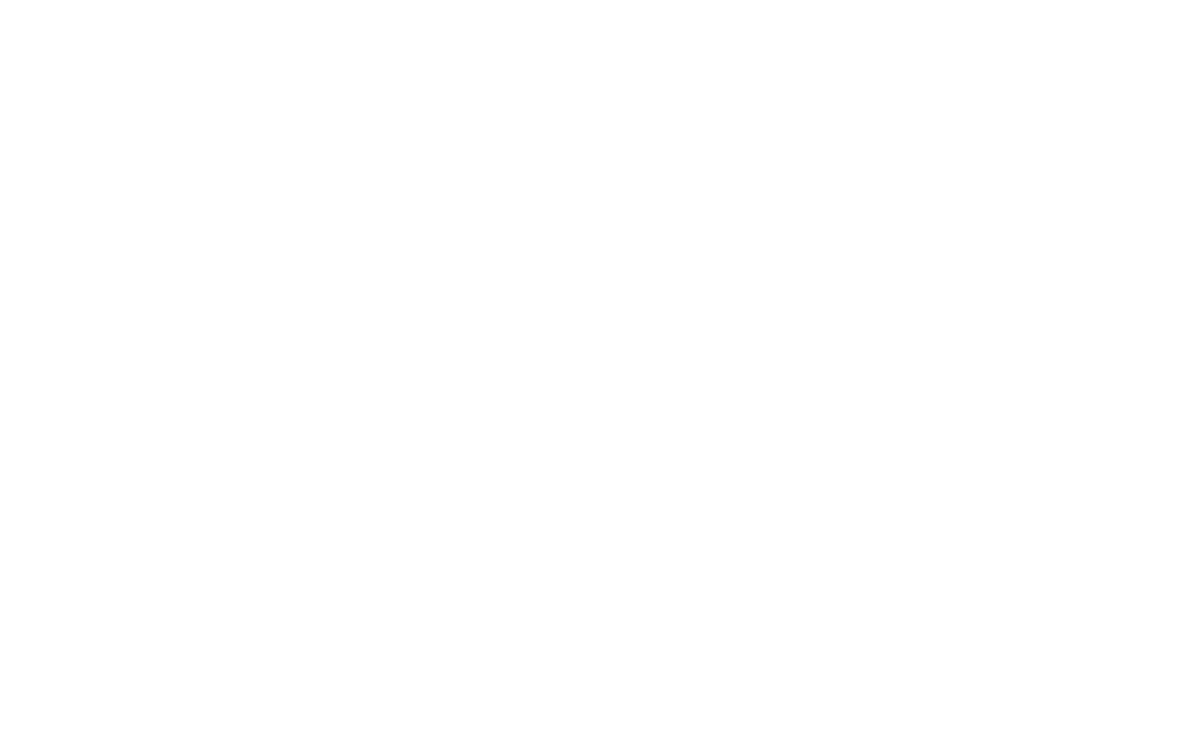 scroll, scrollTop: 0, scrollLeft: 0, axis: both 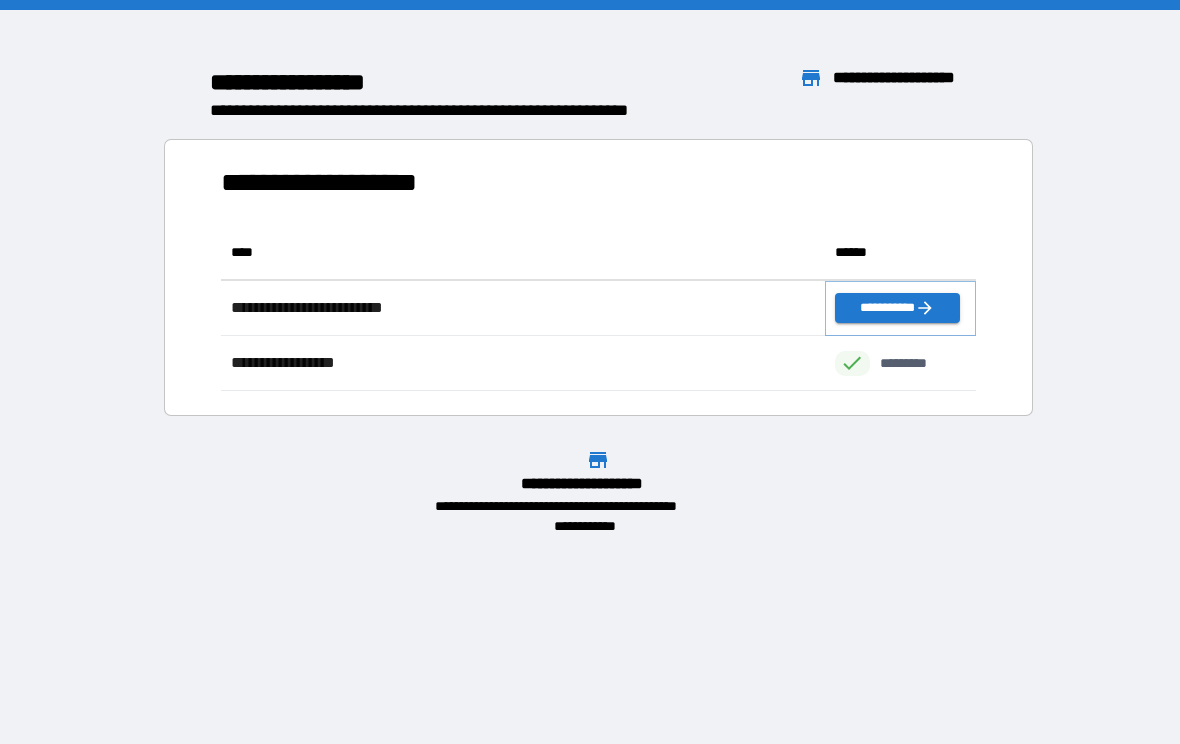 click on "**********" at bounding box center (897, 308) 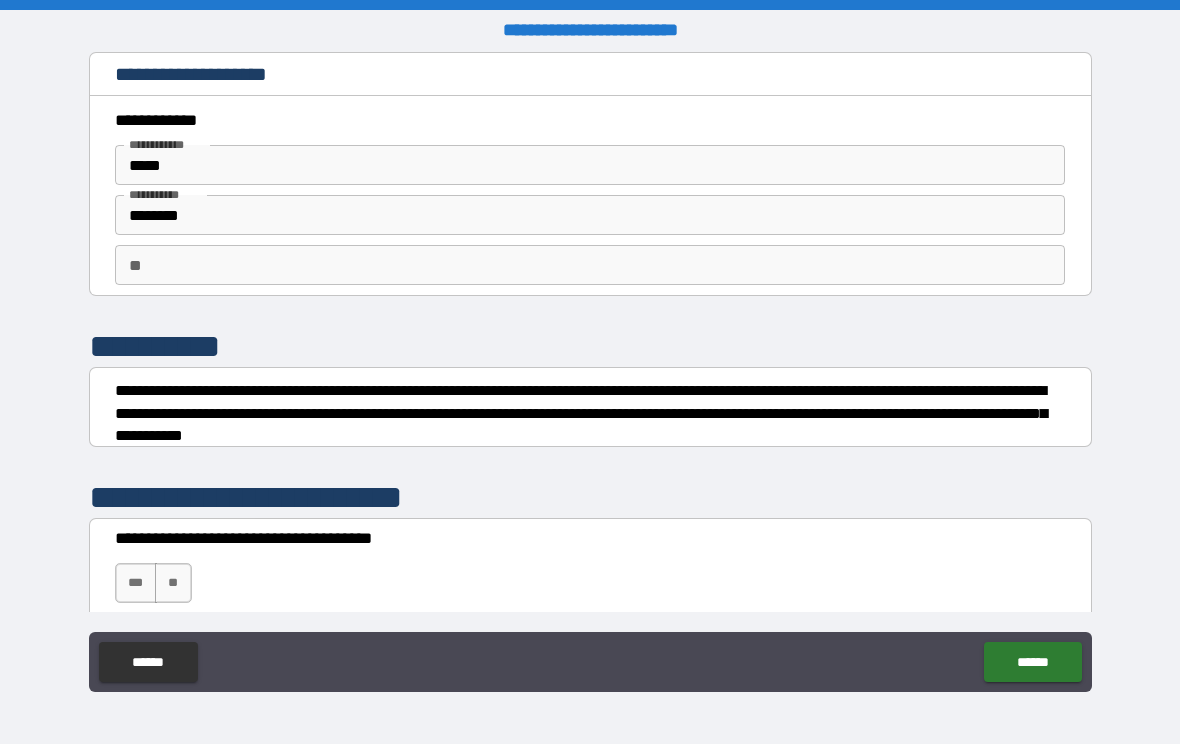 click on "** **" at bounding box center [590, 265] 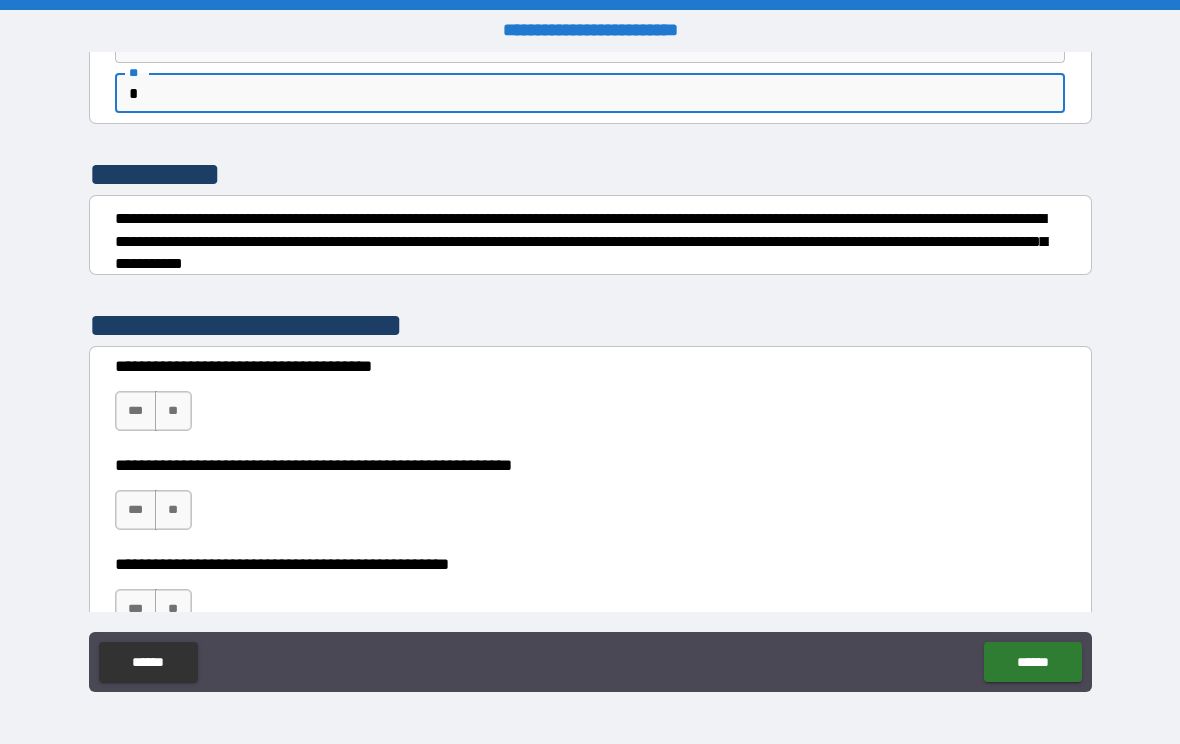 scroll, scrollTop: 177, scrollLeft: 0, axis: vertical 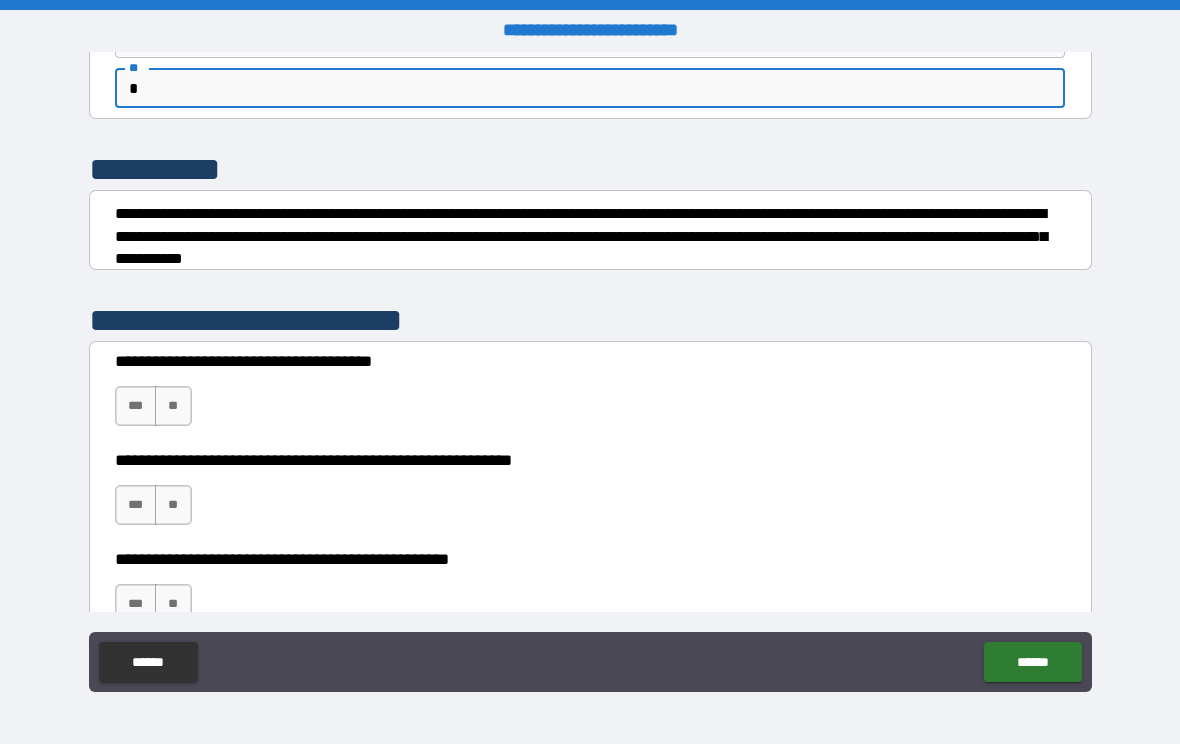 type on "*" 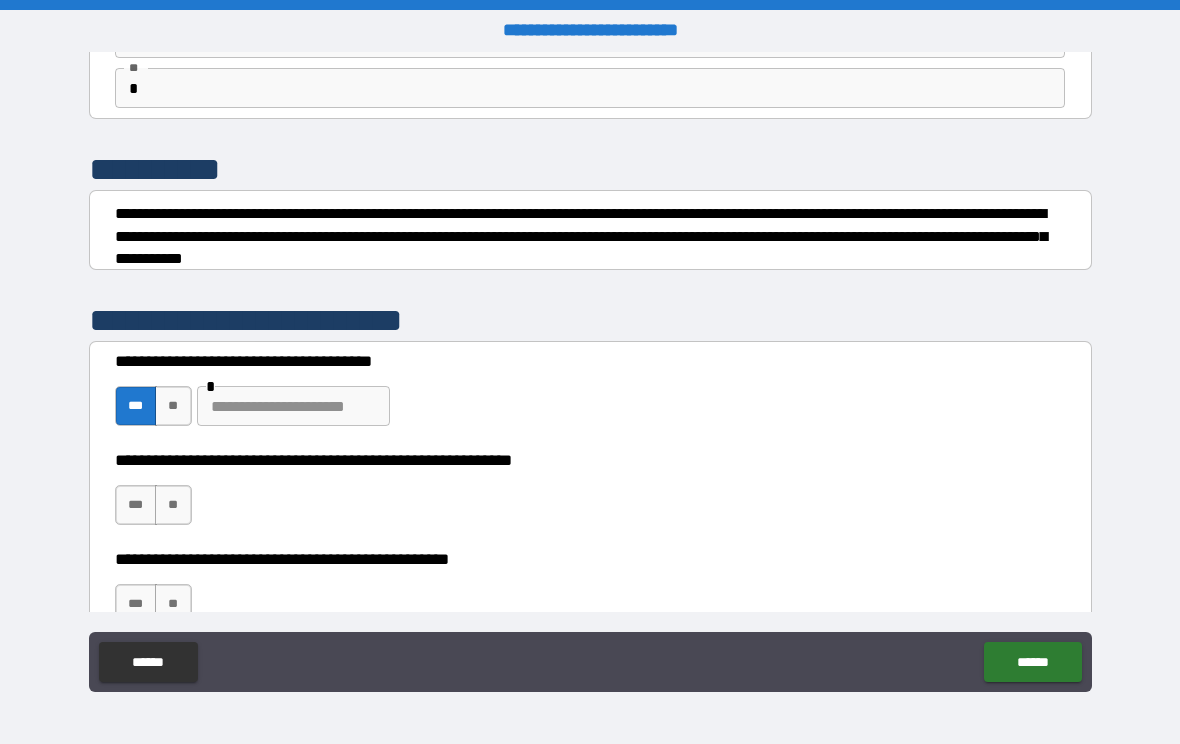 click on "***" at bounding box center [136, 505] 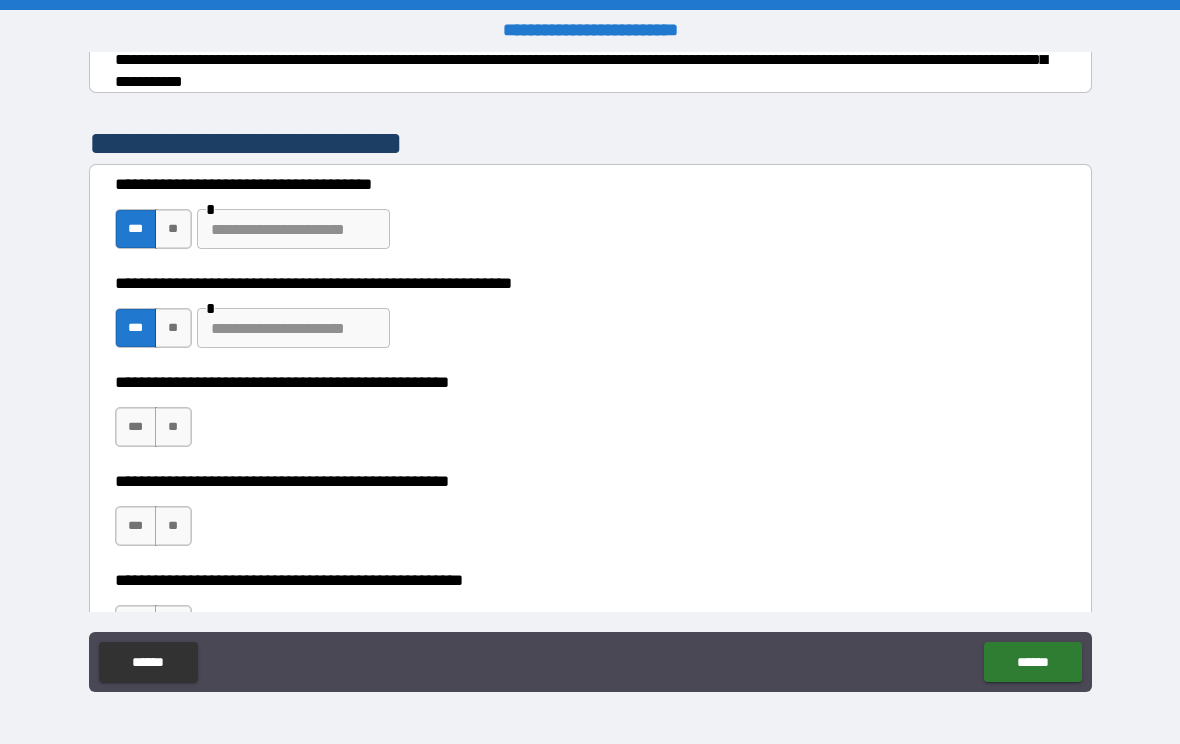 scroll, scrollTop: 352, scrollLeft: 0, axis: vertical 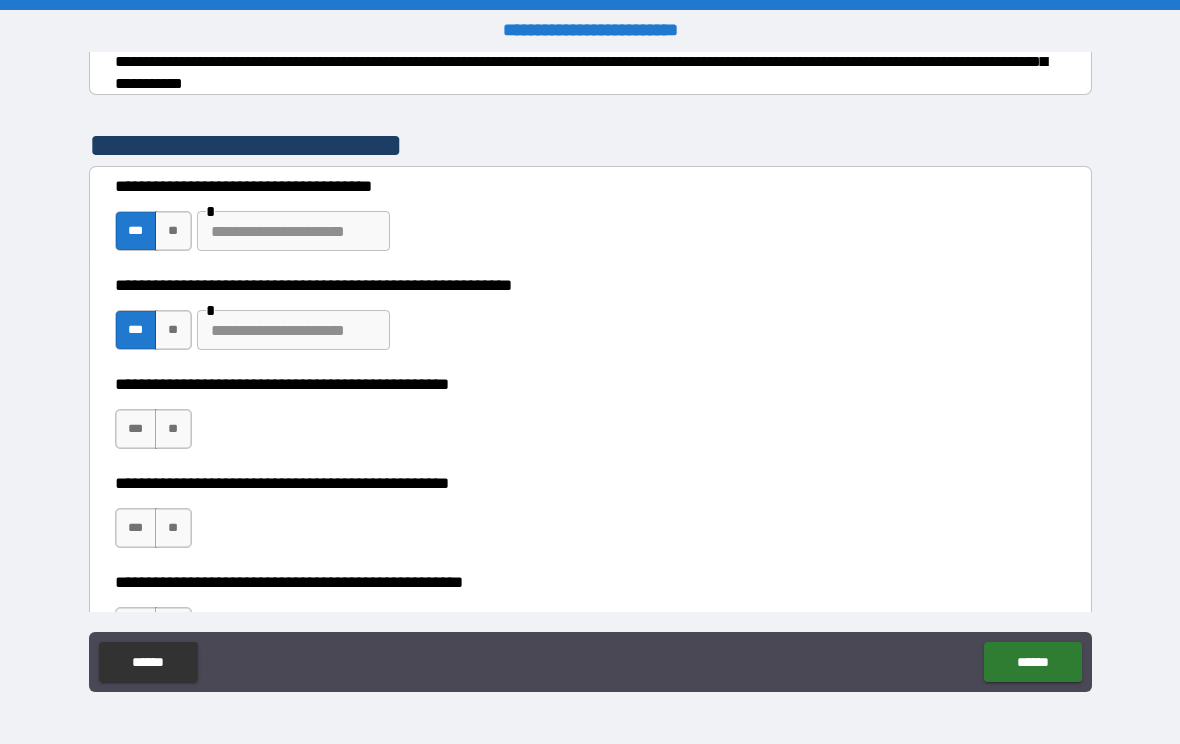 click on "**" at bounding box center [173, 429] 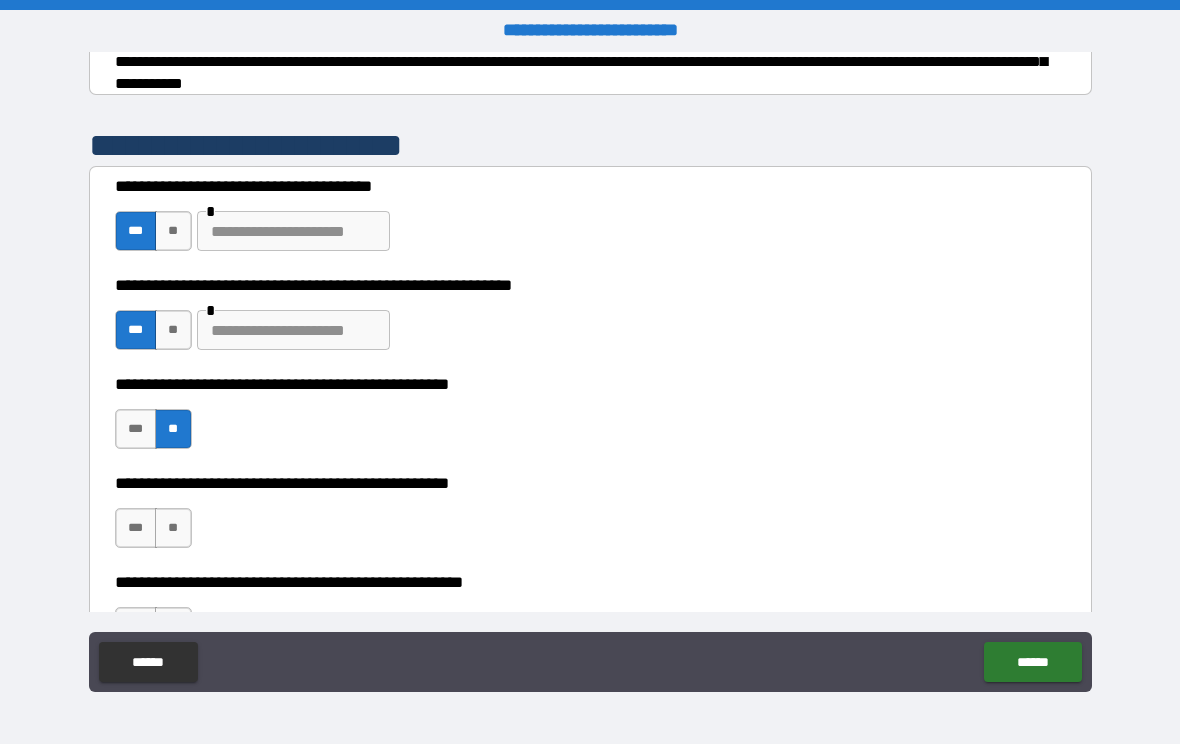 click on "***" at bounding box center (136, 528) 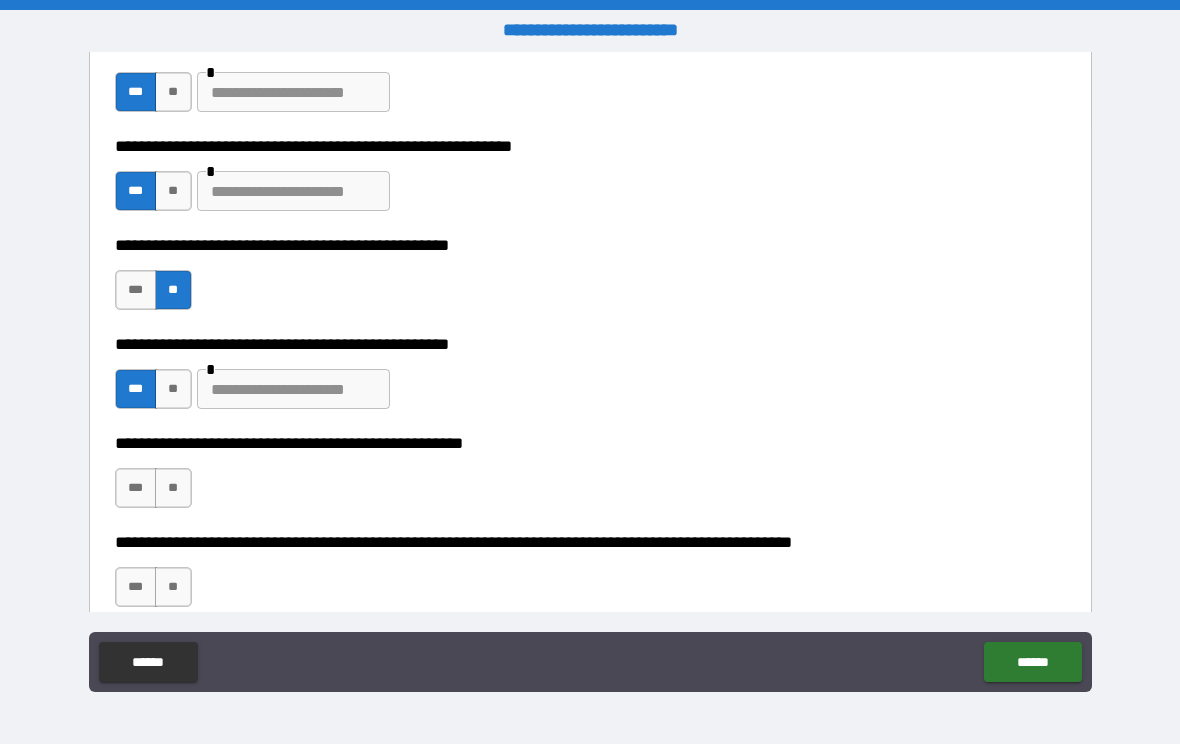 scroll, scrollTop: 486, scrollLeft: 0, axis: vertical 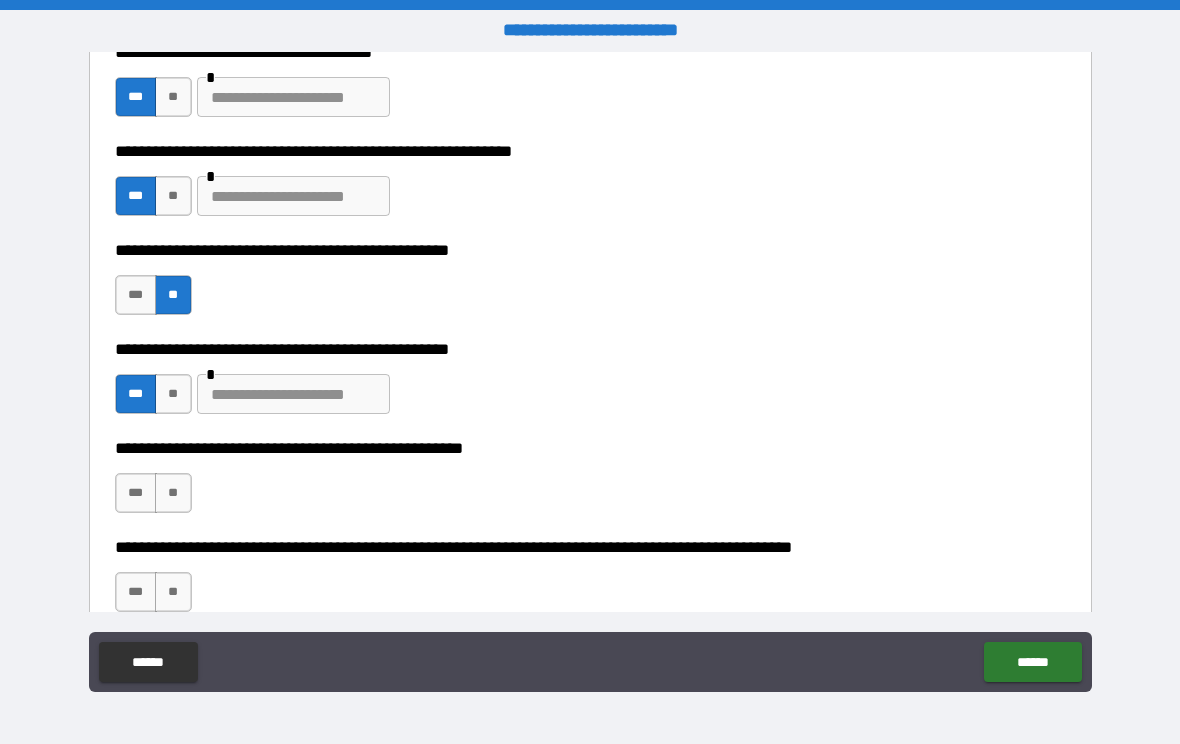click at bounding box center [293, 394] 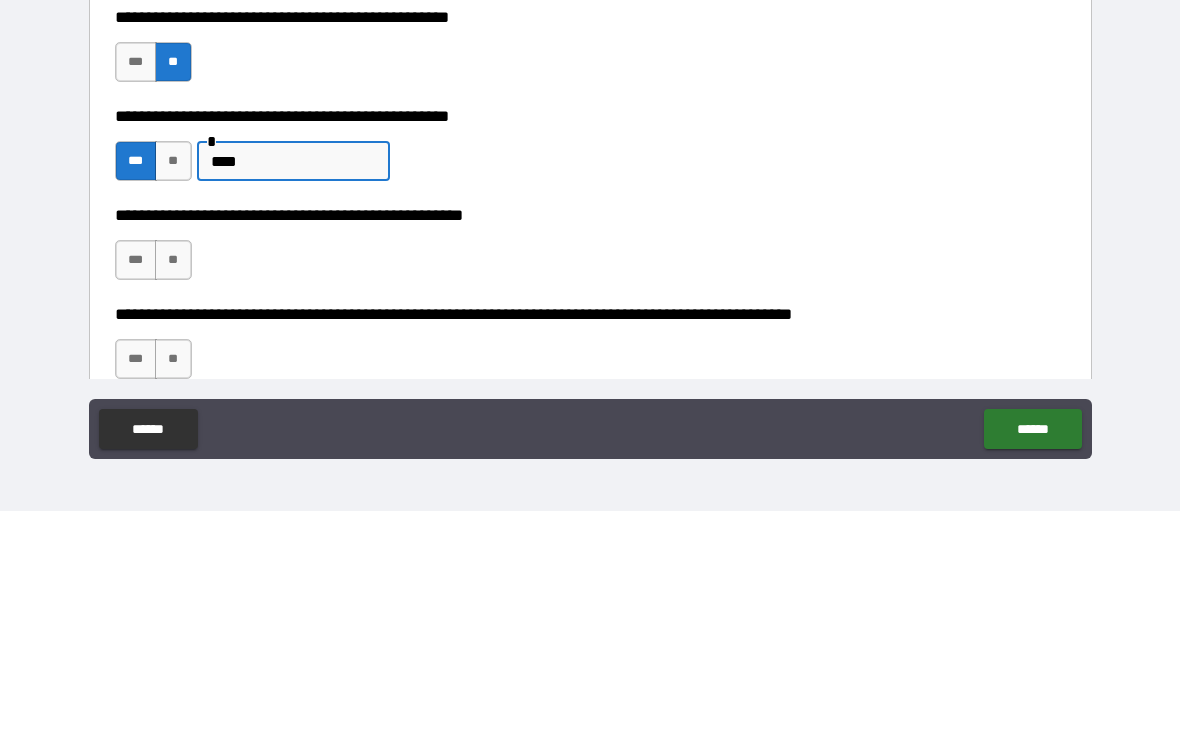 click on "**********" at bounding box center (590, 547) 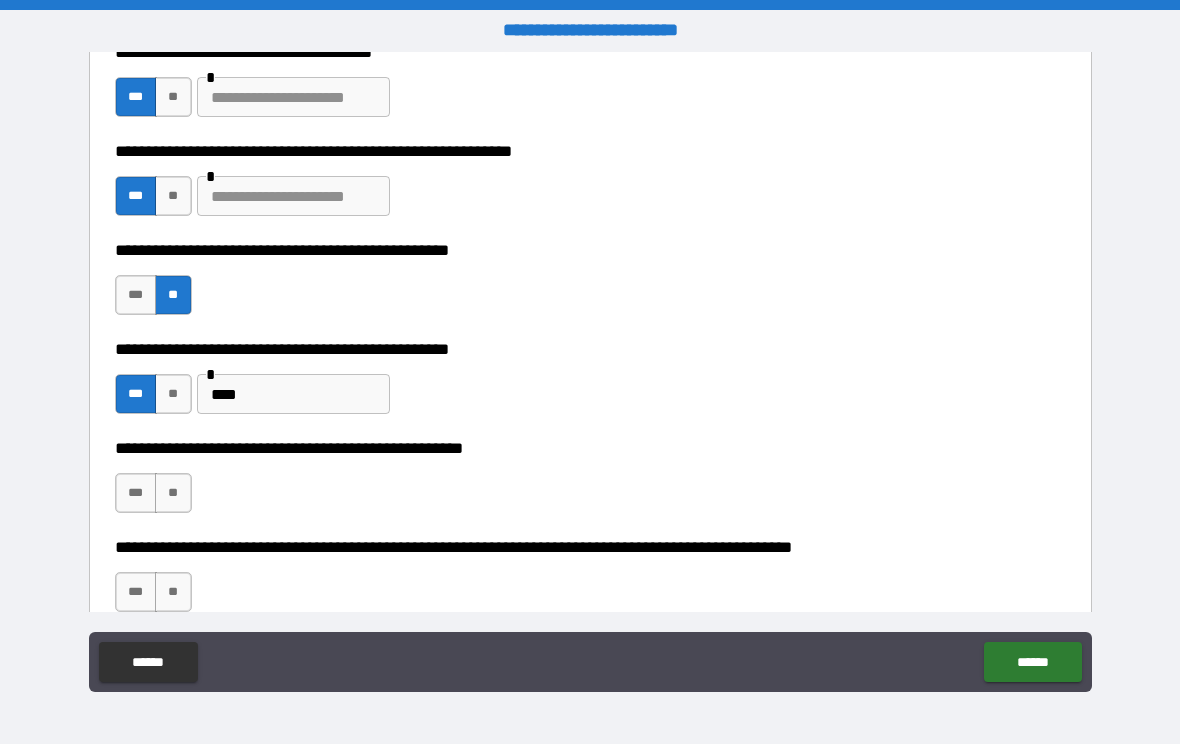 click on "****" at bounding box center [293, 394] 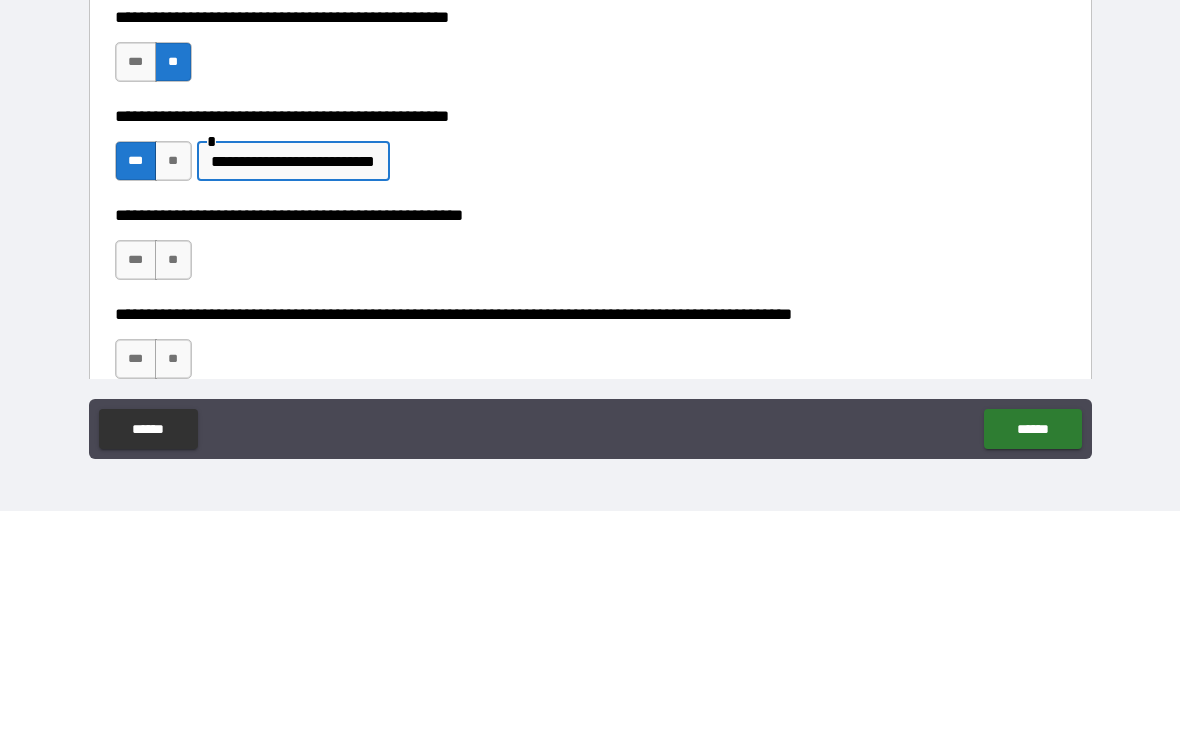 type on "**********" 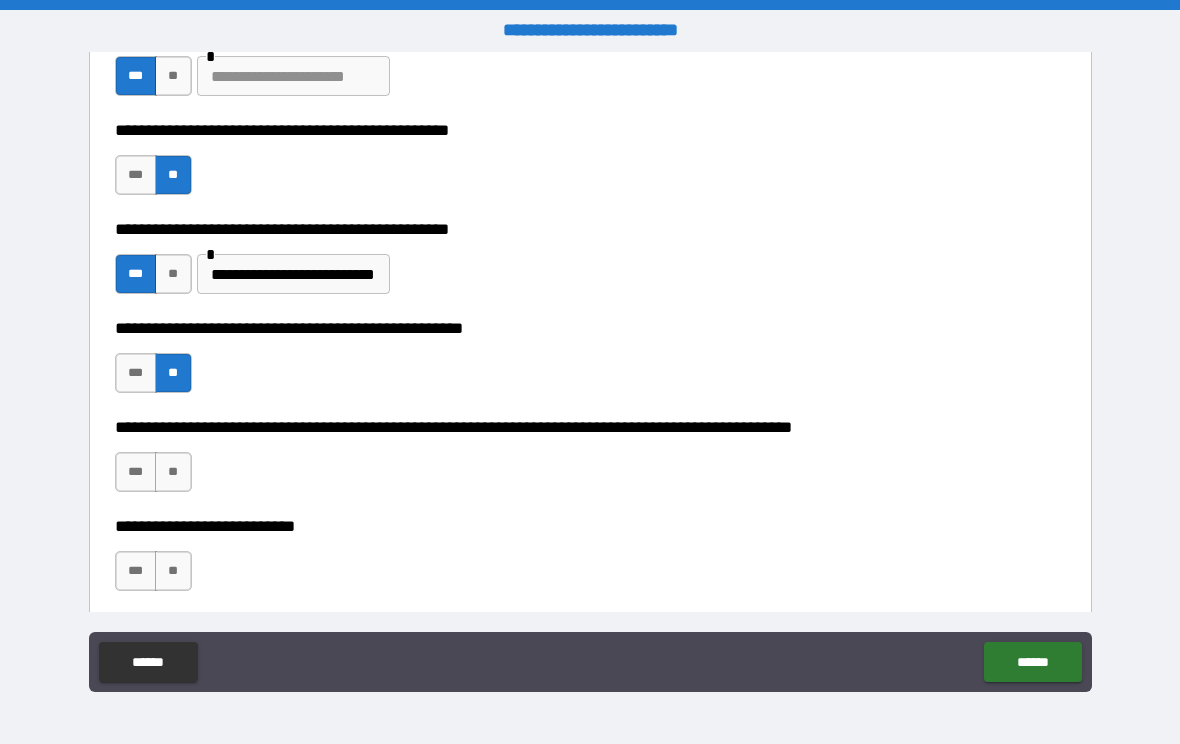 scroll, scrollTop: 609, scrollLeft: 0, axis: vertical 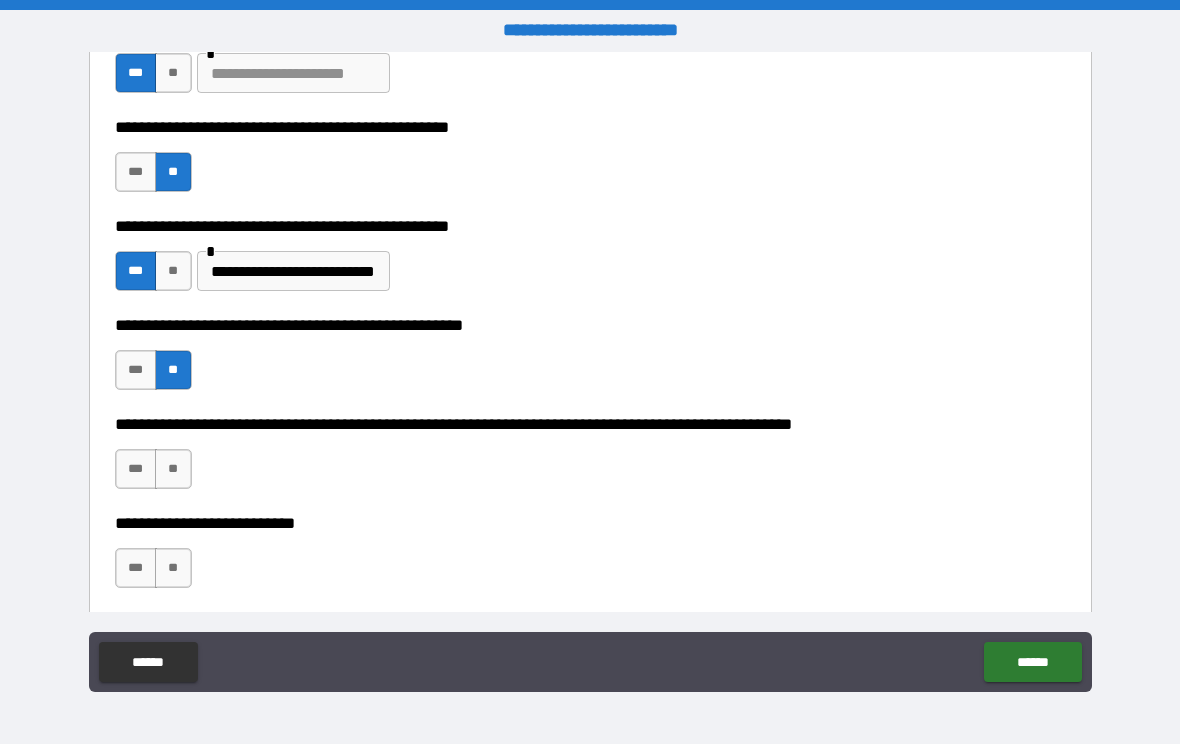 click on "**" at bounding box center (173, 469) 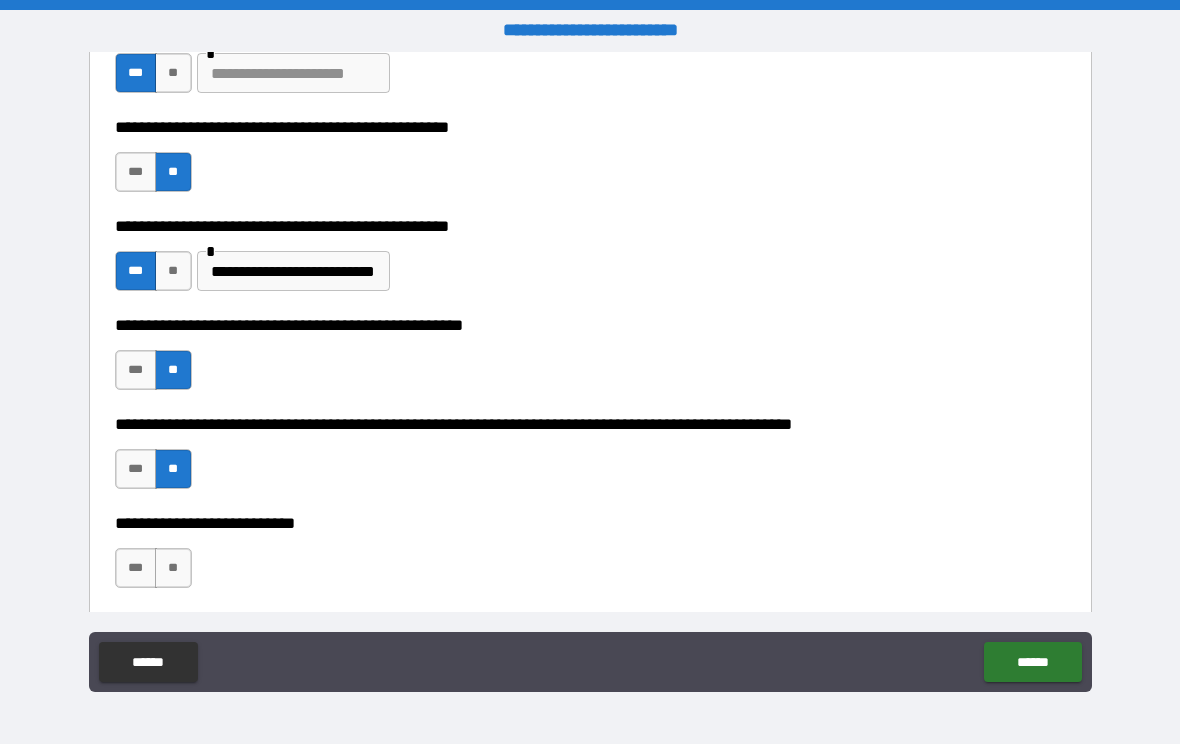 click on "**" at bounding box center (173, 568) 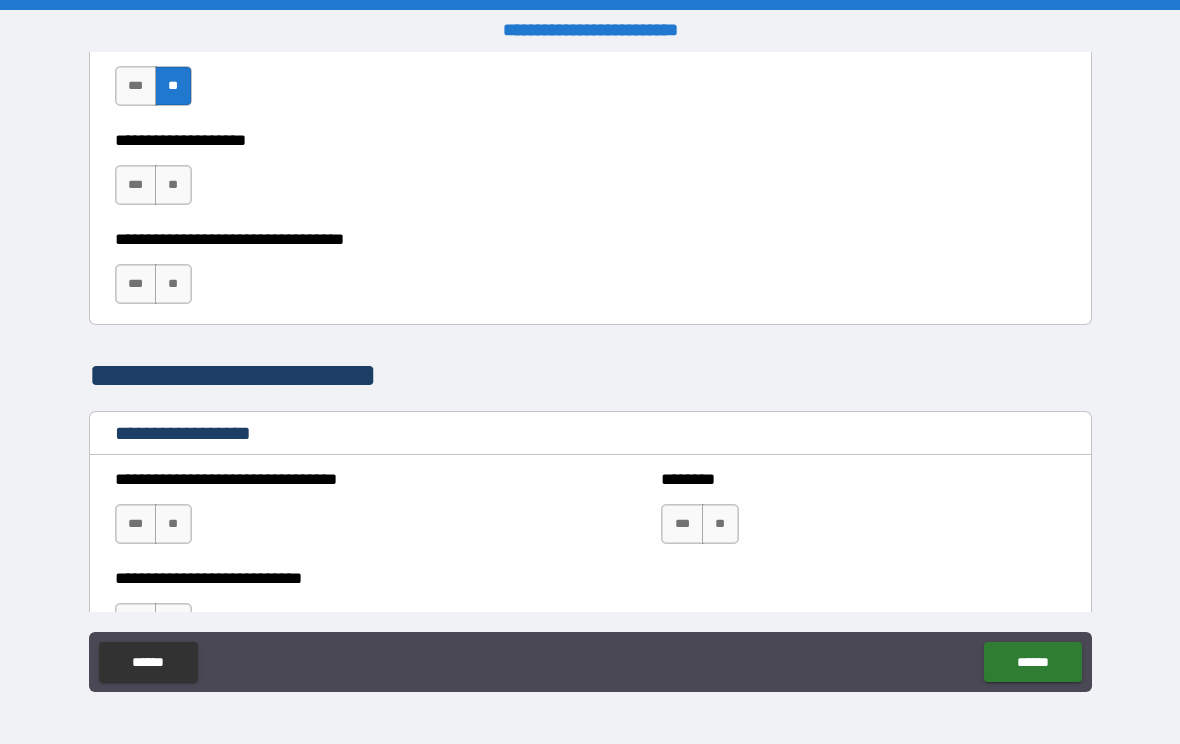 scroll, scrollTop: 1089, scrollLeft: 0, axis: vertical 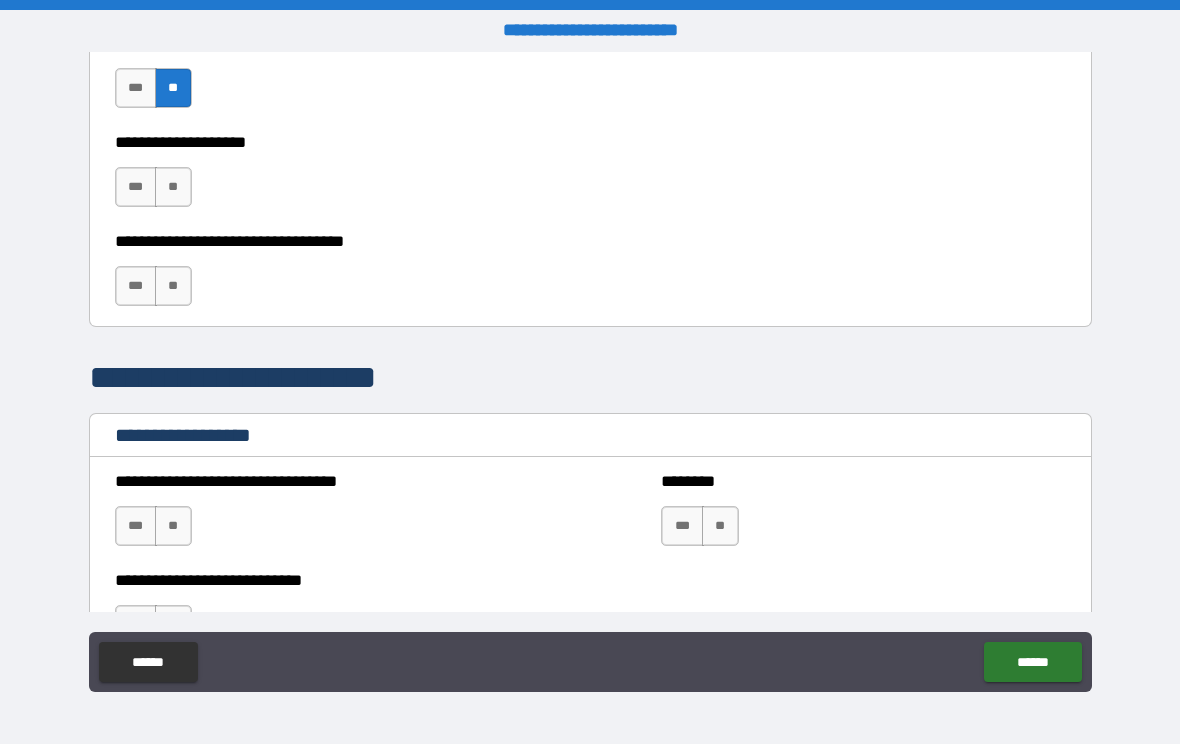 click on "**" at bounding box center [173, 187] 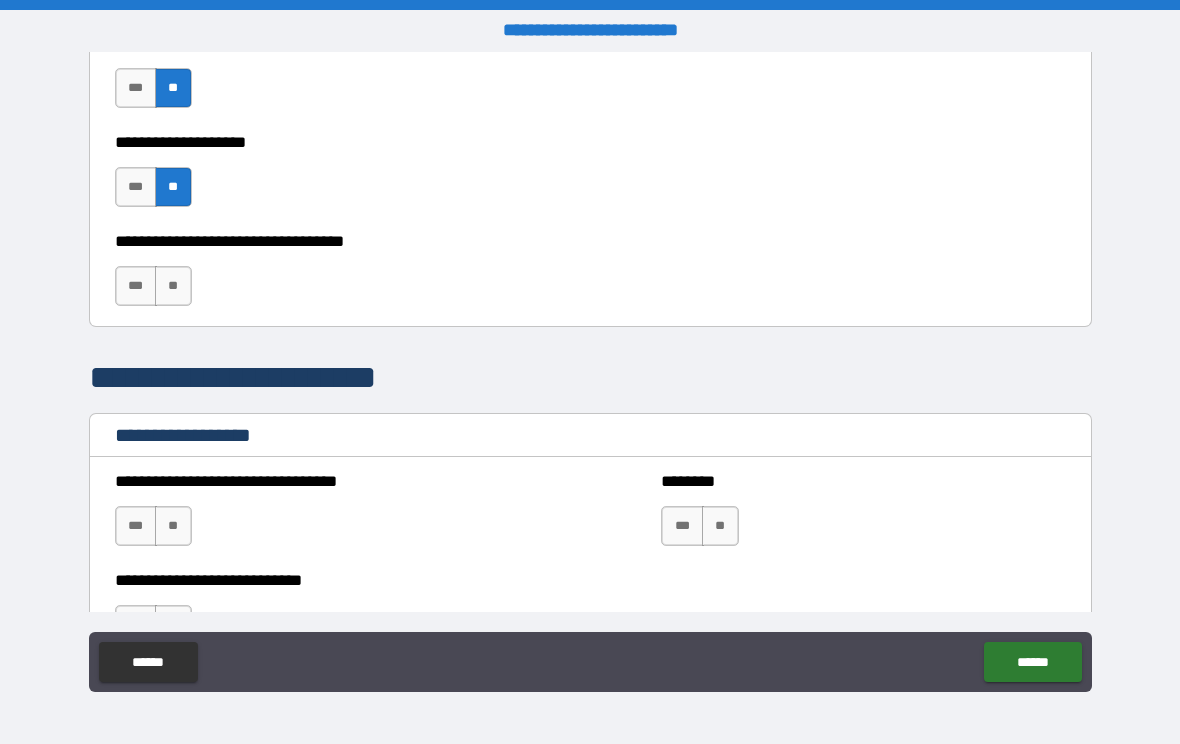 click on "**" at bounding box center (173, 286) 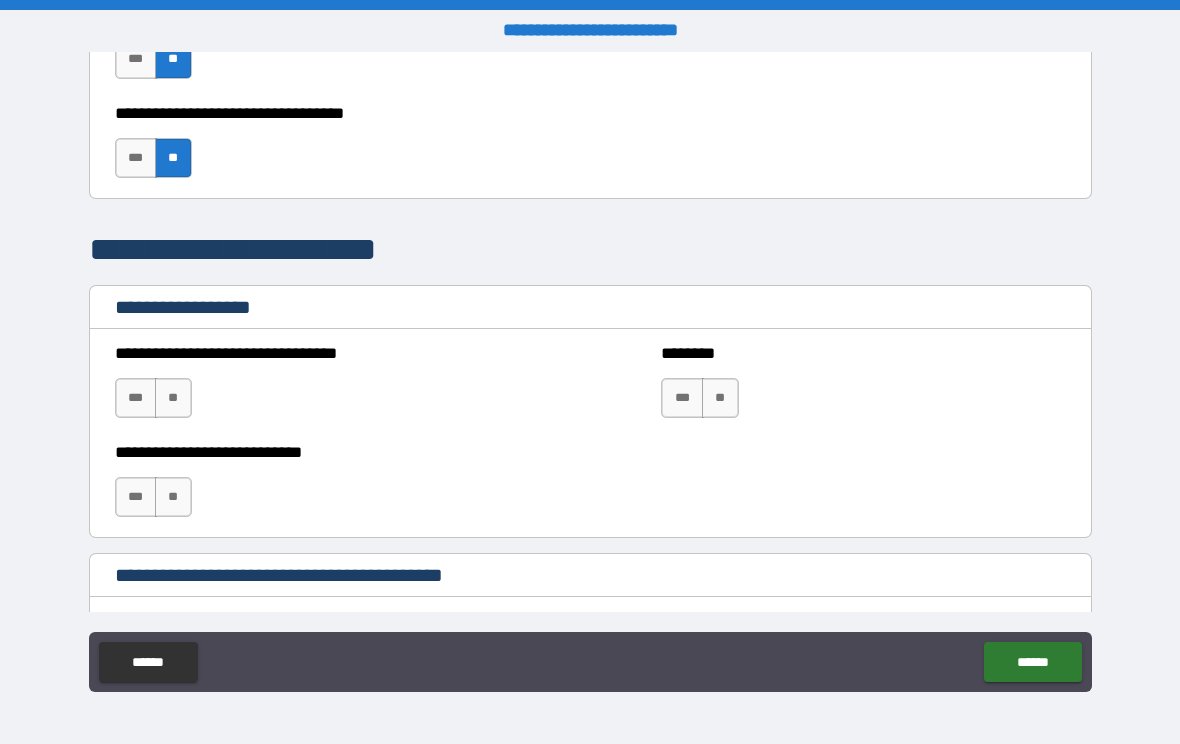 scroll, scrollTop: 1218, scrollLeft: 0, axis: vertical 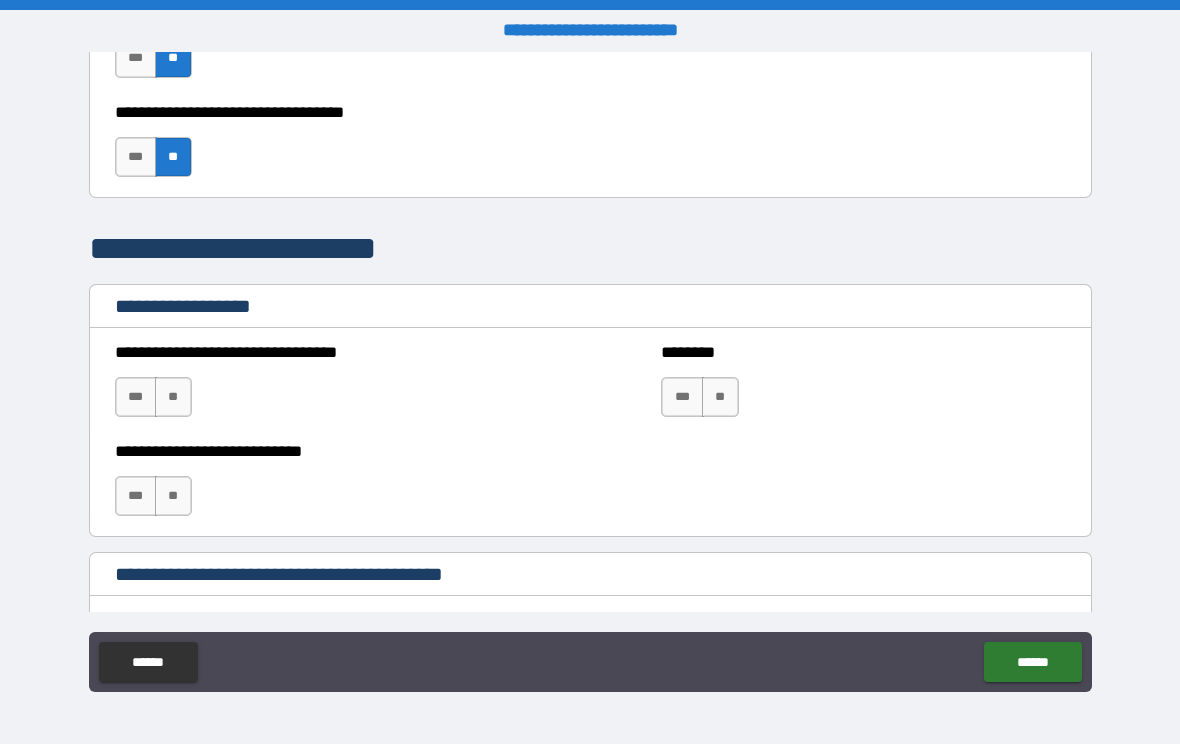 click on "**" at bounding box center (173, 397) 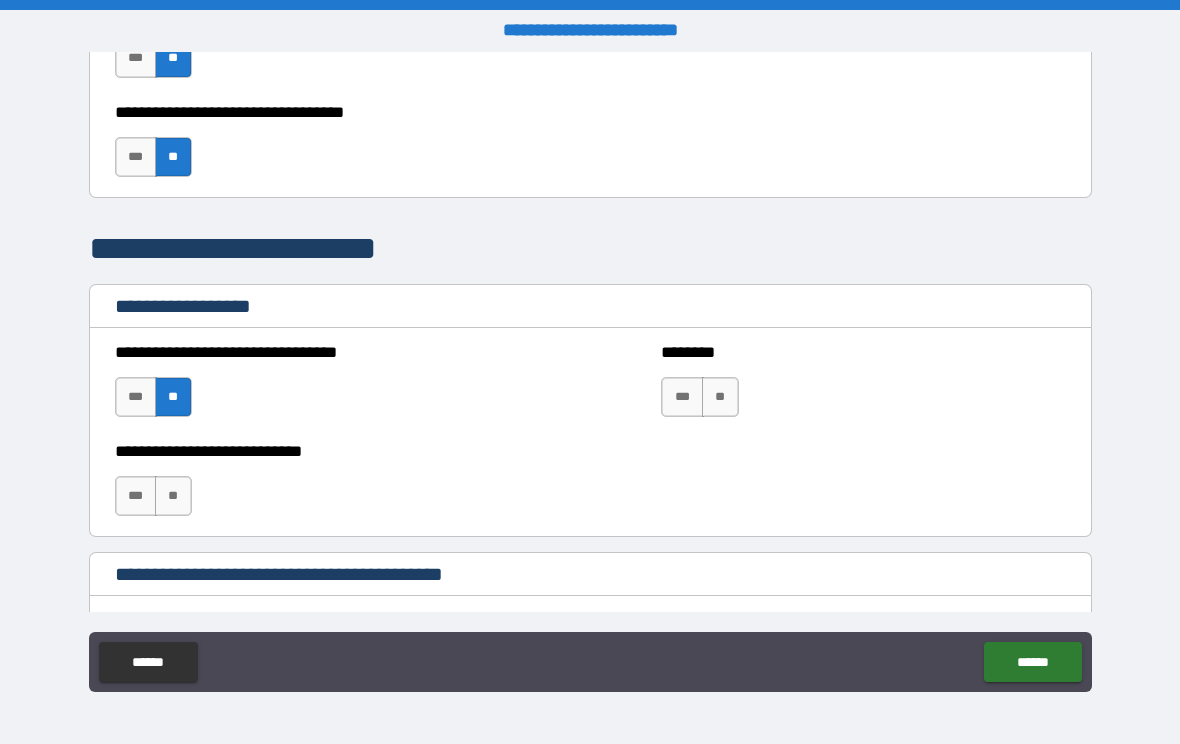 click on "**" at bounding box center (720, 397) 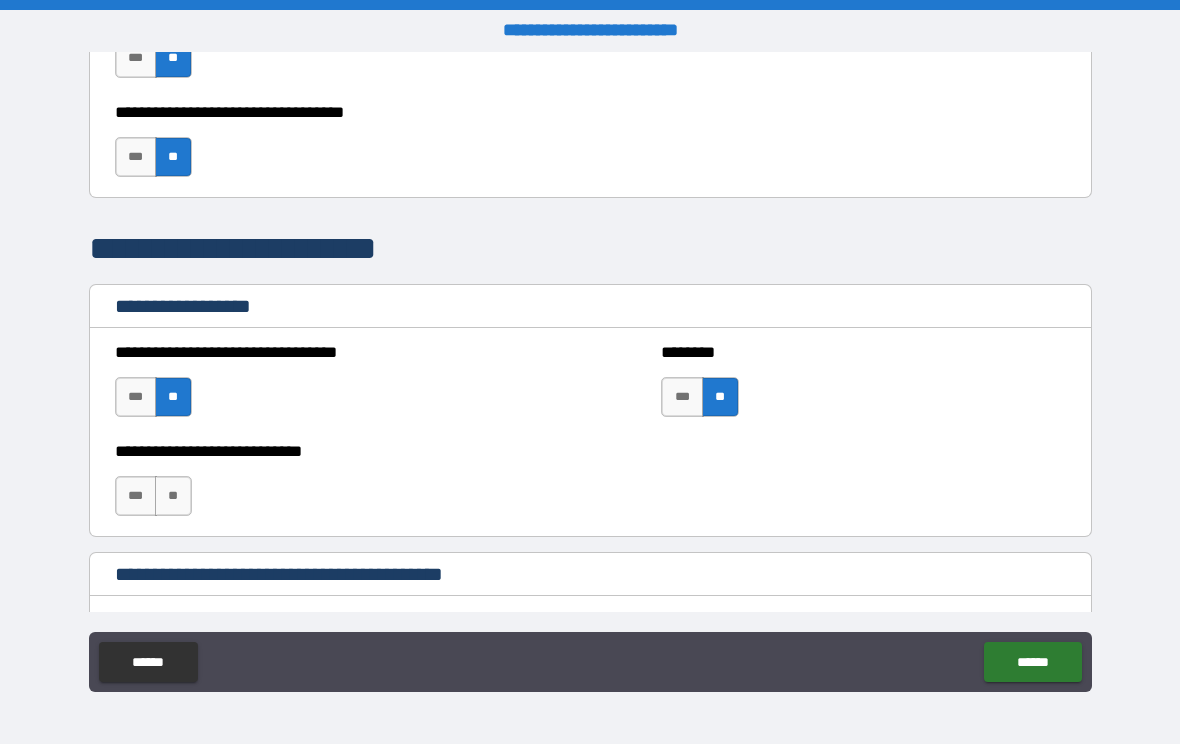 click on "**" at bounding box center (173, 496) 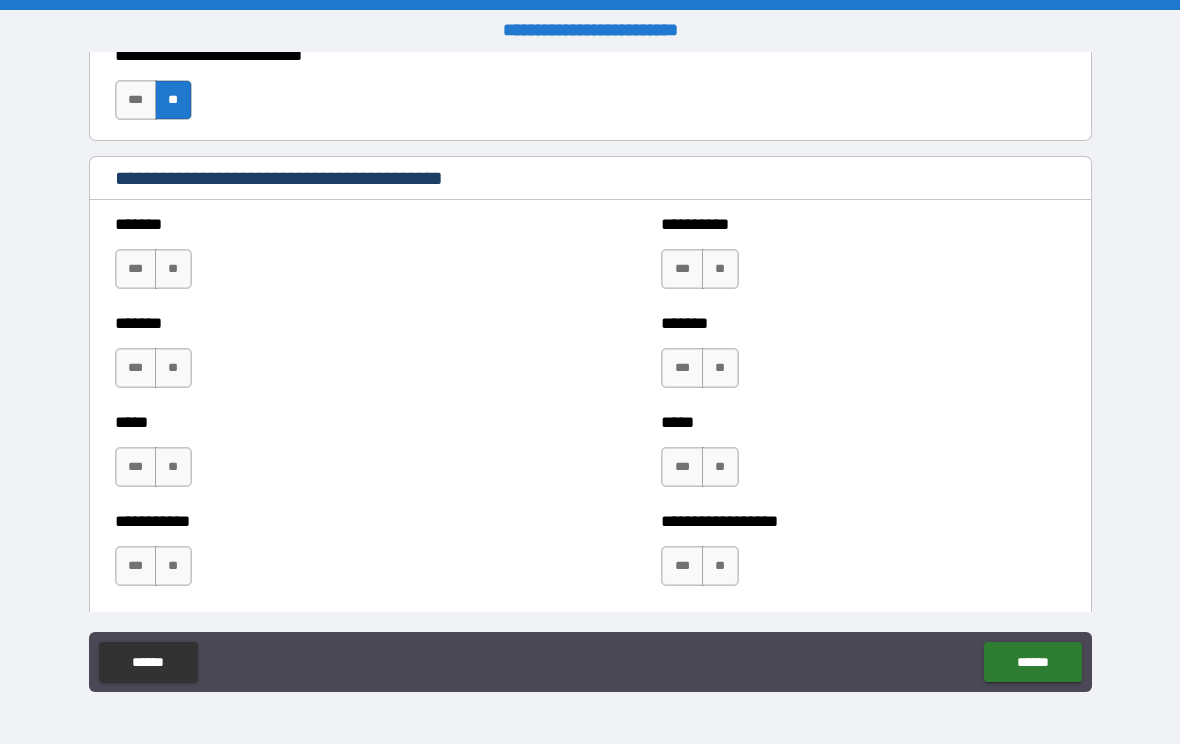 scroll, scrollTop: 1616, scrollLeft: 0, axis: vertical 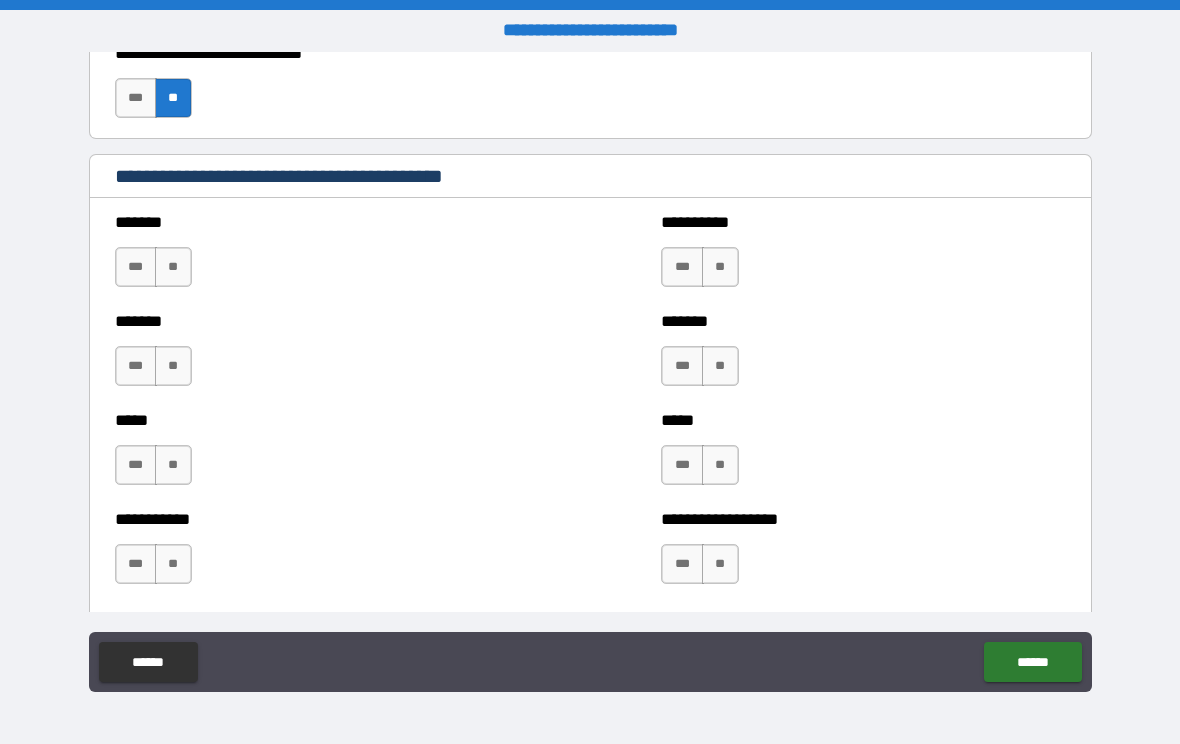 click on "**" at bounding box center [173, 366] 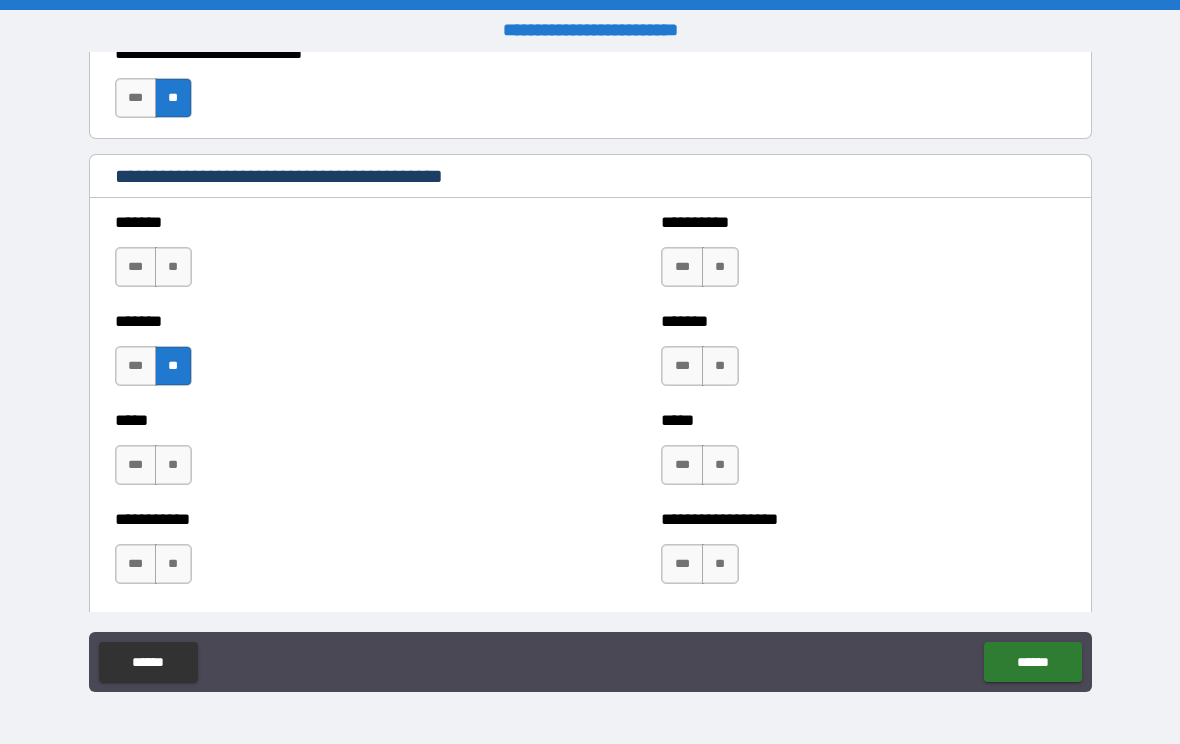 click on "**" at bounding box center (173, 267) 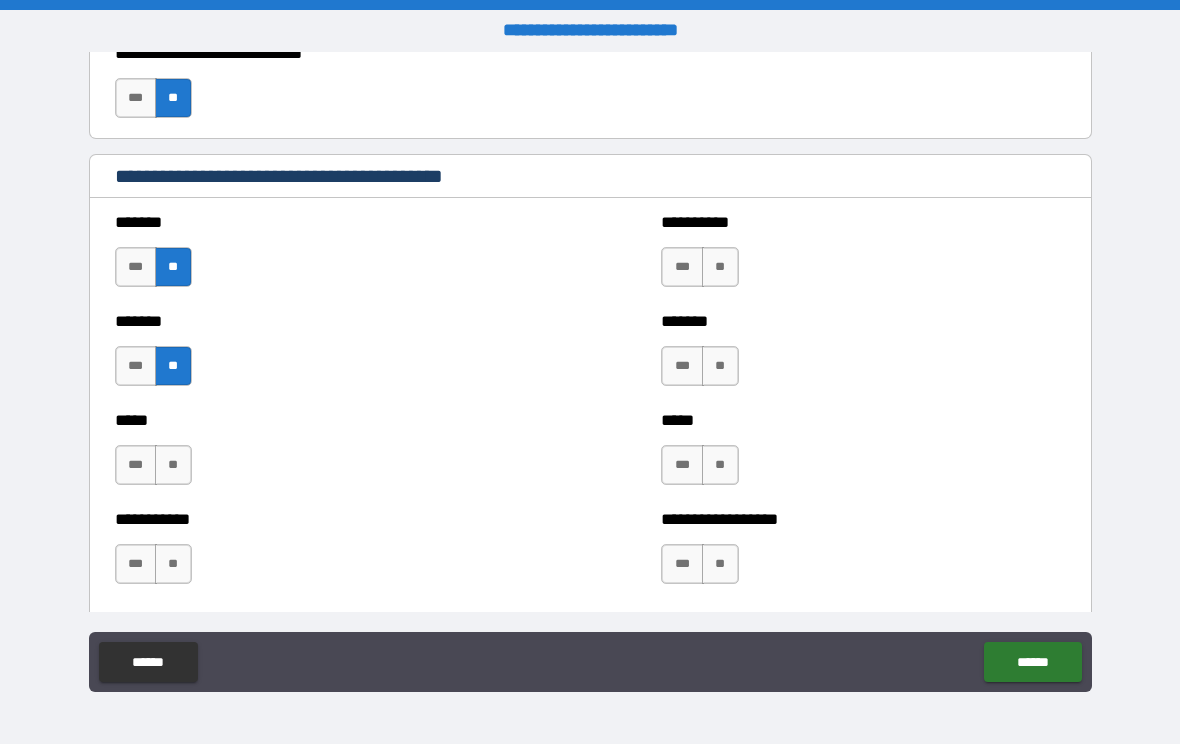 click on "**" at bounding box center (173, 465) 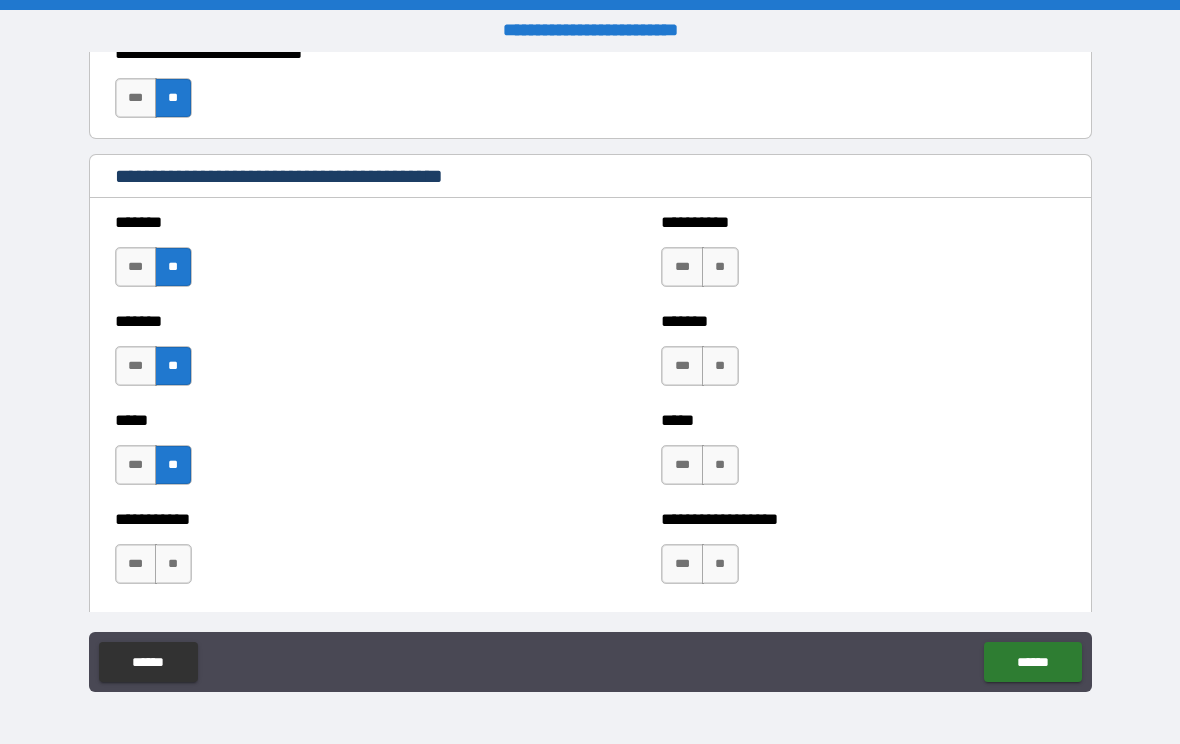 click on "**" at bounding box center [173, 564] 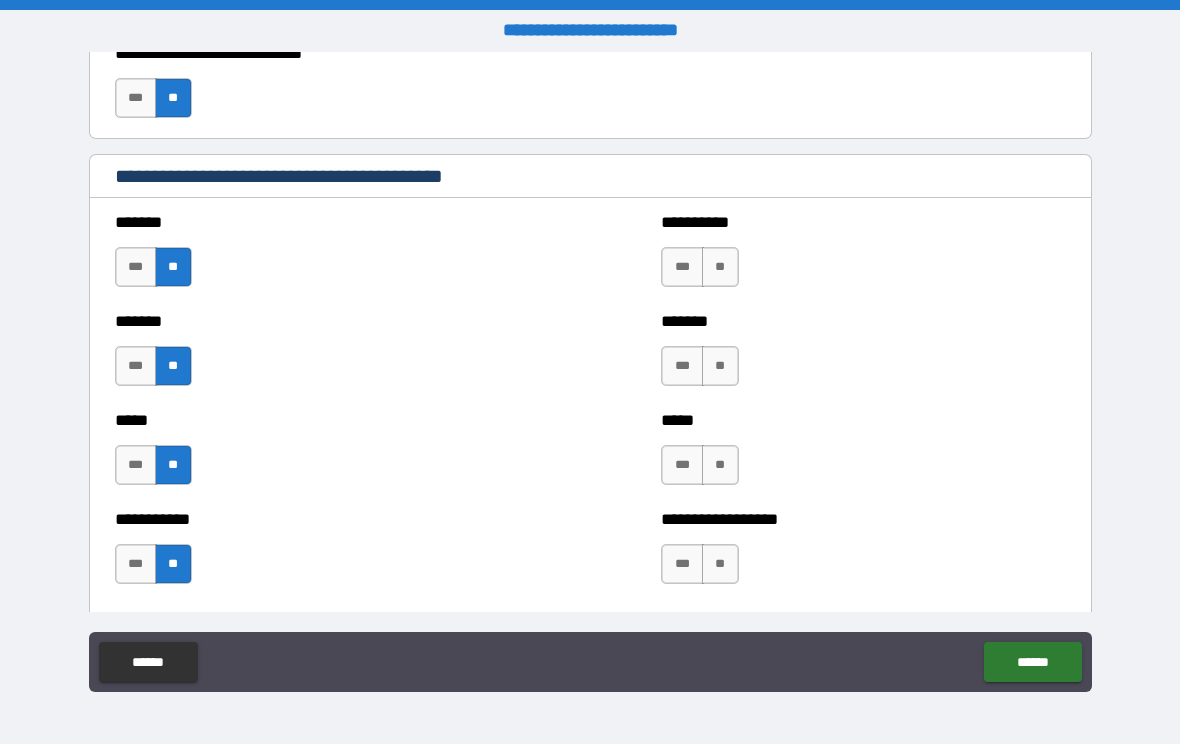 click on "**" at bounding box center [720, 267] 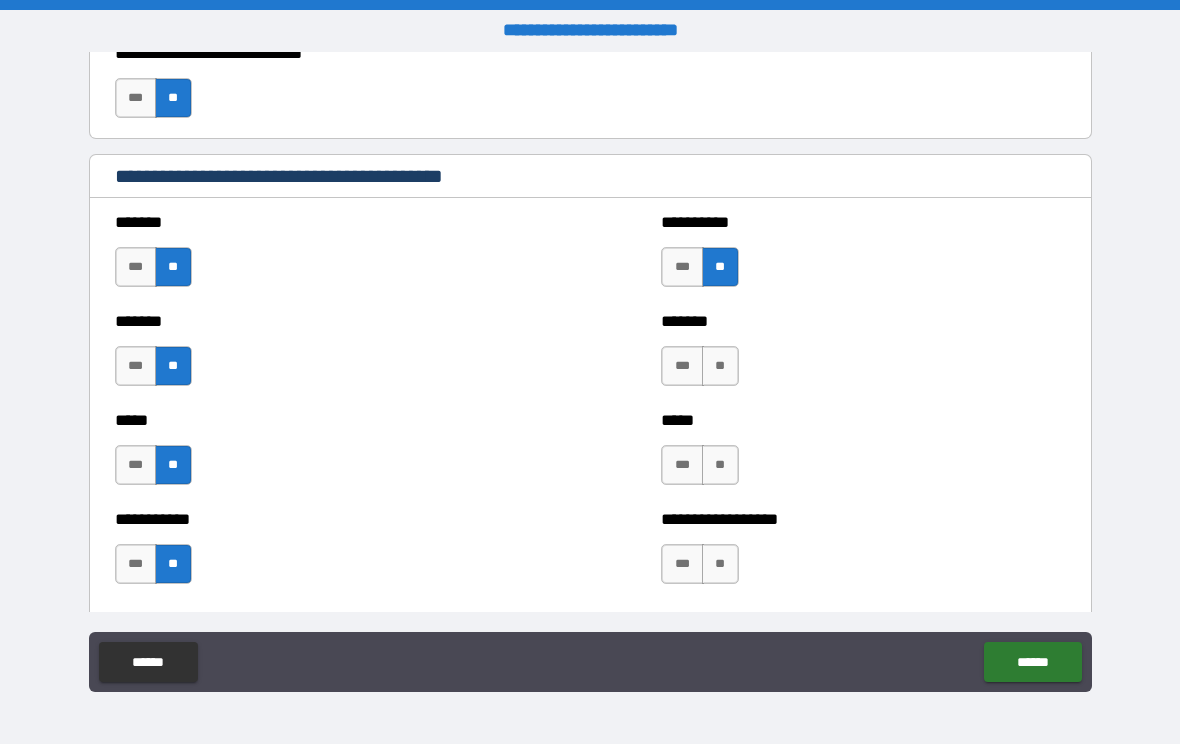 click on "**" at bounding box center [720, 366] 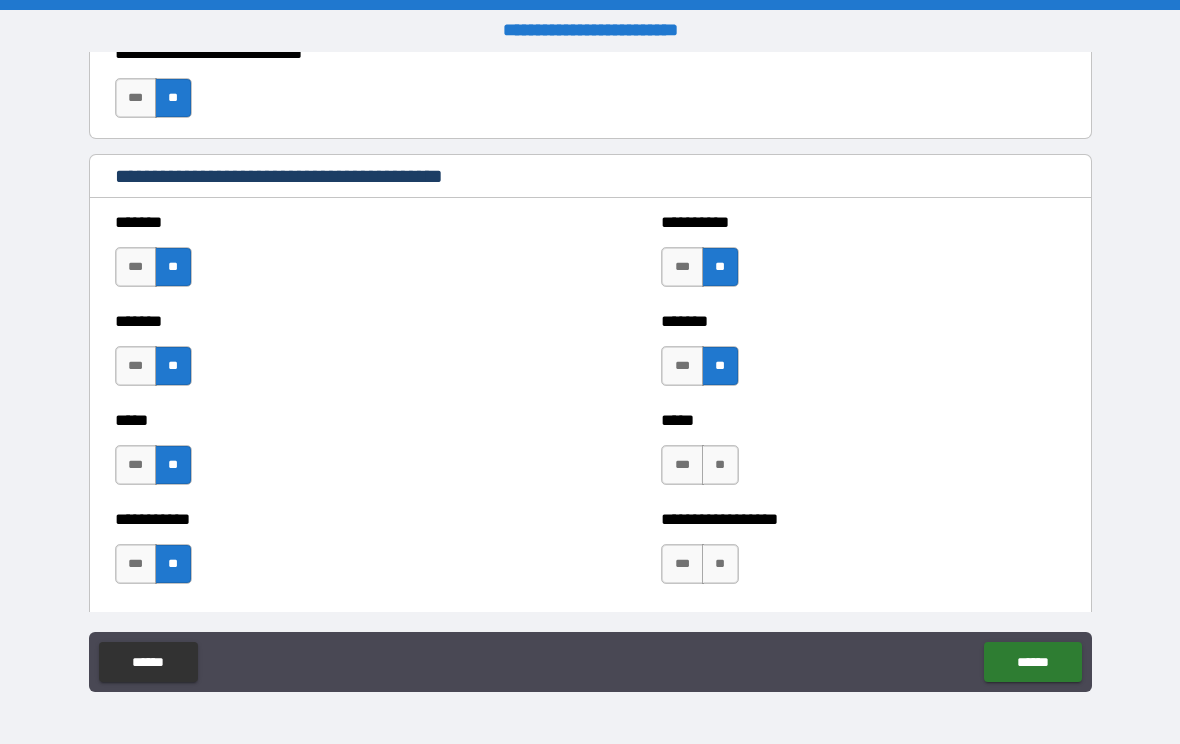 click on "**" at bounding box center (720, 465) 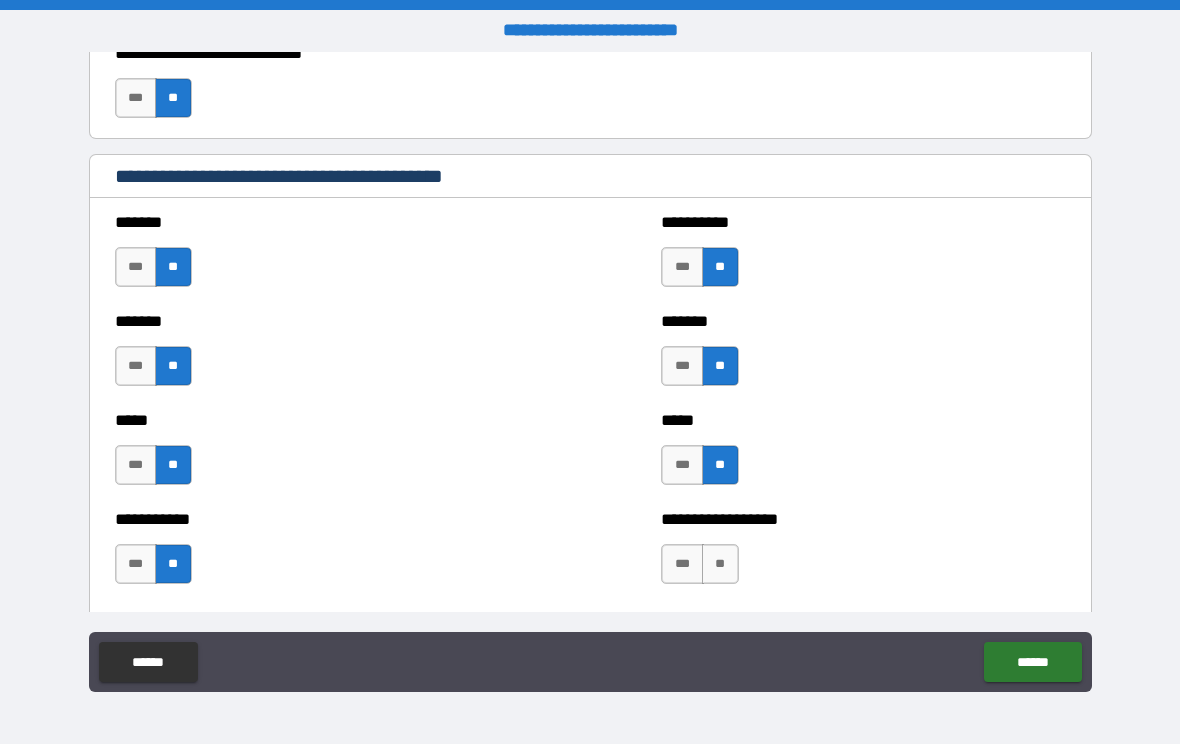 click on "**" at bounding box center (720, 564) 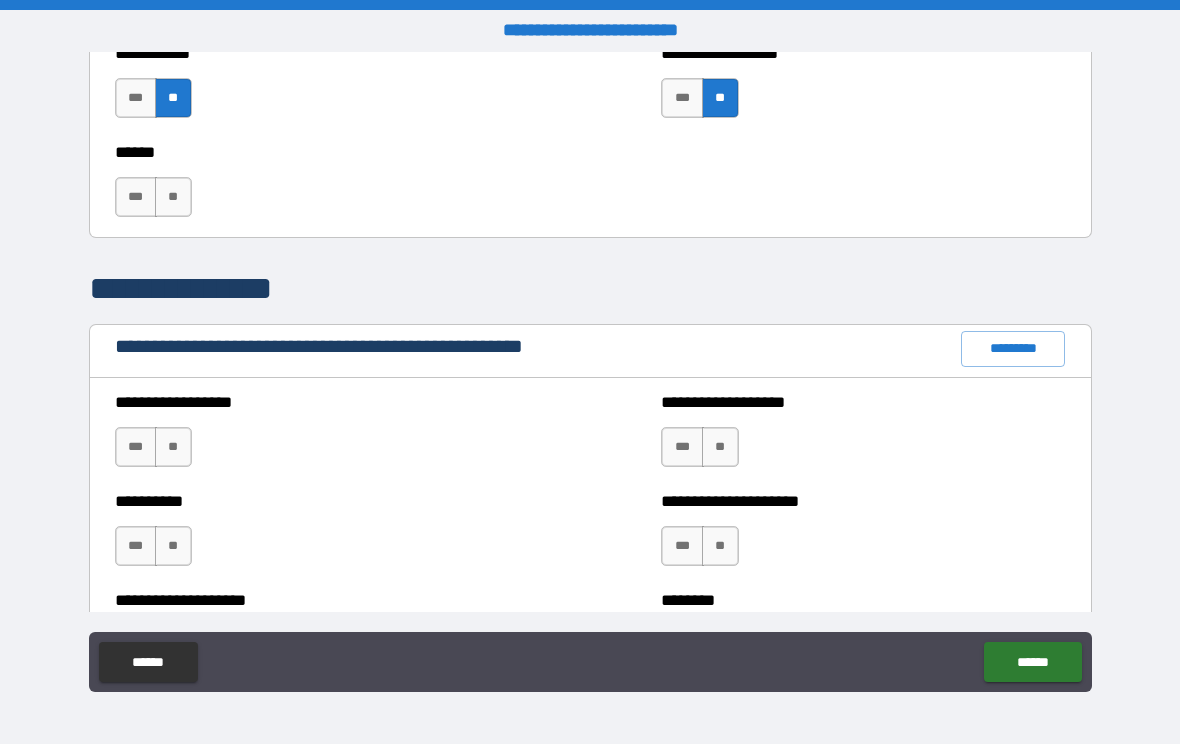 scroll, scrollTop: 2083, scrollLeft: 0, axis: vertical 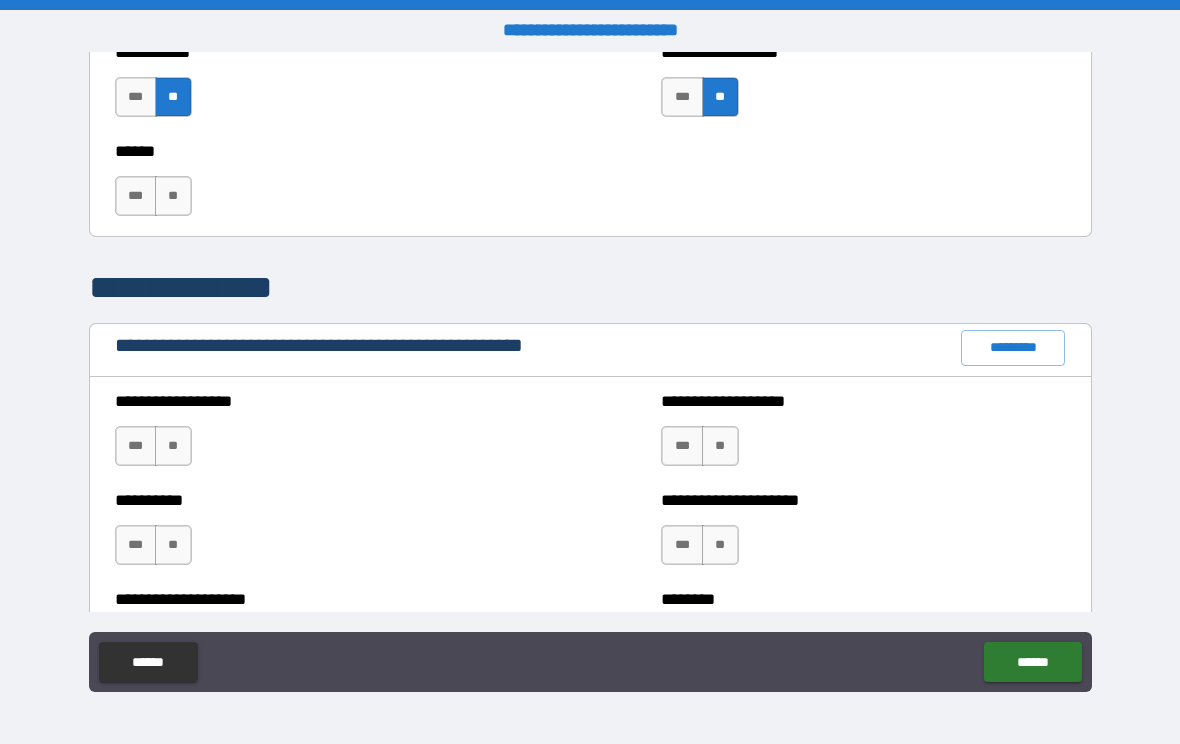 click on "**" at bounding box center (173, 446) 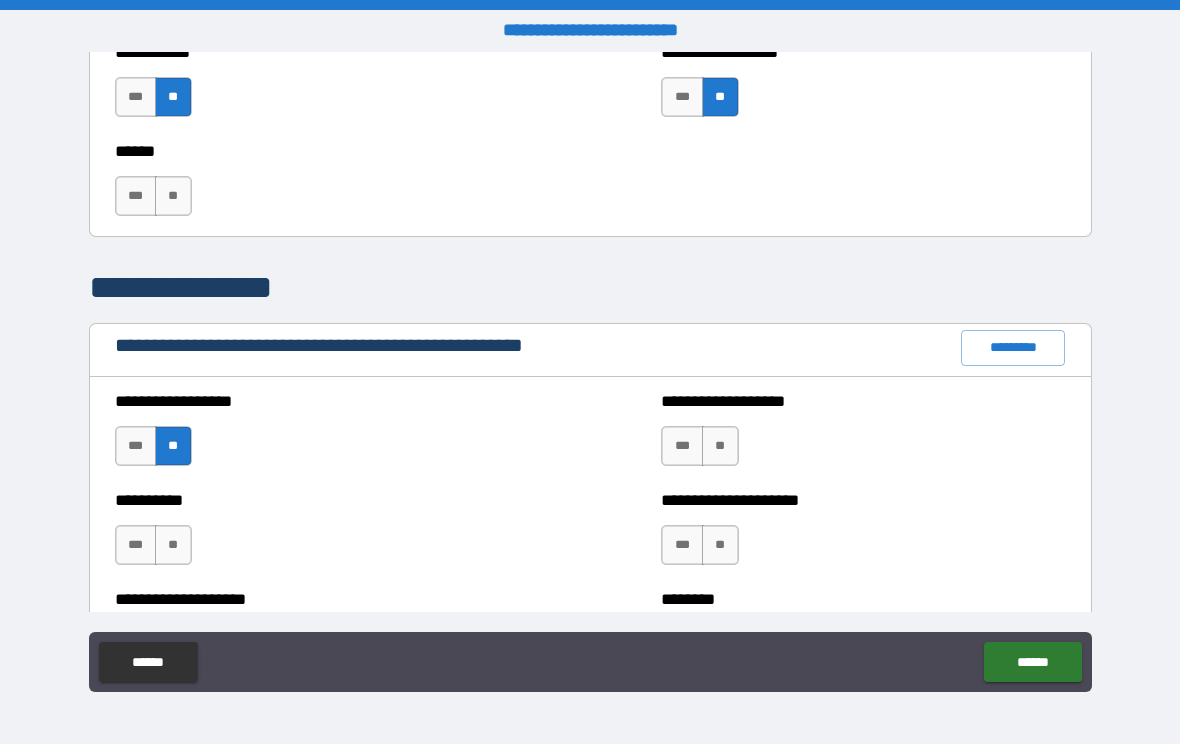 click on "**" at bounding box center [173, 545] 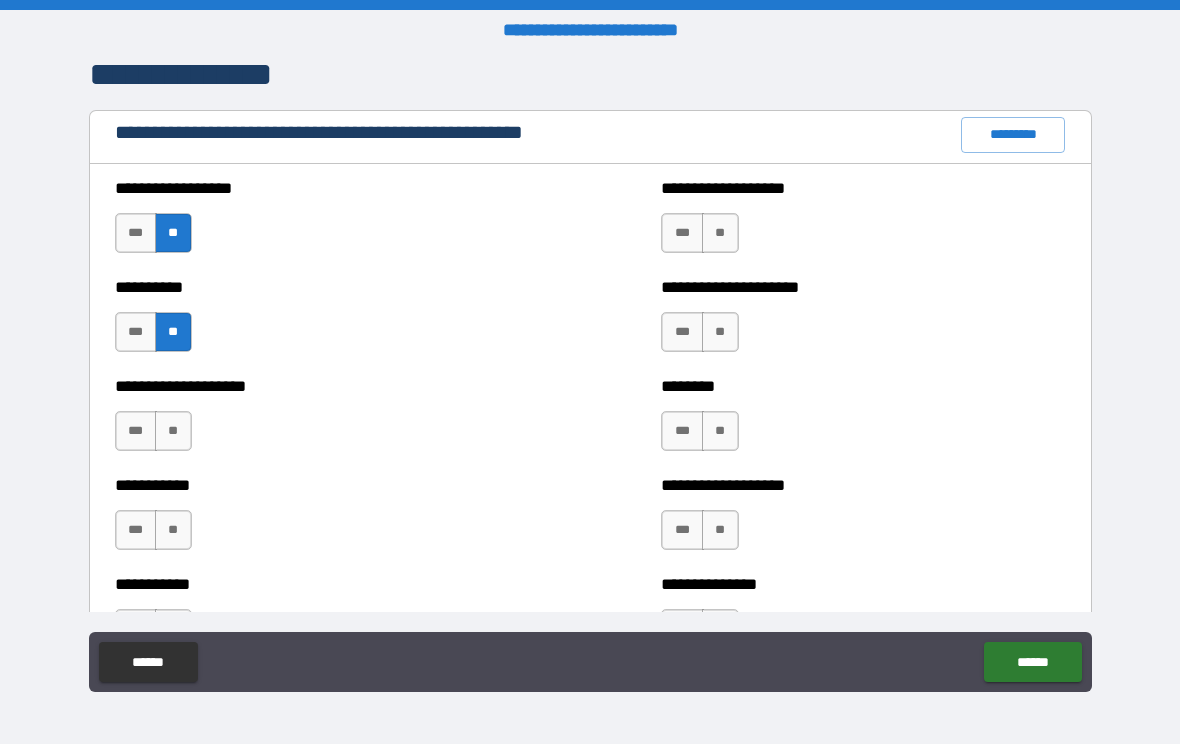 scroll, scrollTop: 2297, scrollLeft: 0, axis: vertical 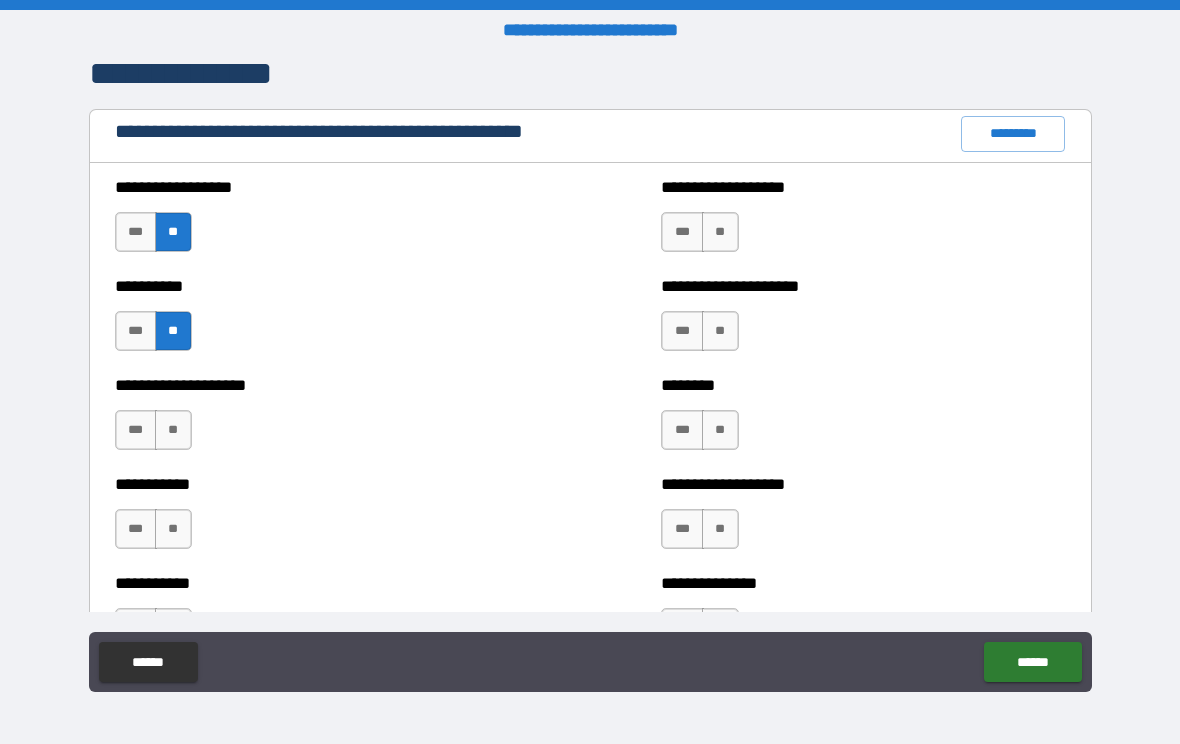 click on "***" at bounding box center (136, 430) 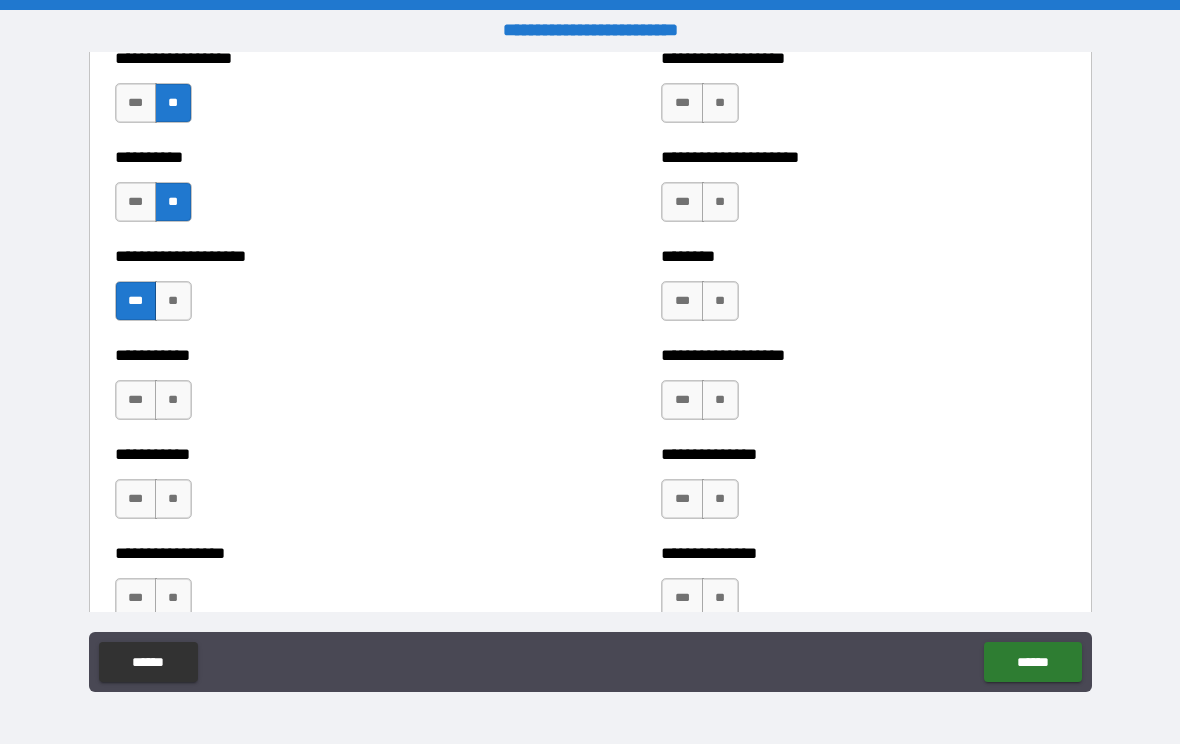 scroll, scrollTop: 2432, scrollLeft: 0, axis: vertical 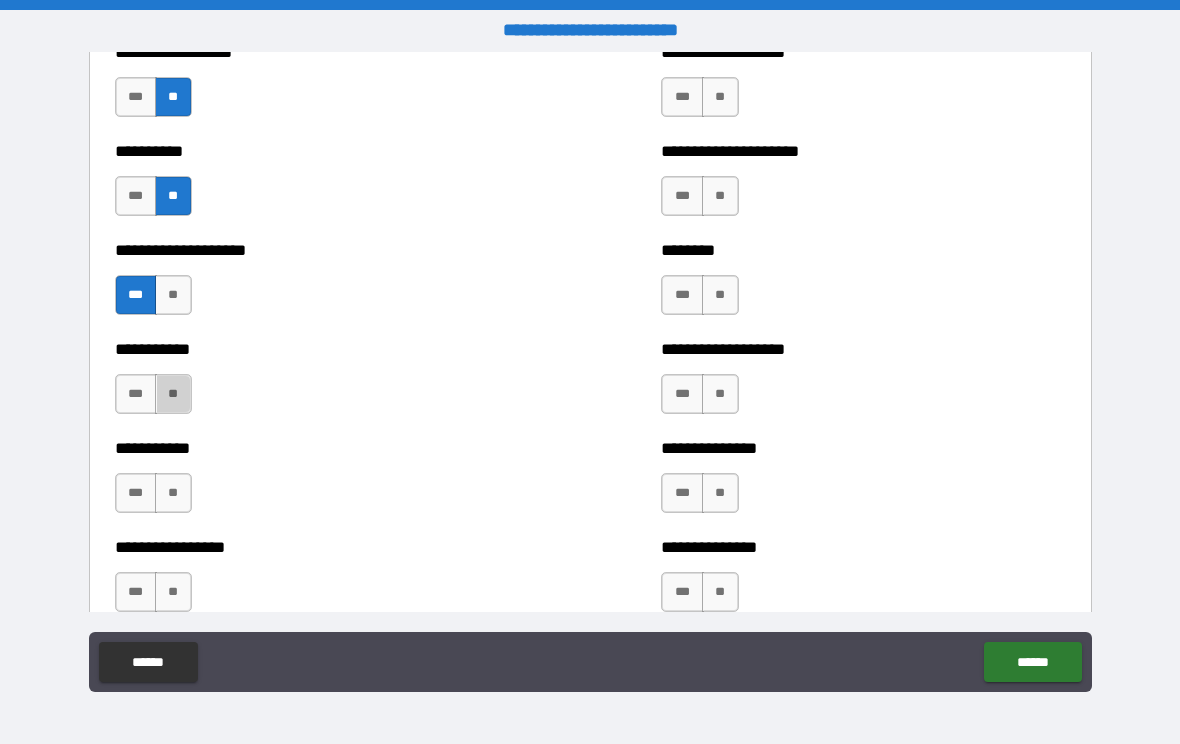click on "**" at bounding box center [173, 394] 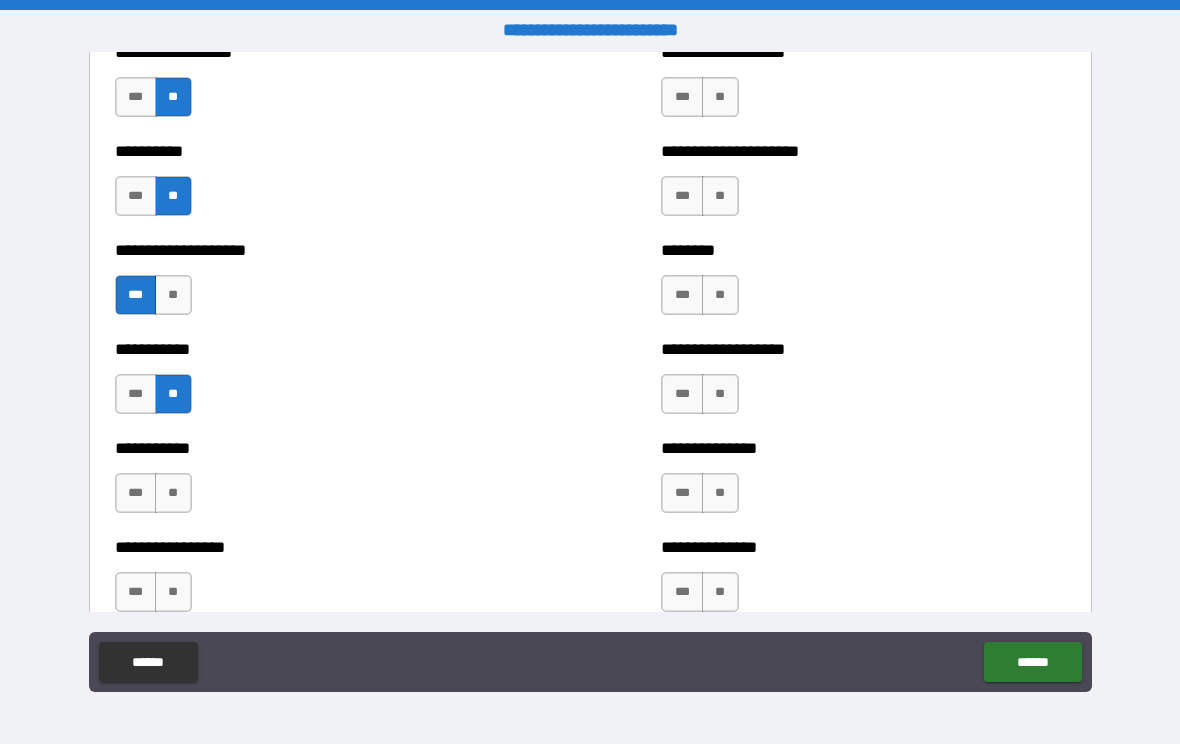 click on "**" at bounding box center [173, 493] 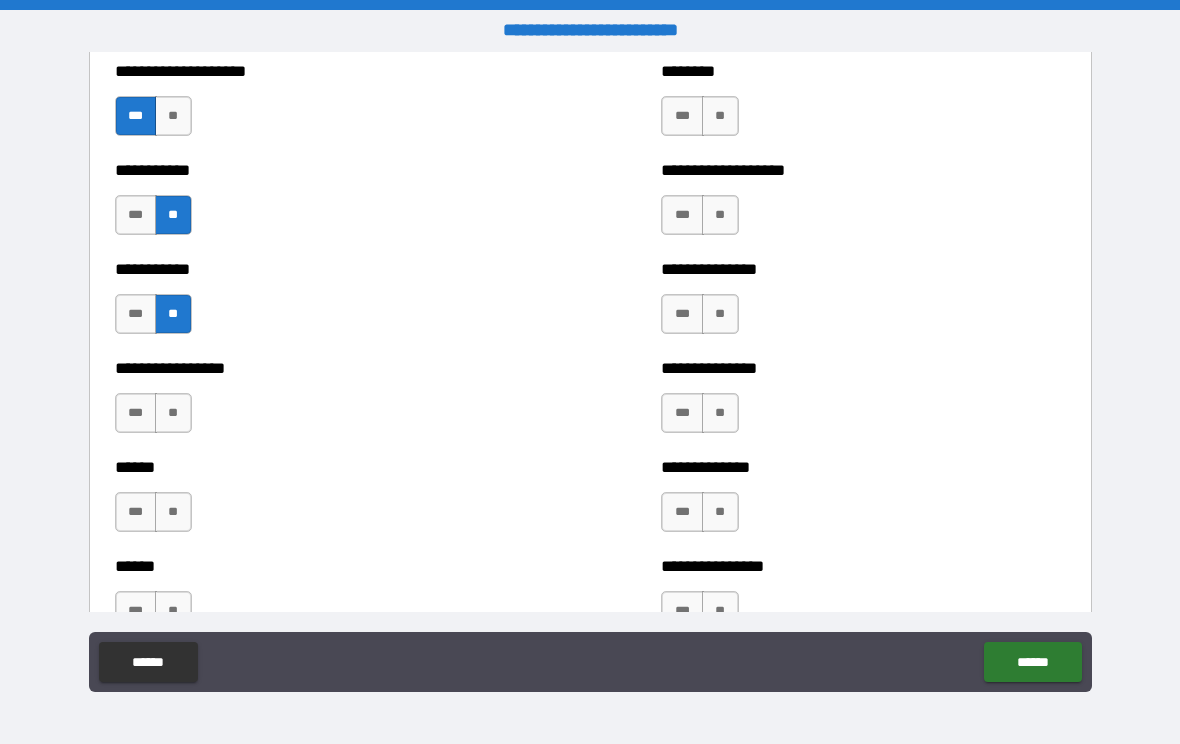 scroll, scrollTop: 2632, scrollLeft: 0, axis: vertical 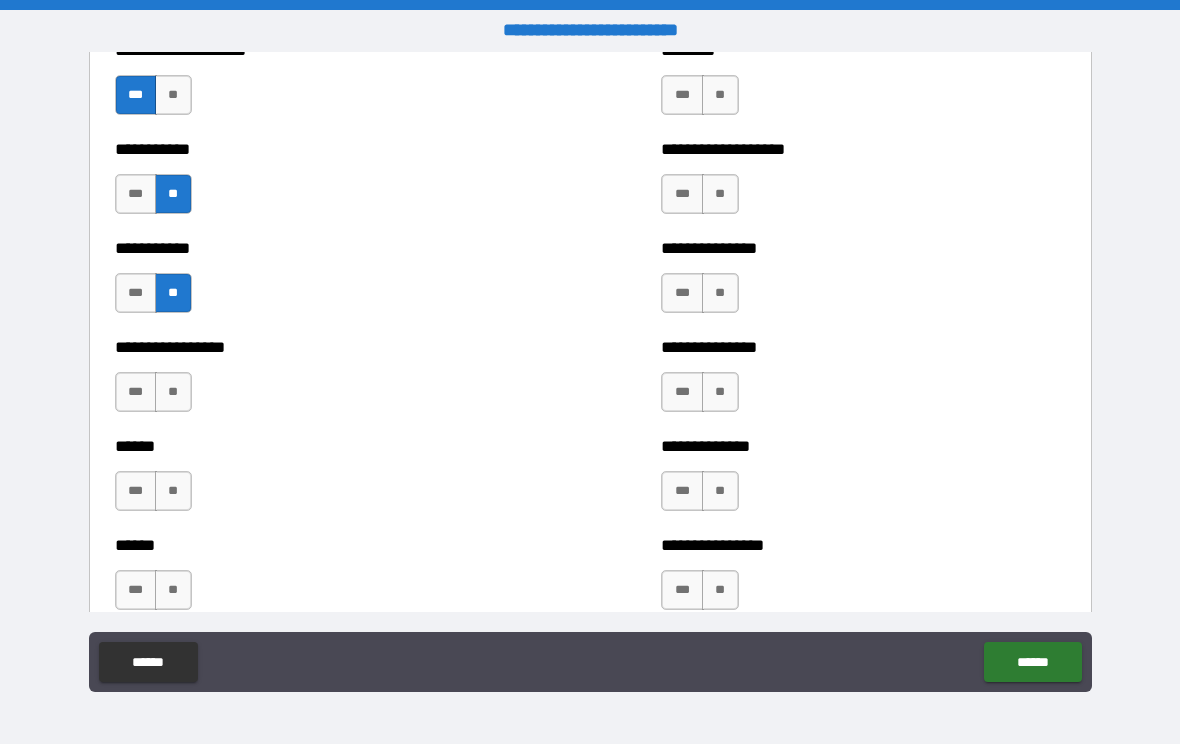 click on "**" at bounding box center [173, 392] 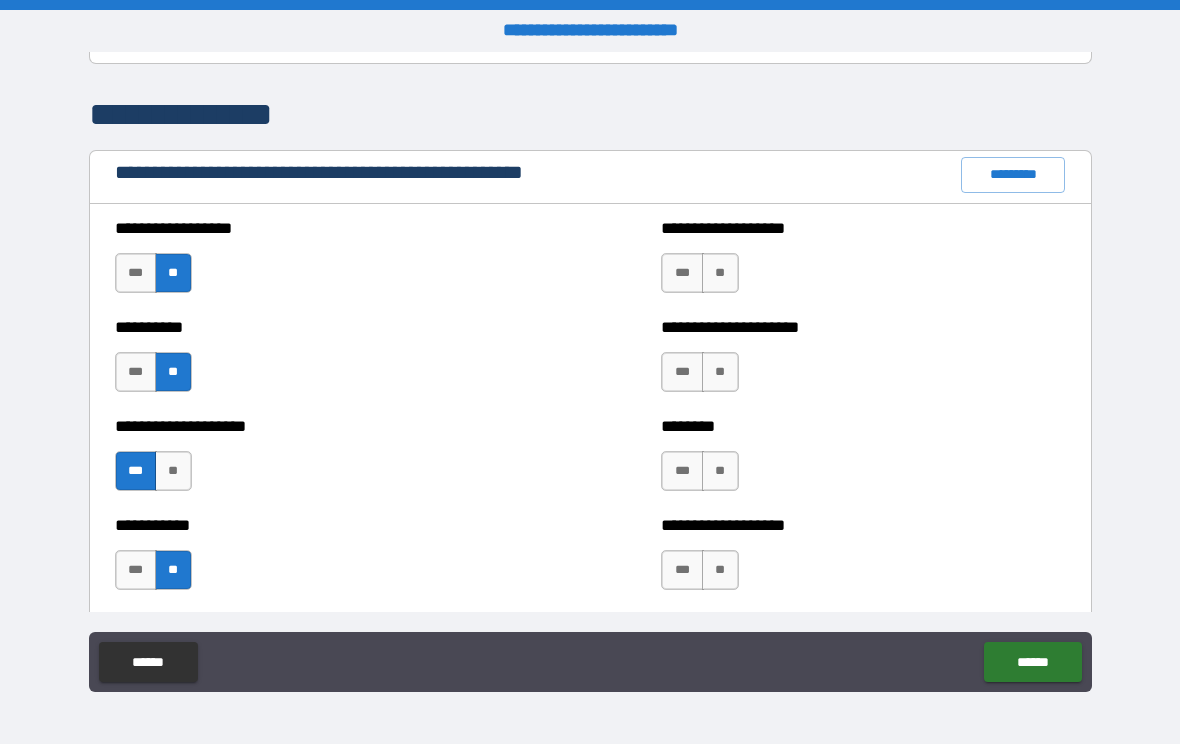 scroll, scrollTop: 2258, scrollLeft: 0, axis: vertical 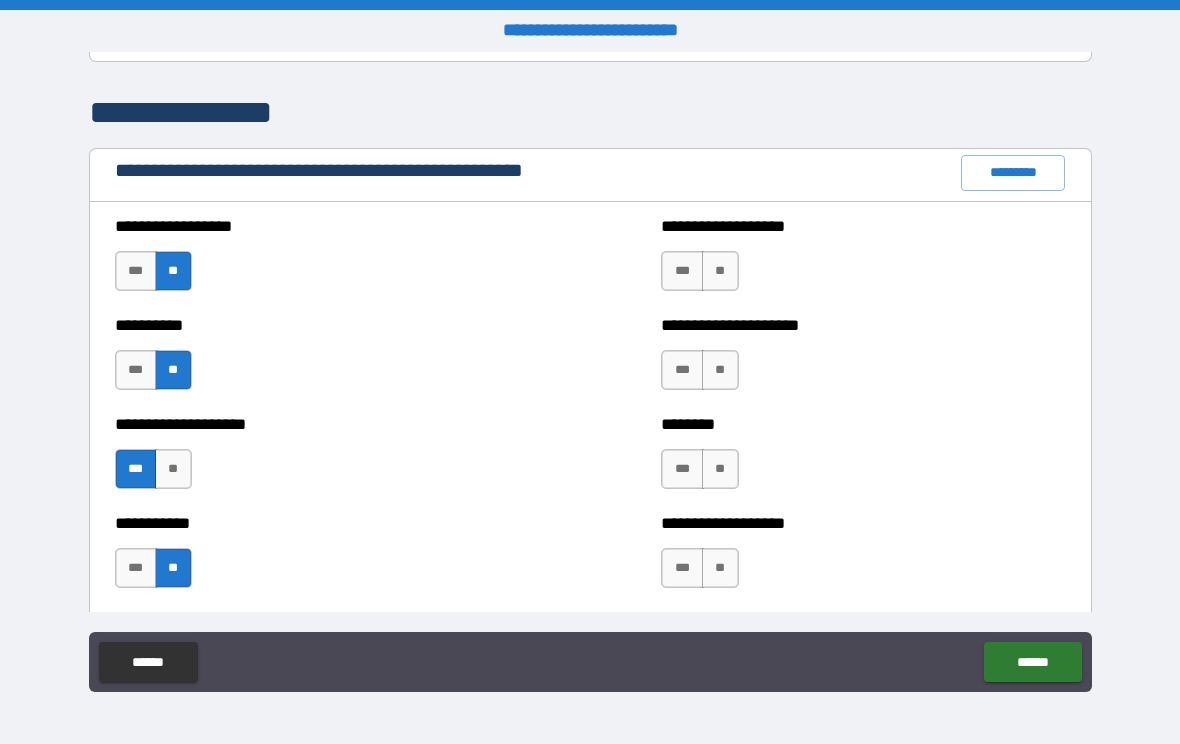 click on "**" at bounding box center [720, 271] 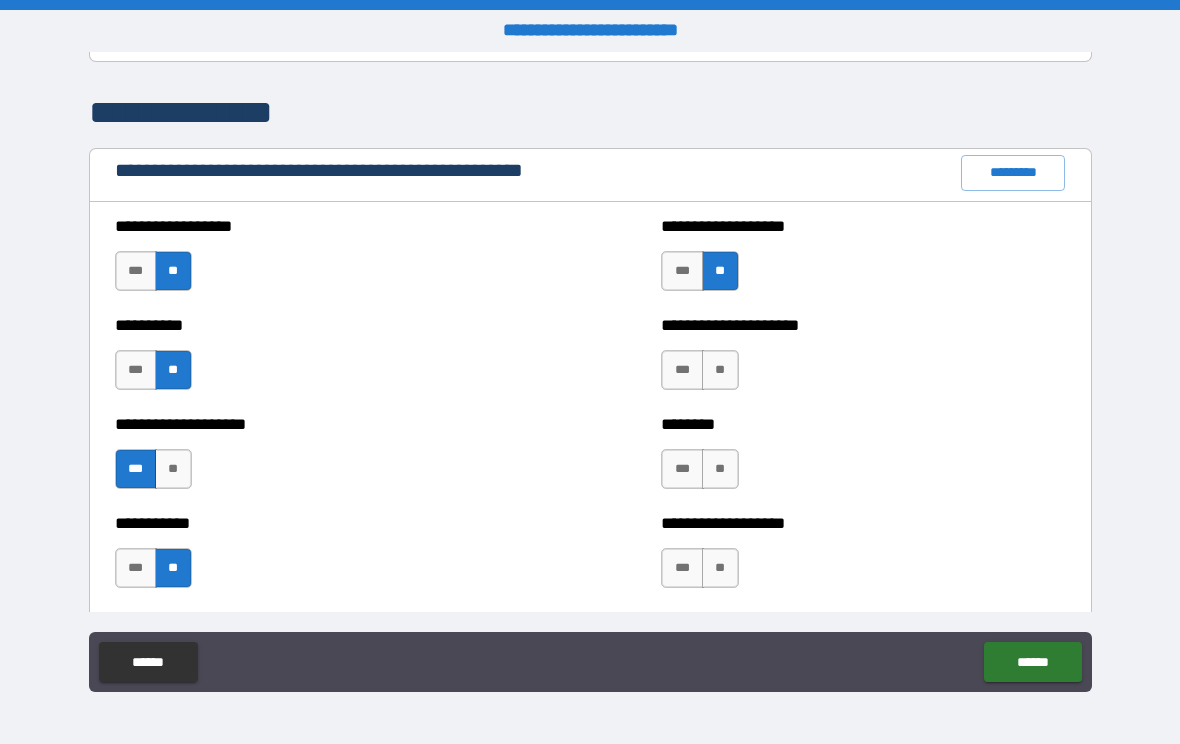 click on "**" at bounding box center [720, 370] 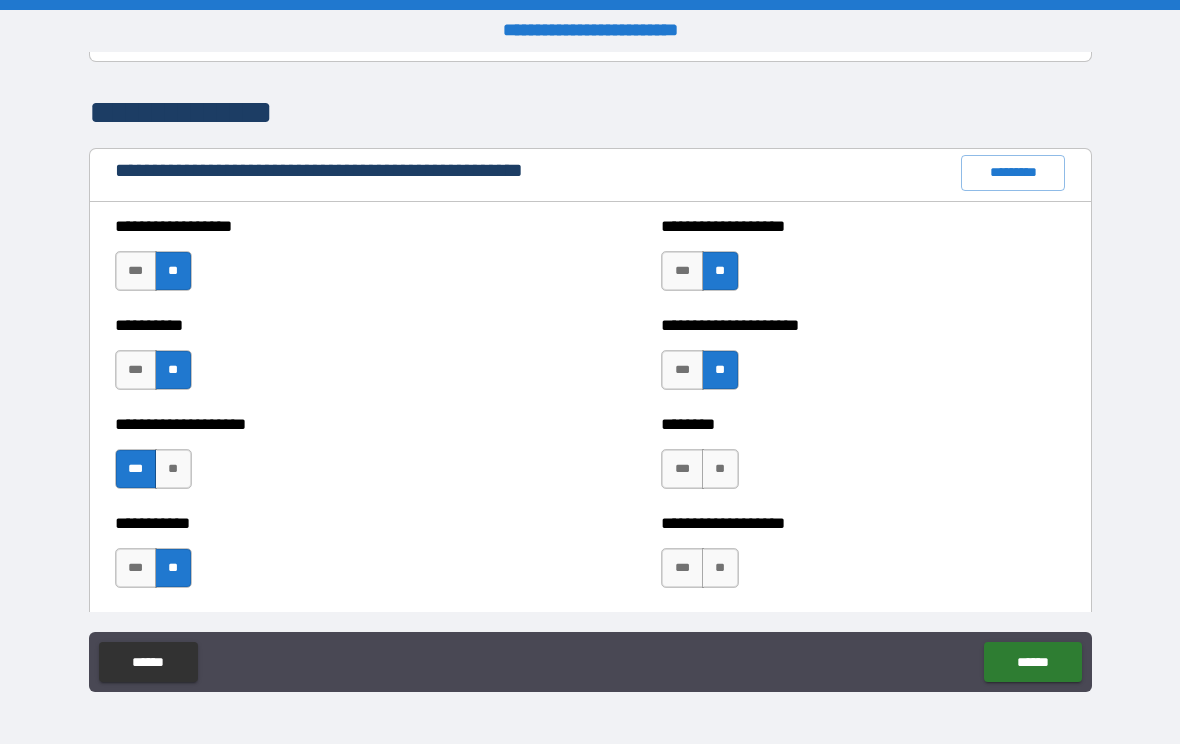 click on "**" at bounding box center (720, 469) 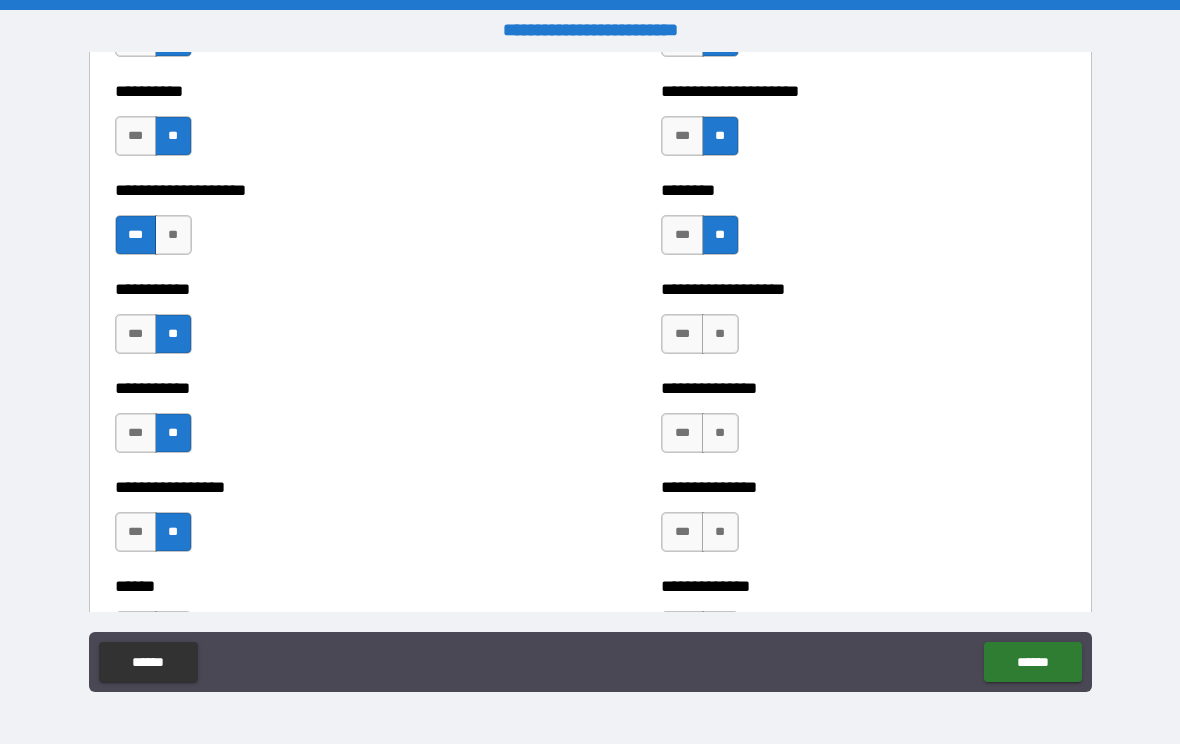 scroll, scrollTop: 2484, scrollLeft: 0, axis: vertical 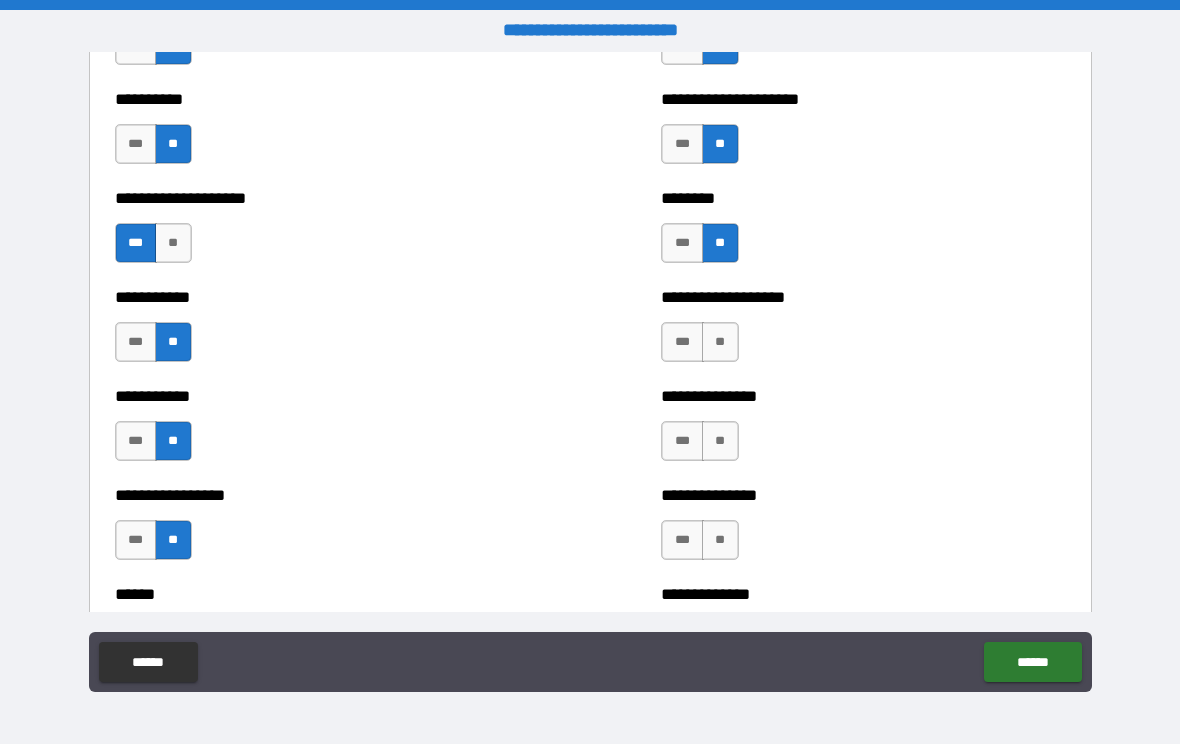 click on "**" at bounding box center [720, 342] 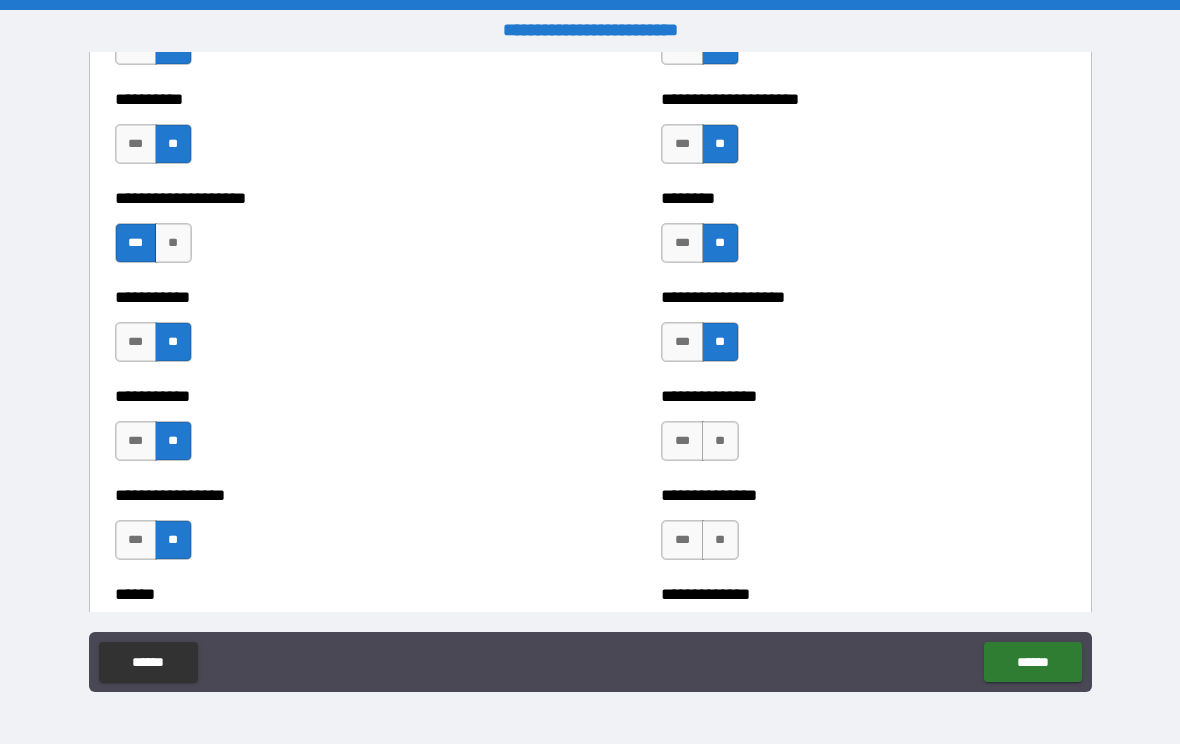 click on "**" at bounding box center [720, 441] 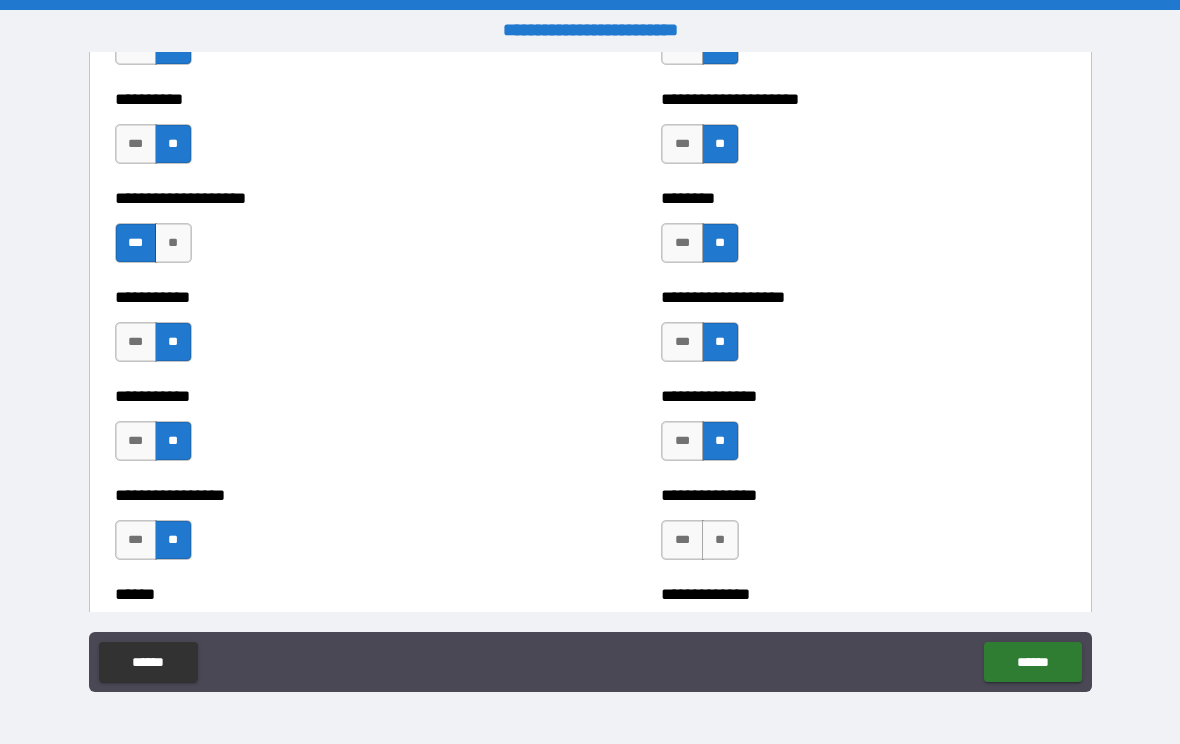 click on "**" at bounding box center [720, 540] 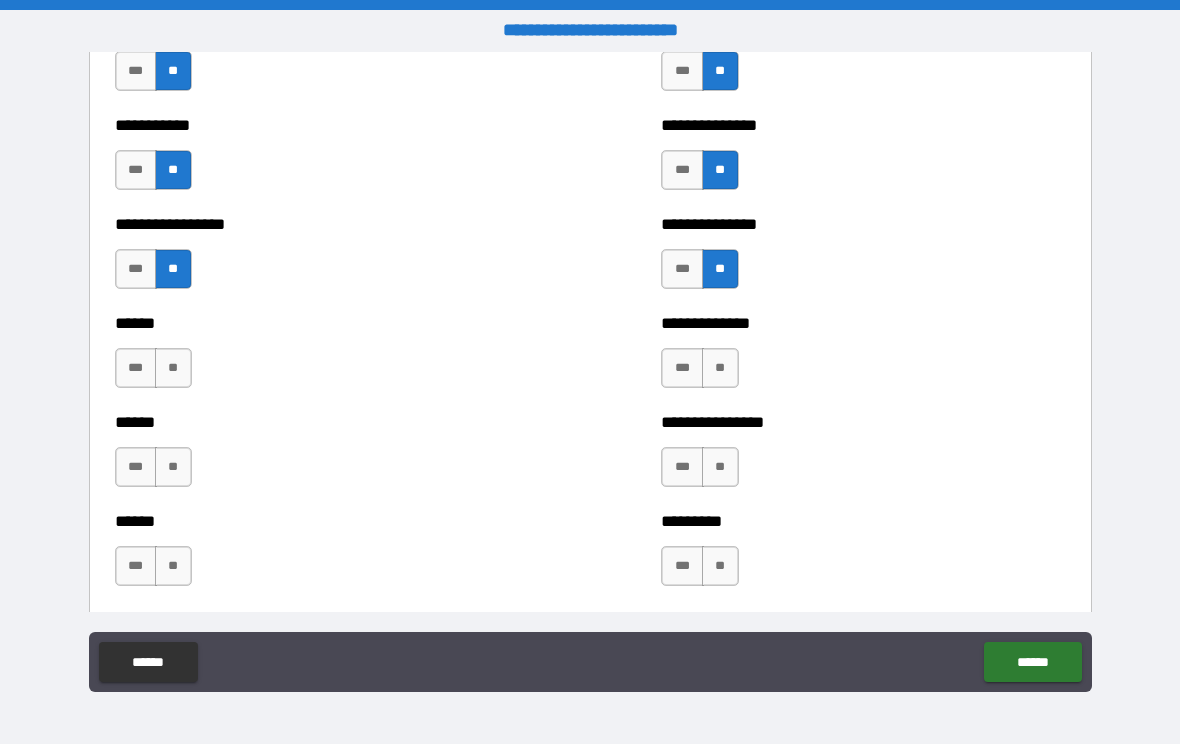 scroll, scrollTop: 2751, scrollLeft: 0, axis: vertical 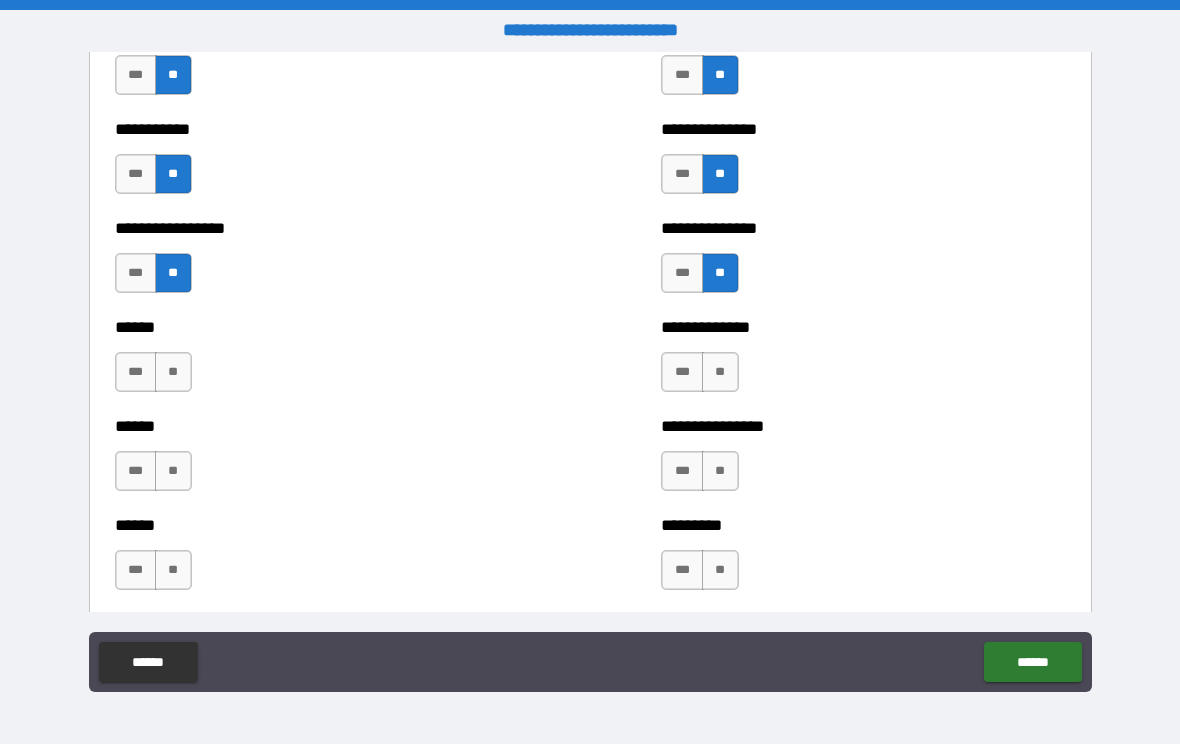 click on "**" at bounding box center [720, 372] 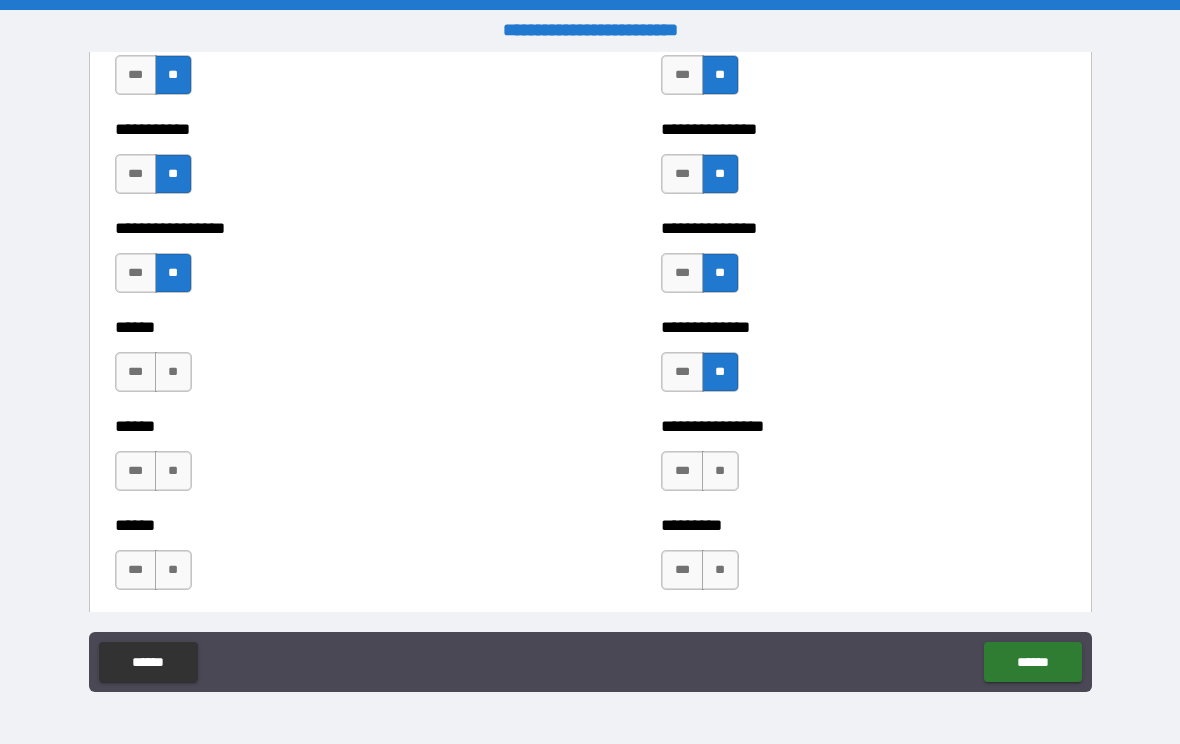 click on "**" at bounding box center (173, 372) 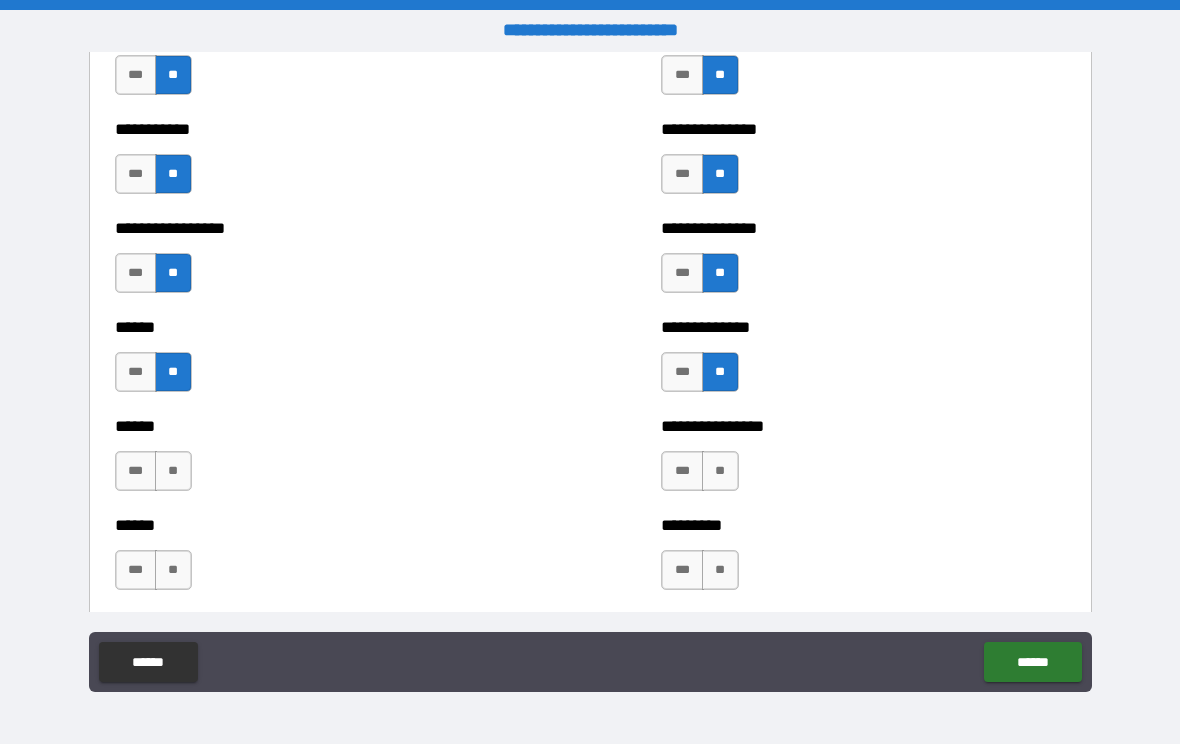 click on "**" at bounding box center [173, 471] 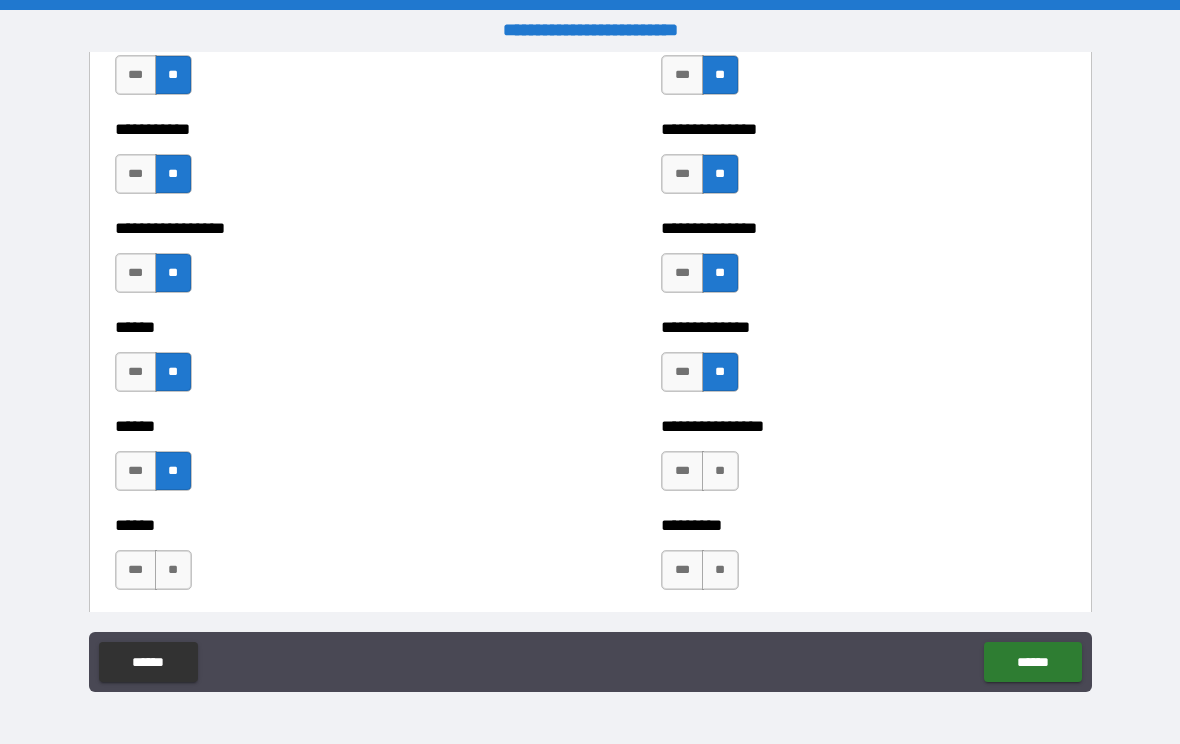 click on "**" at bounding box center (173, 570) 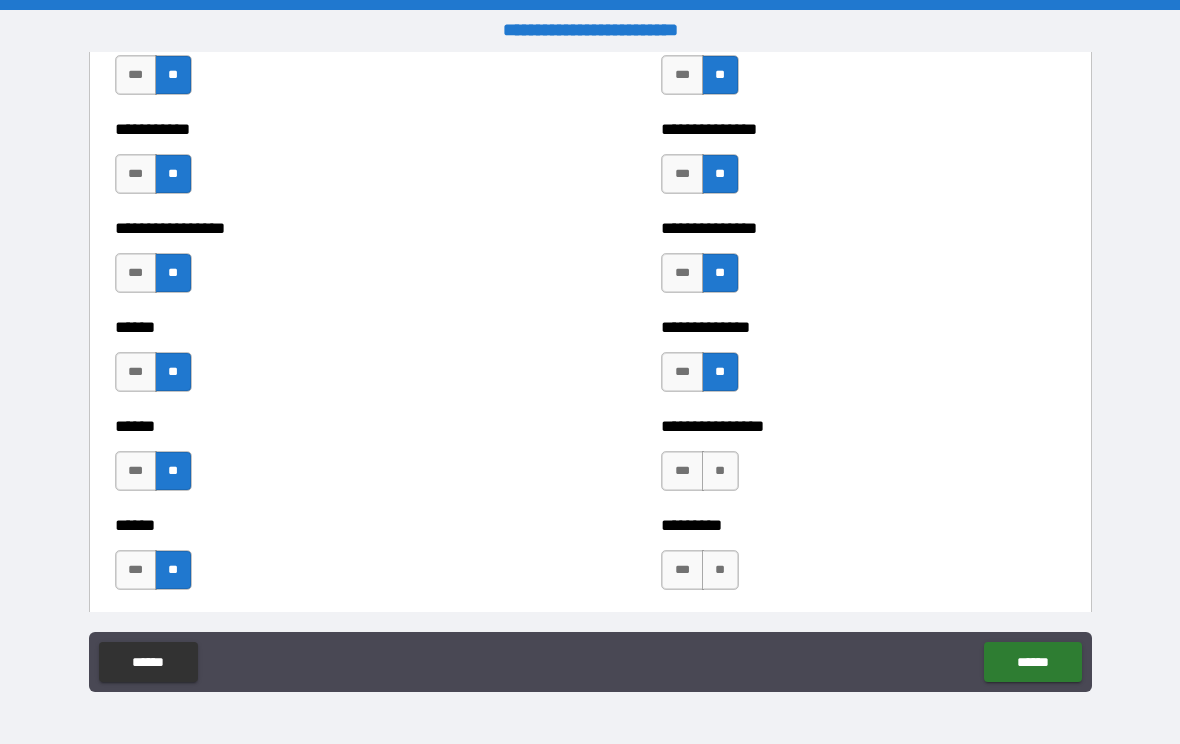 click on "**" at bounding box center (720, 471) 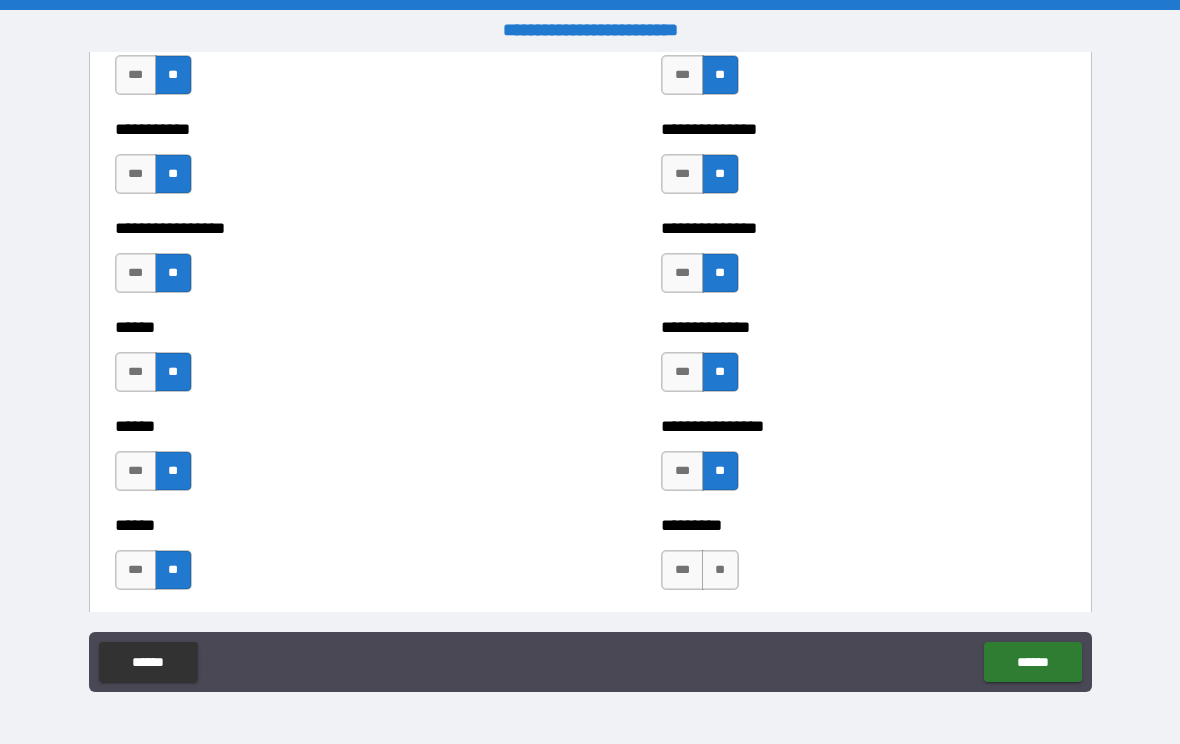 click on "**" at bounding box center [720, 570] 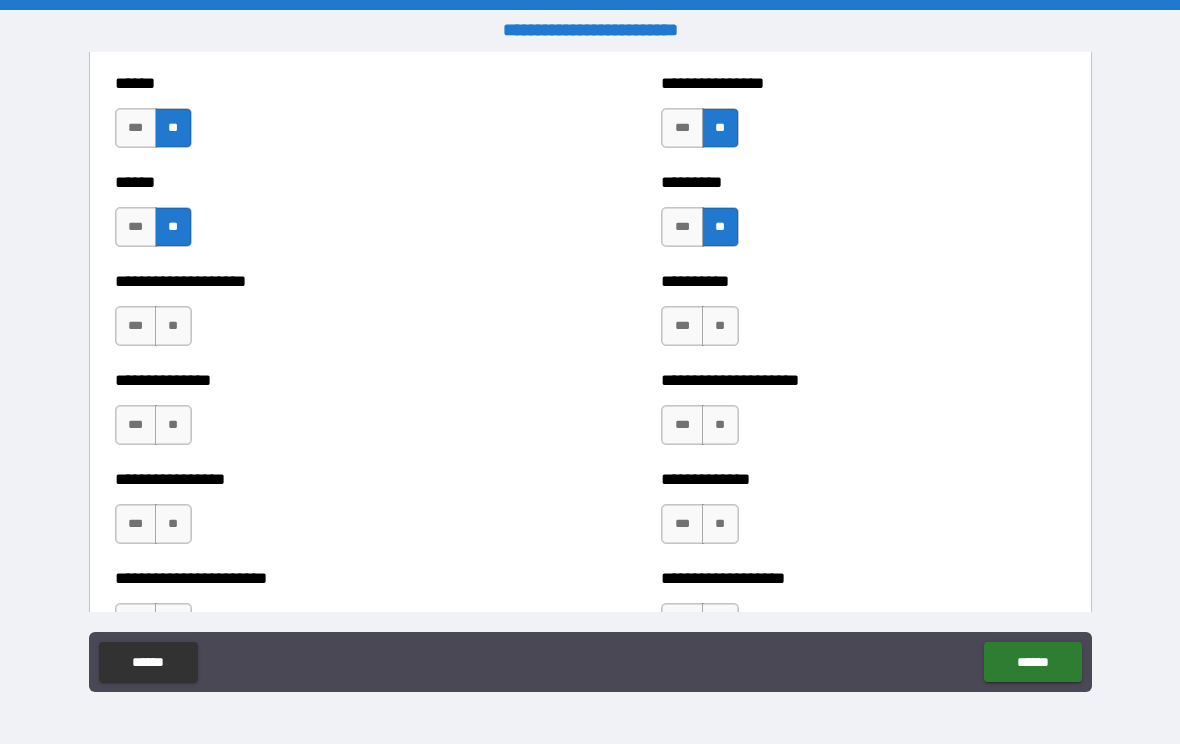 scroll, scrollTop: 3092, scrollLeft: 0, axis: vertical 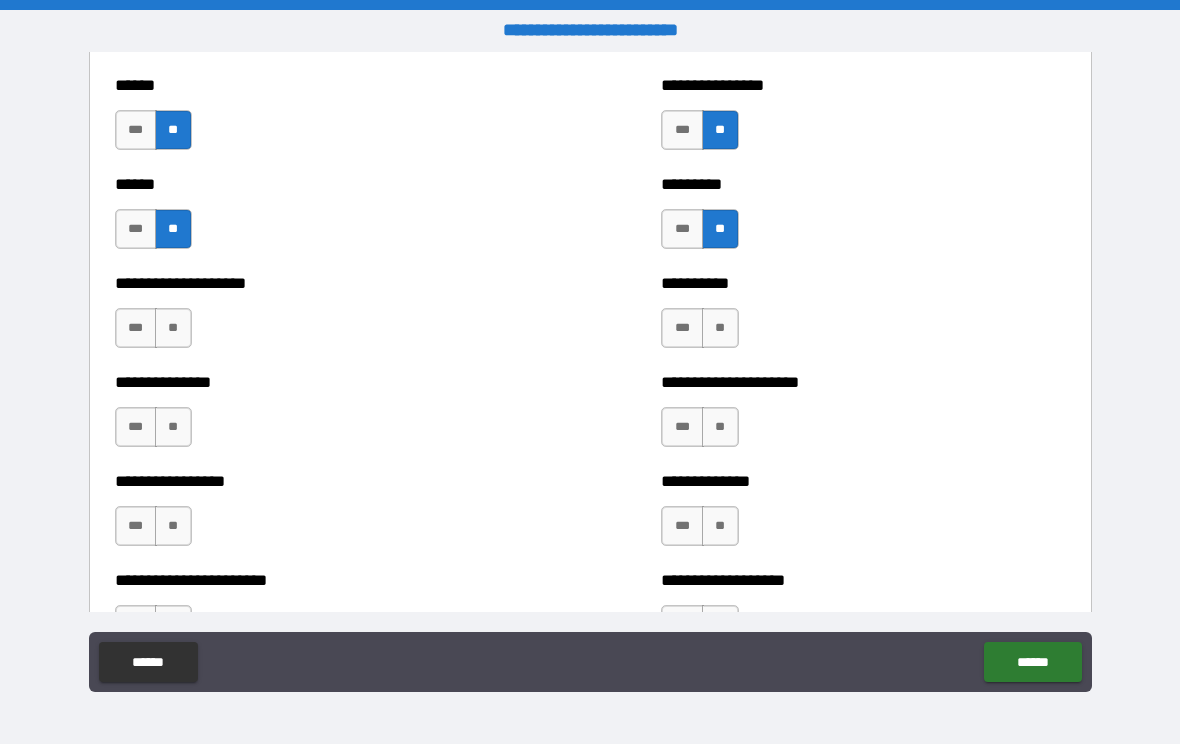 click on "***" at bounding box center (136, 328) 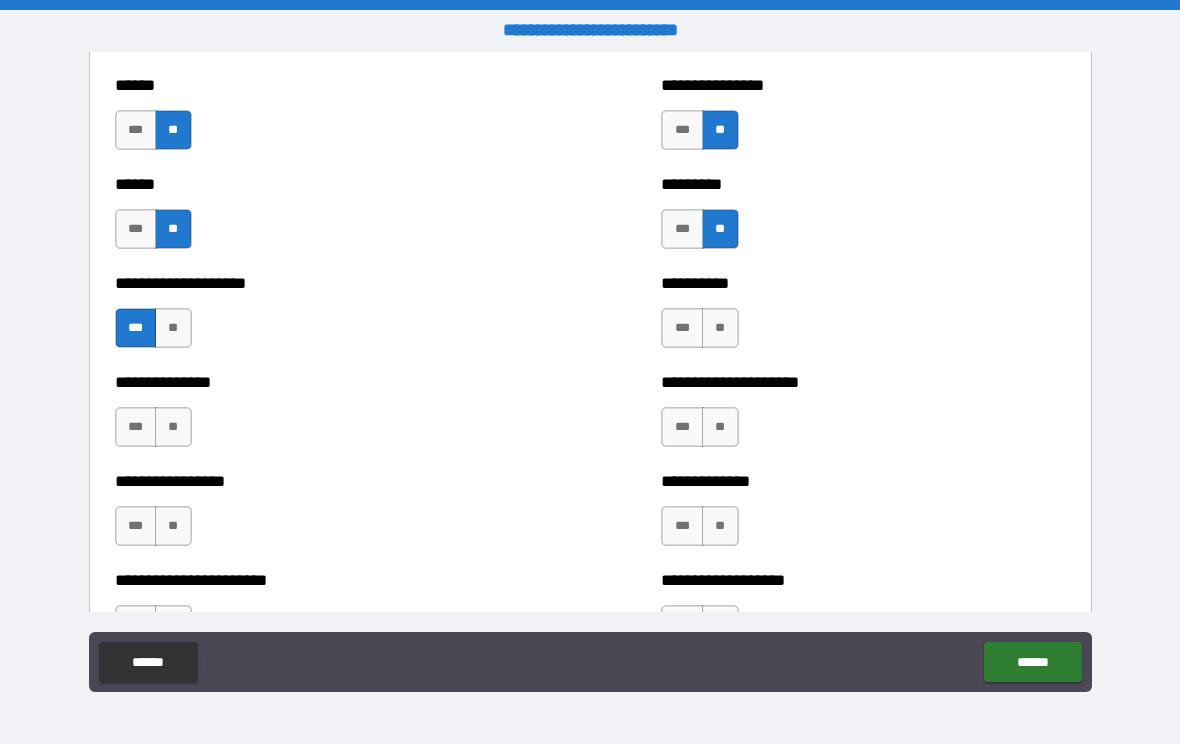 click on "**" at bounding box center (720, 328) 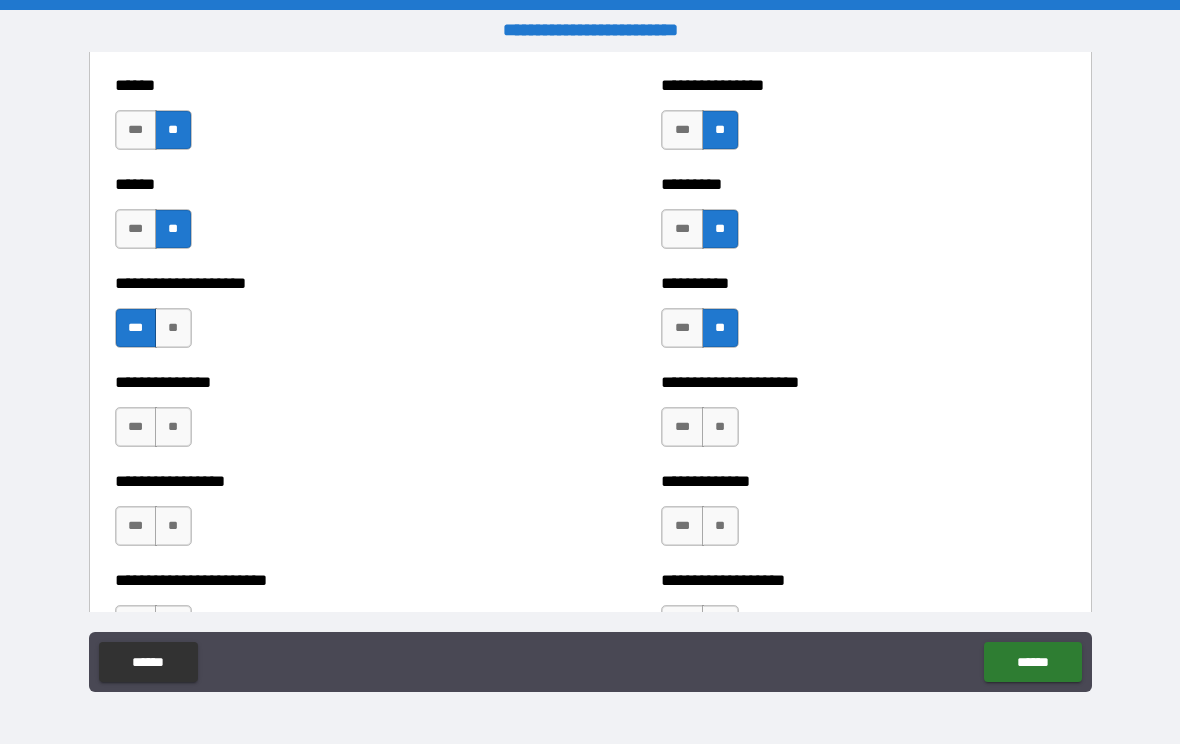 click on "**" at bounding box center (173, 427) 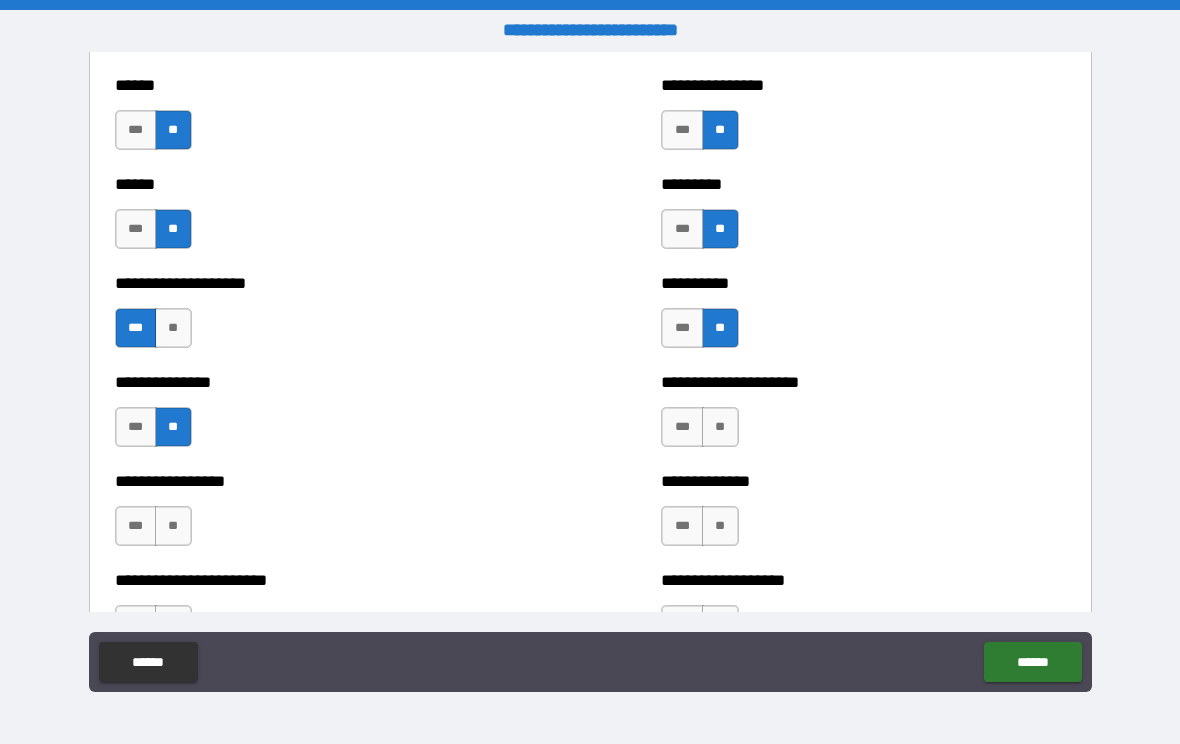 click on "**" at bounding box center [720, 427] 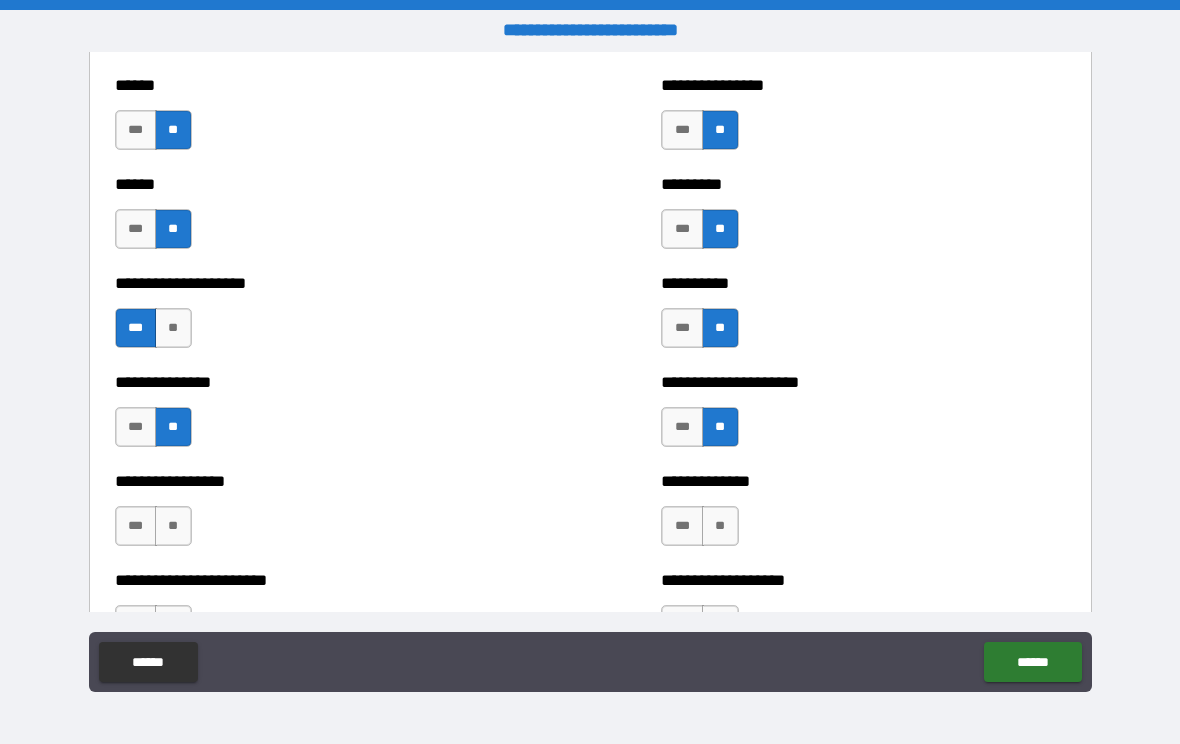 click on "***" at bounding box center (136, 526) 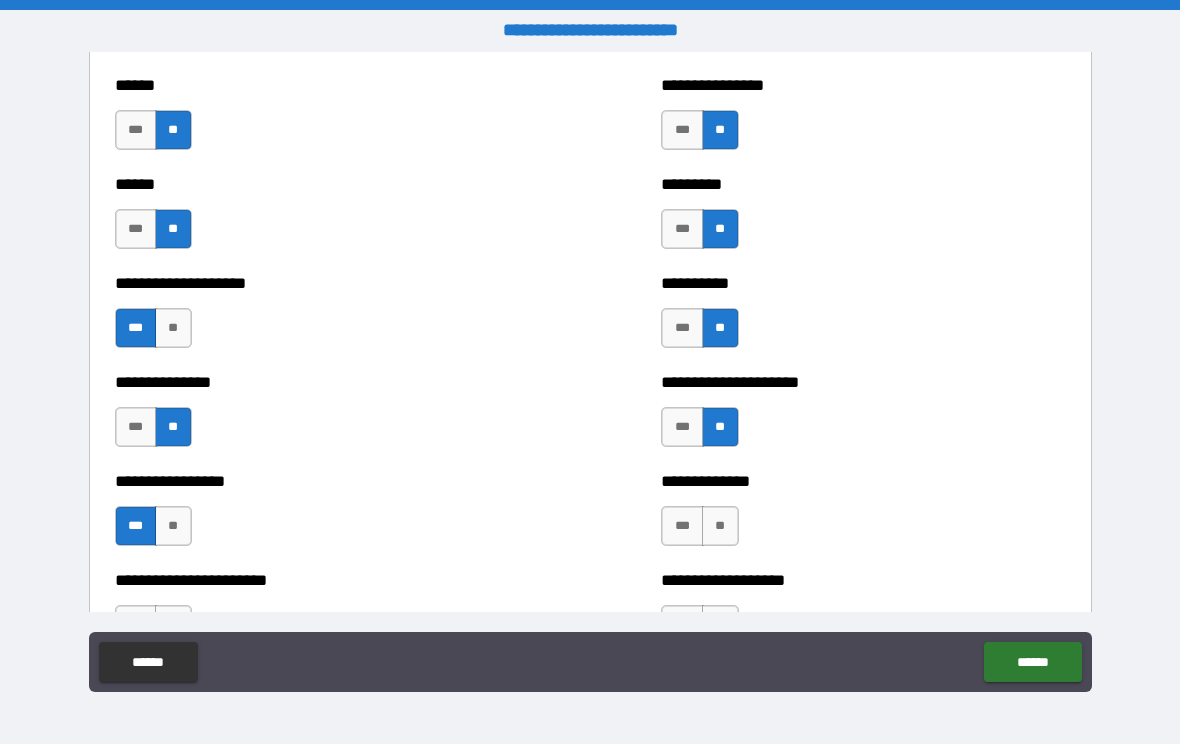click on "**" at bounding box center [720, 526] 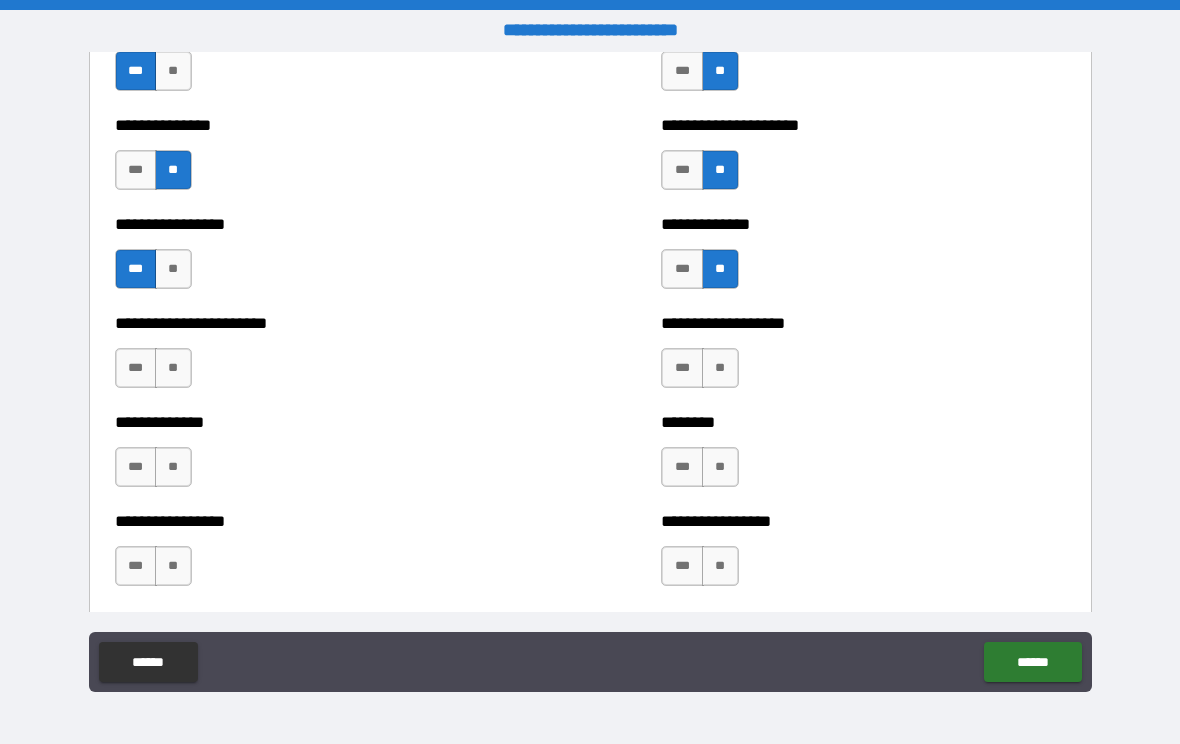 scroll, scrollTop: 3357, scrollLeft: 0, axis: vertical 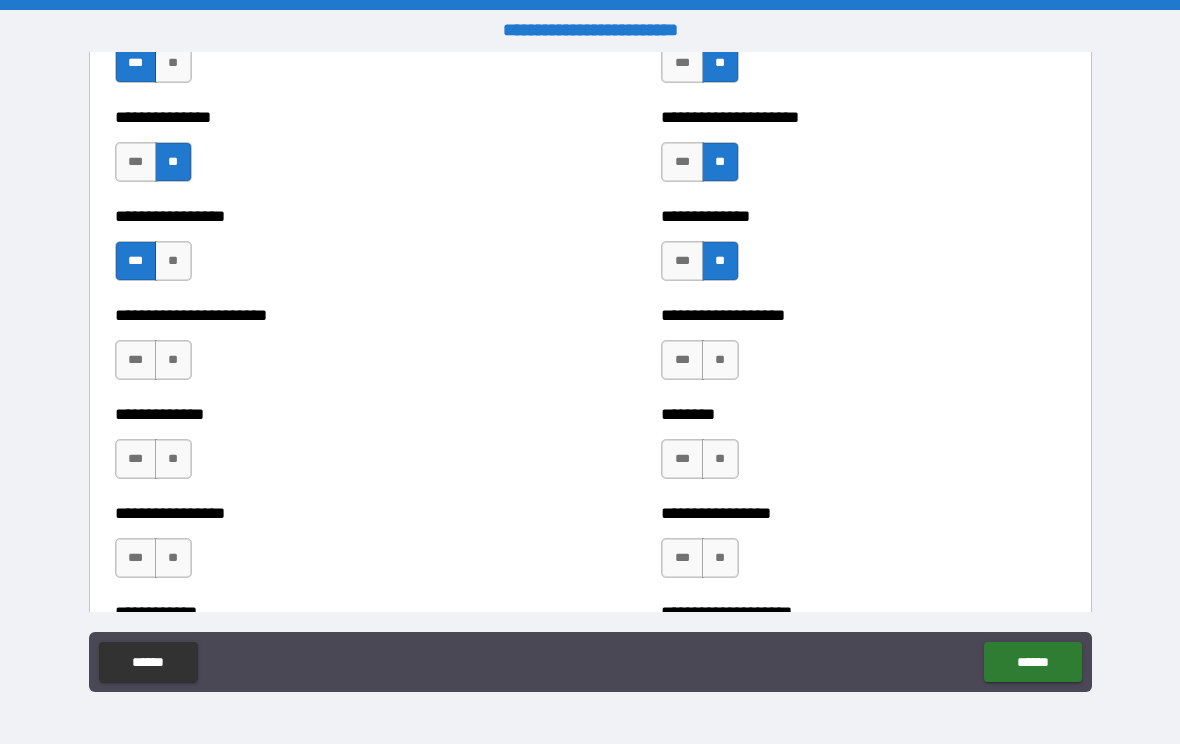 click on "**" at bounding box center [173, 360] 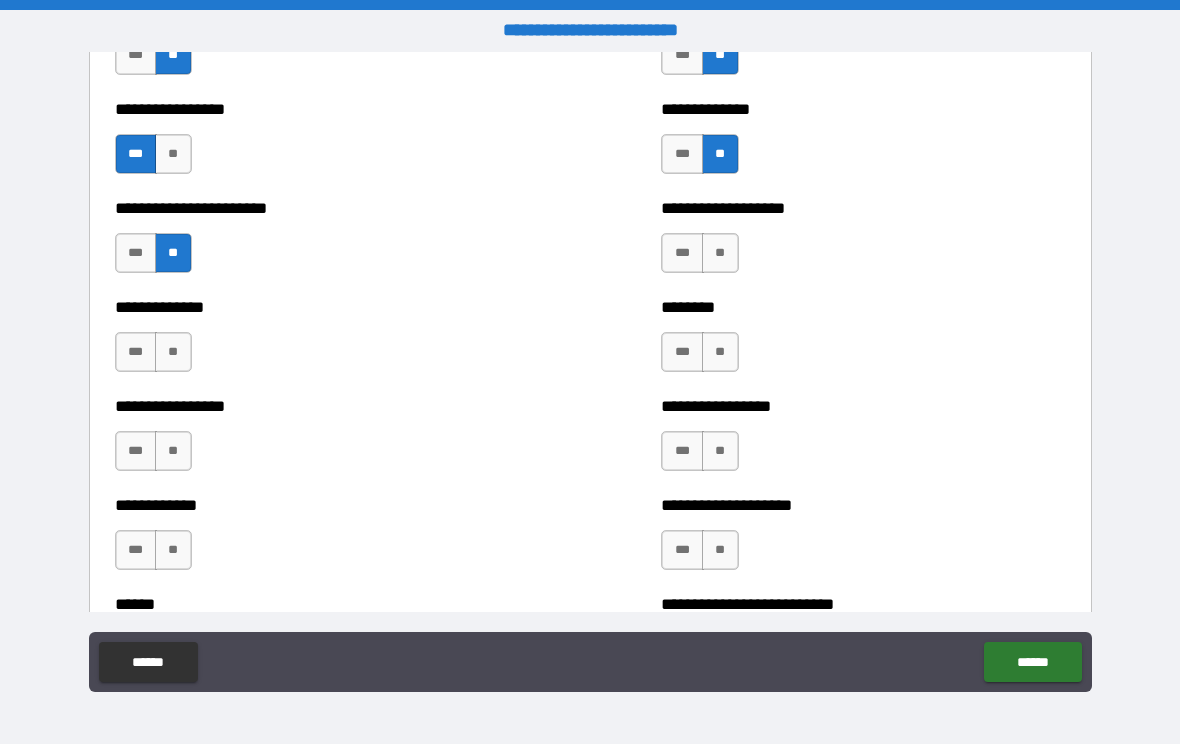 scroll, scrollTop: 3458, scrollLeft: 0, axis: vertical 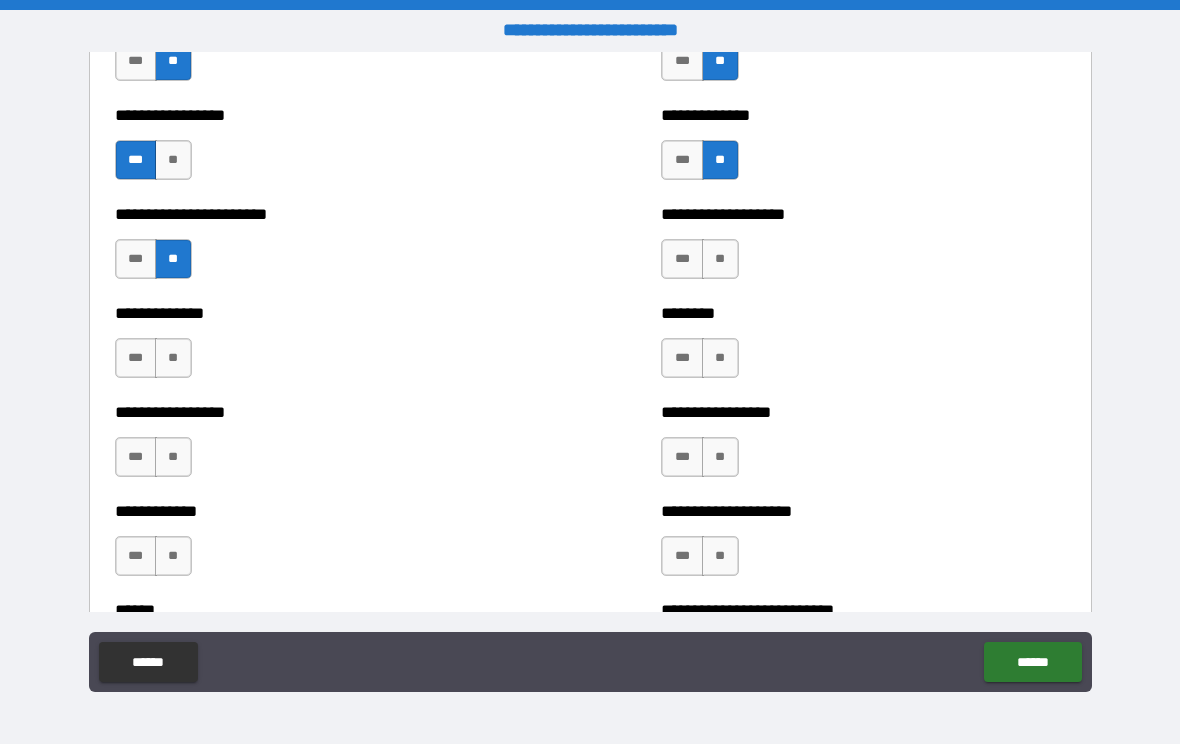 click on "**" at bounding box center (173, 358) 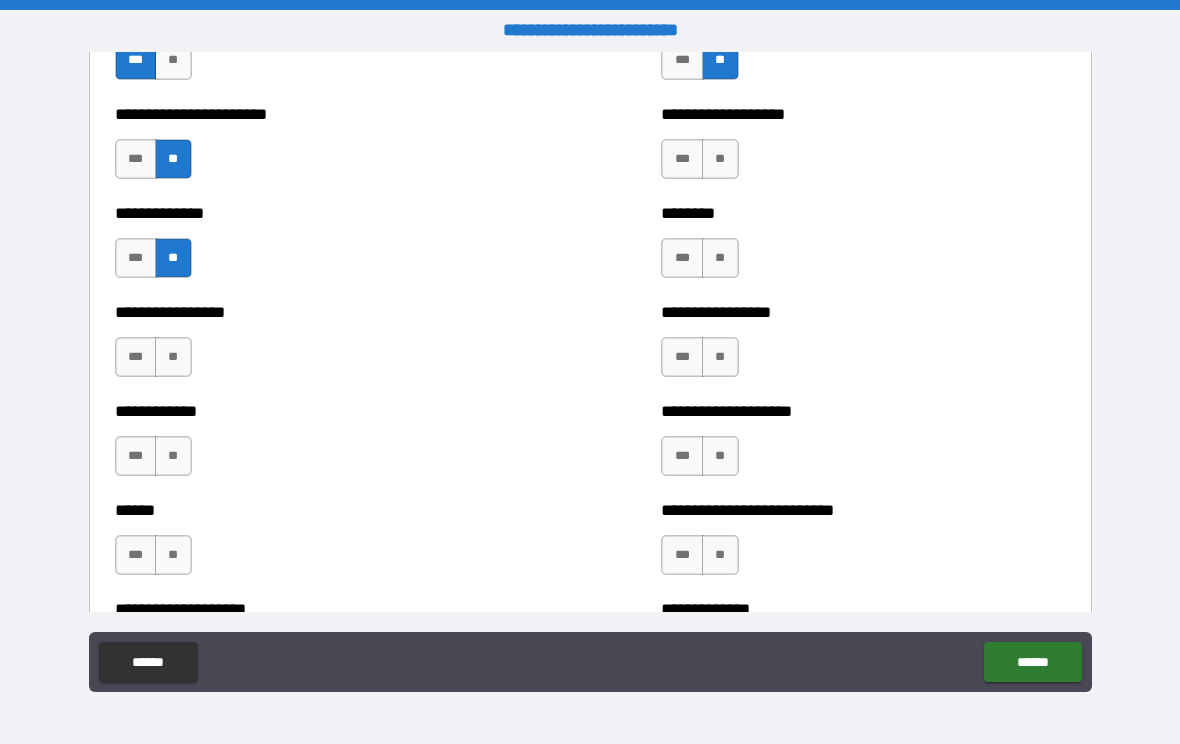 scroll, scrollTop: 3556, scrollLeft: 0, axis: vertical 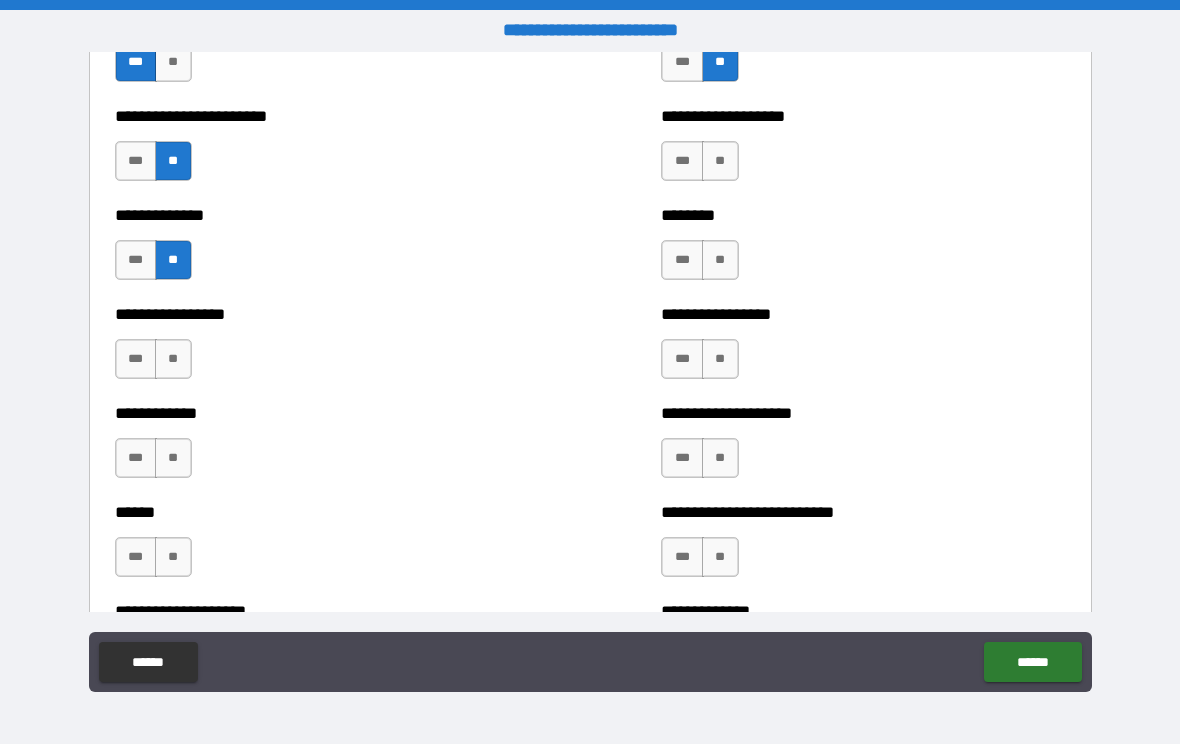 click on "***" at bounding box center (136, 359) 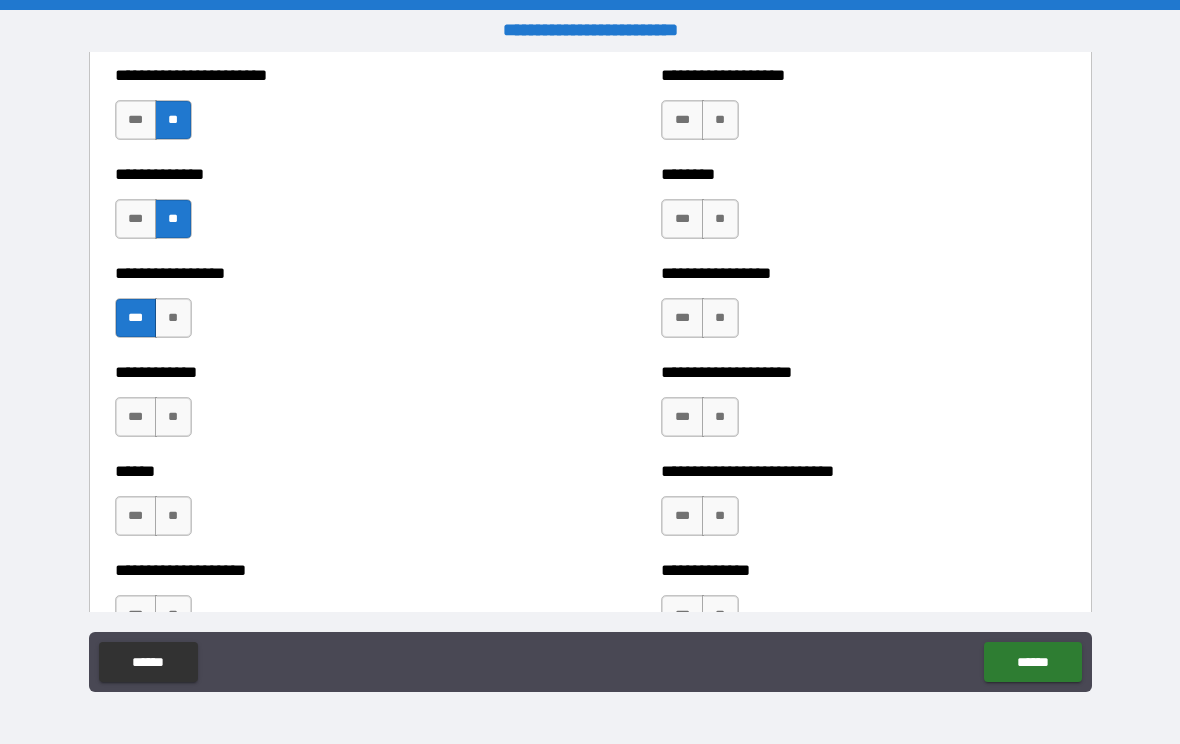 scroll, scrollTop: 3620, scrollLeft: 0, axis: vertical 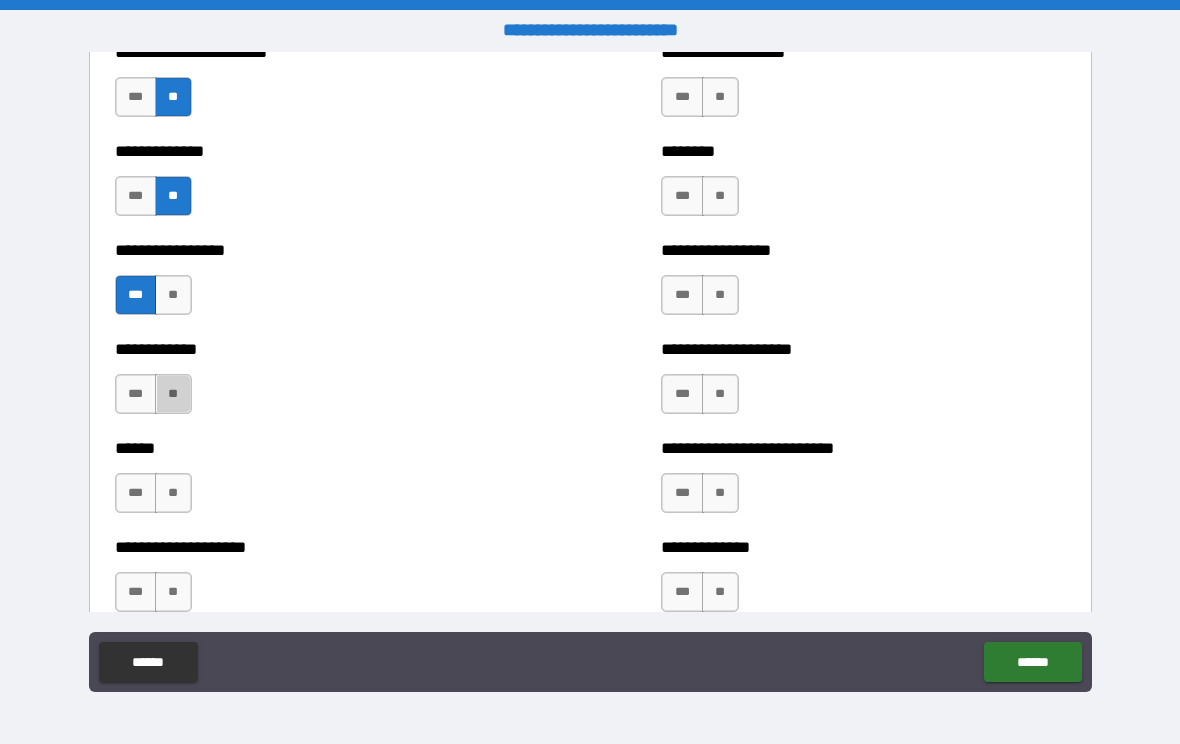 click on "**" at bounding box center (173, 394) 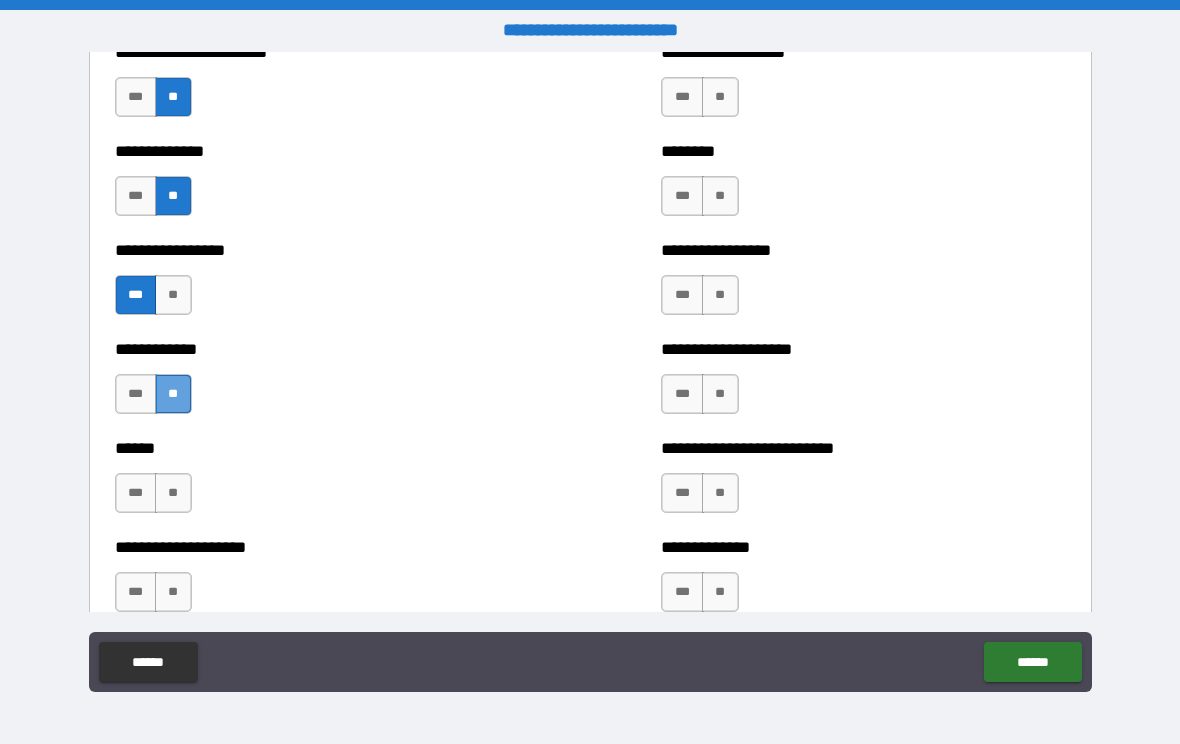click on "**" at bounding box center [173, 493] 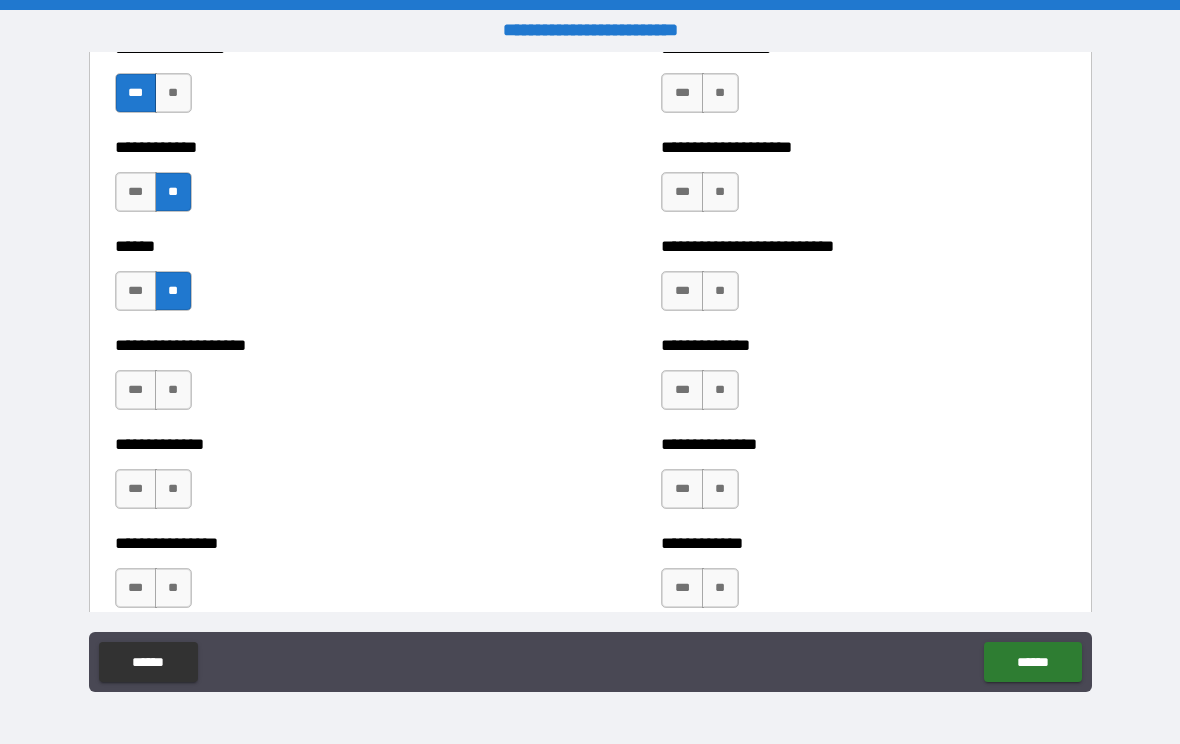 scroll, scrollTop: 3819, scrollLeft: 0, axis: vertical 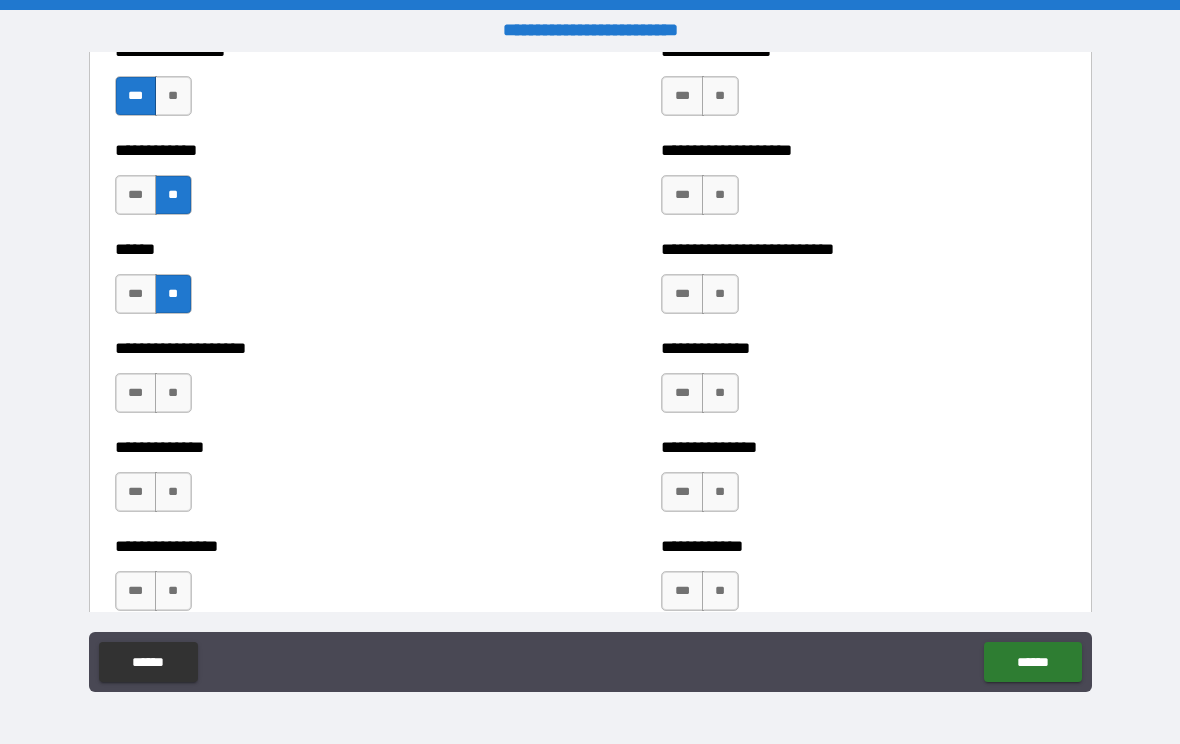 click on "**********" at bounding box center [590, 374] 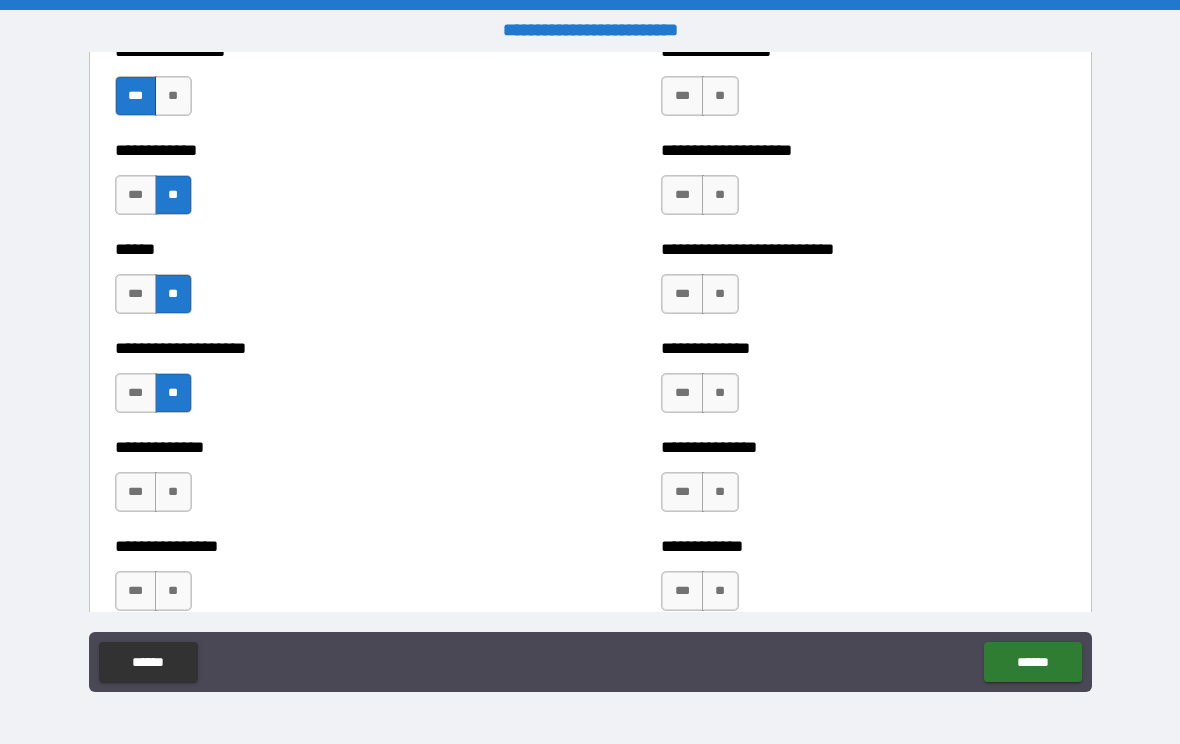 click on "**" at bounding box center (173, 492) 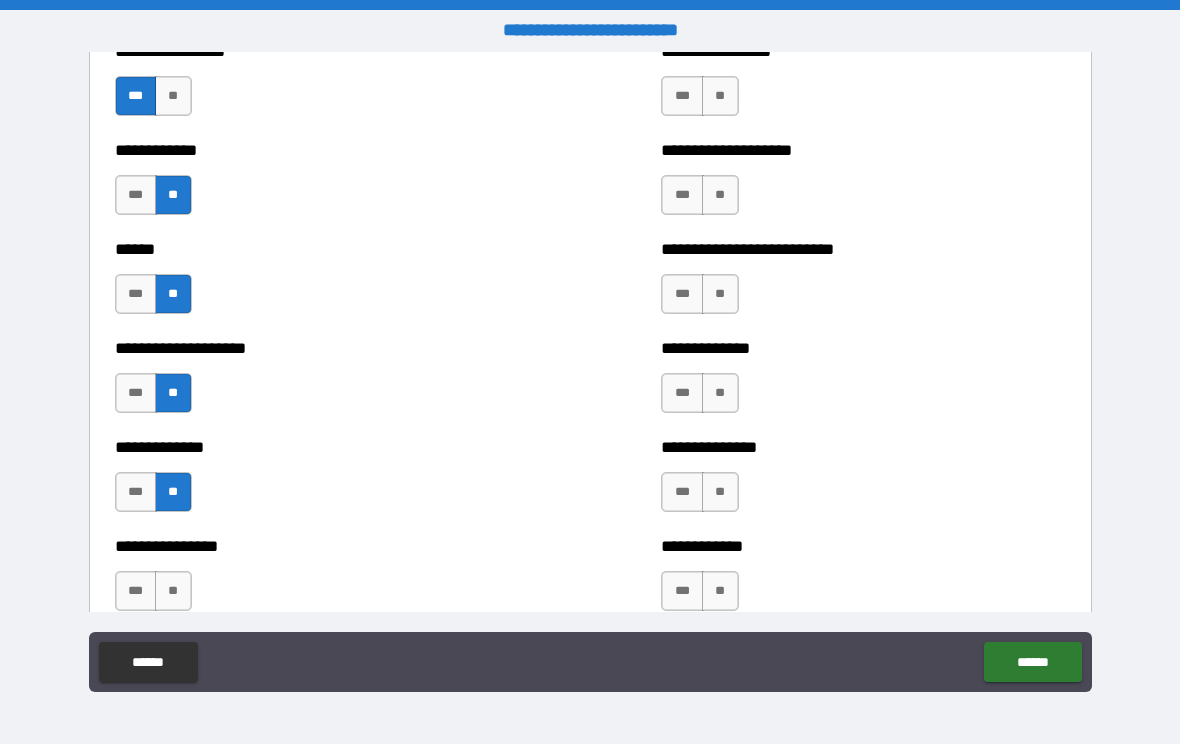 click on "**" at bounding box center (173, 591) 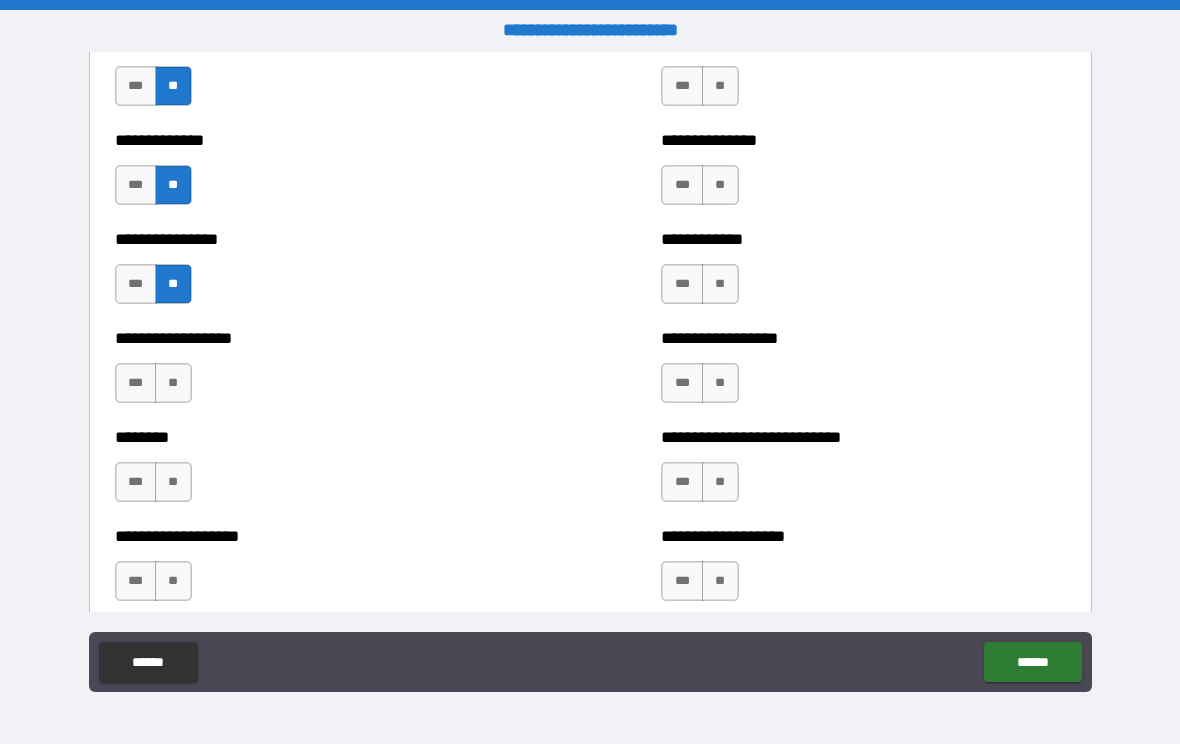 scroll, scrollTop: 4147, scrollLeft: 0, axis: vertical 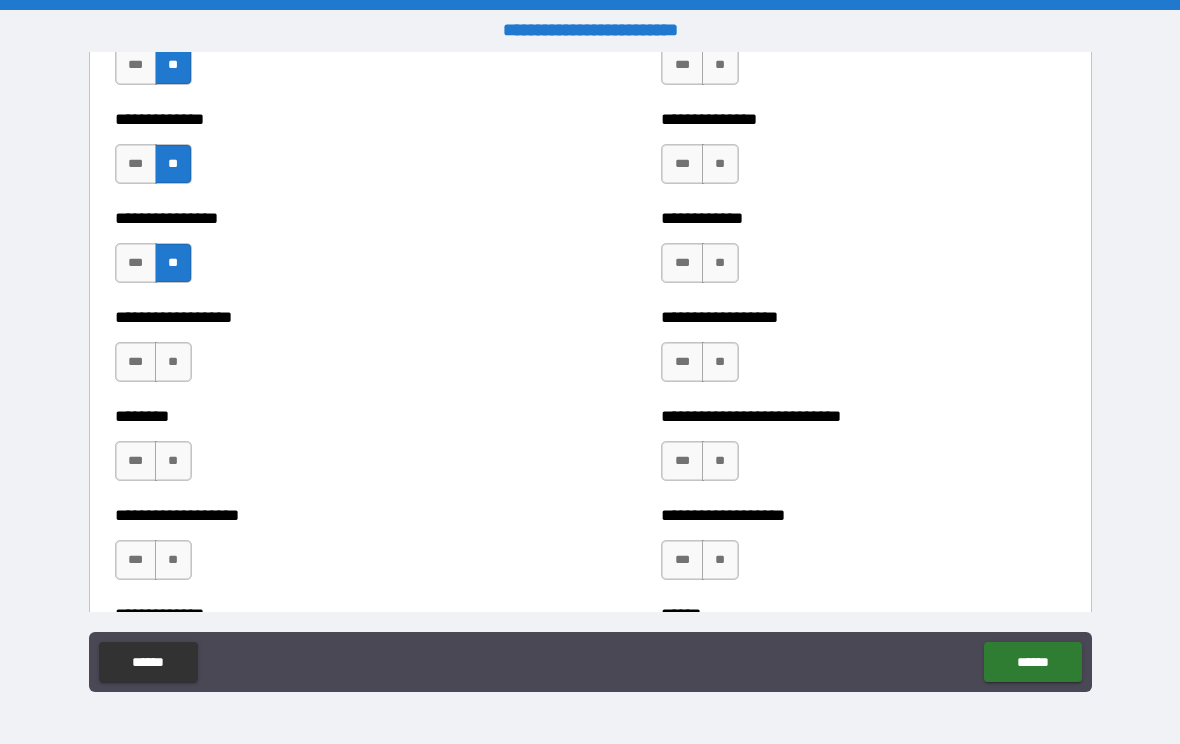 click on "**" at bounding box center [173, 362] 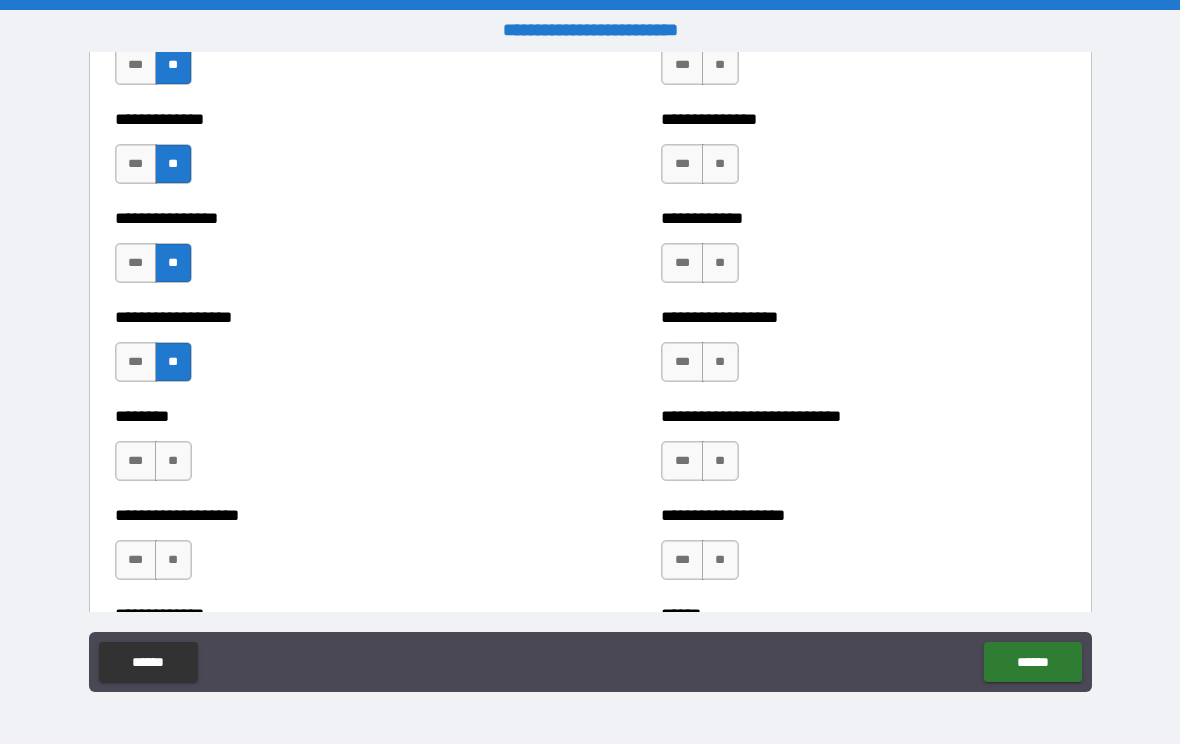 click on "**" at bounding box center [173, 461] 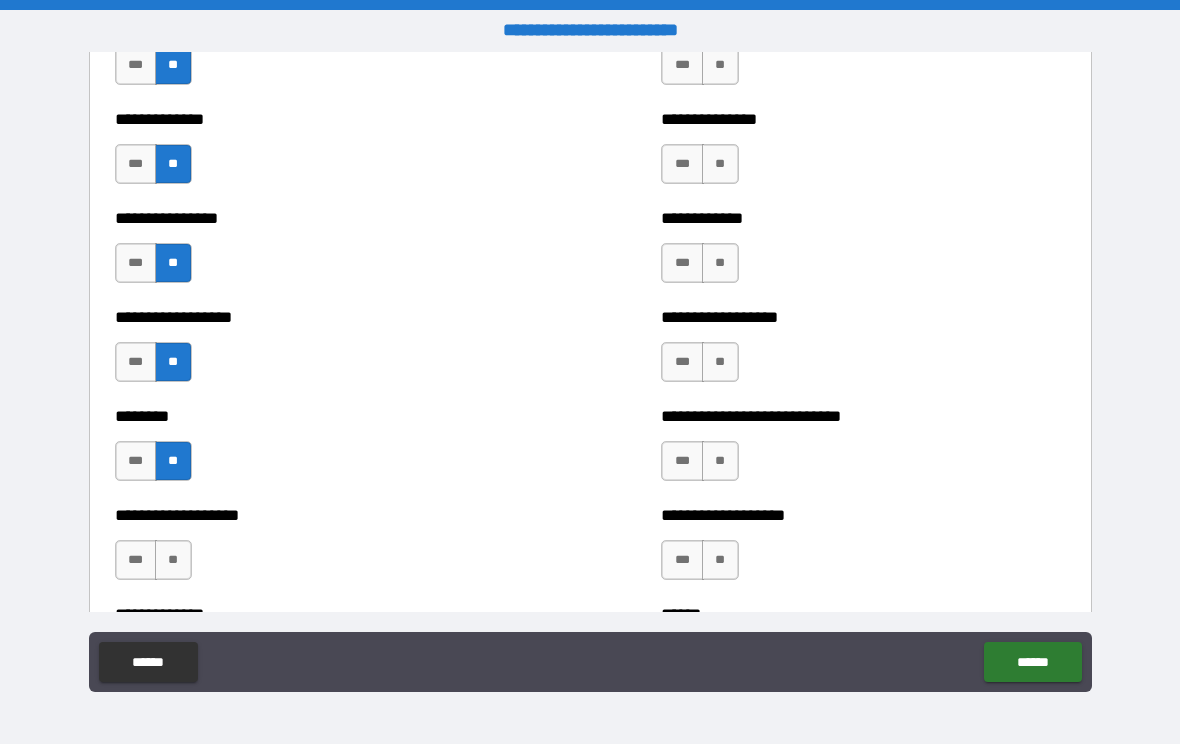 click on "**" at bounding box center (173, 560) 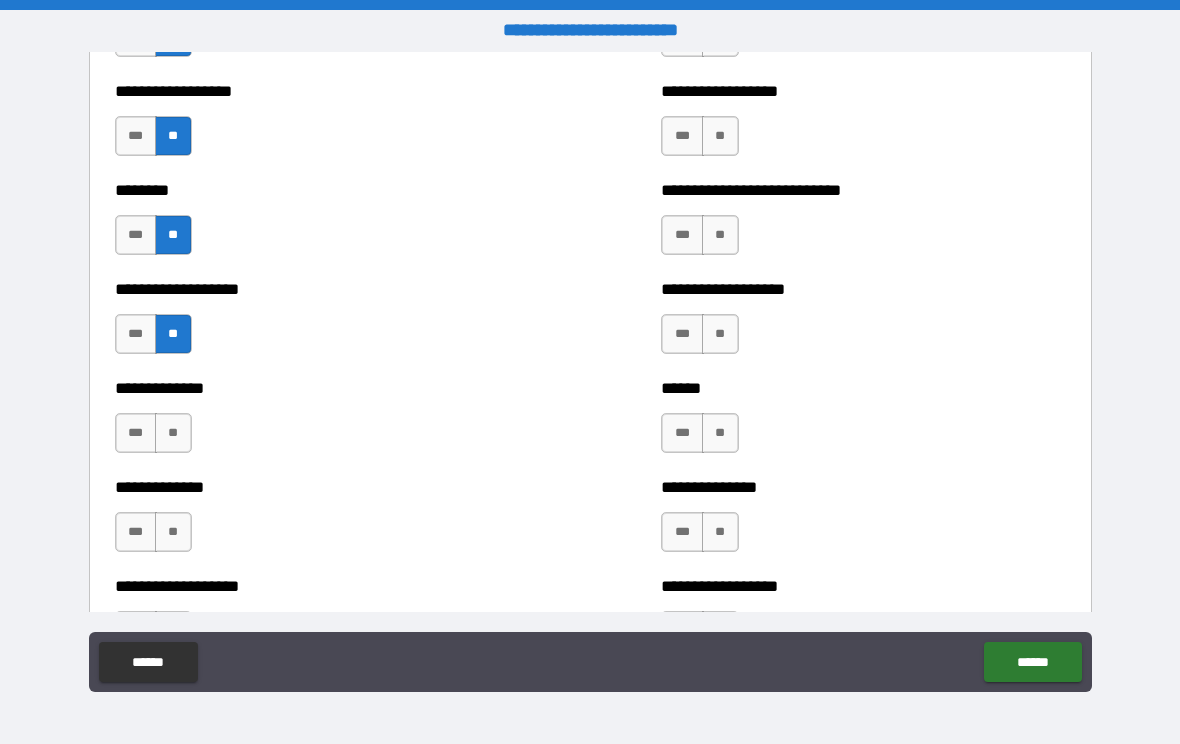 scroll, scrollTop: 4382, scrollLeft: 0, axis: vertical 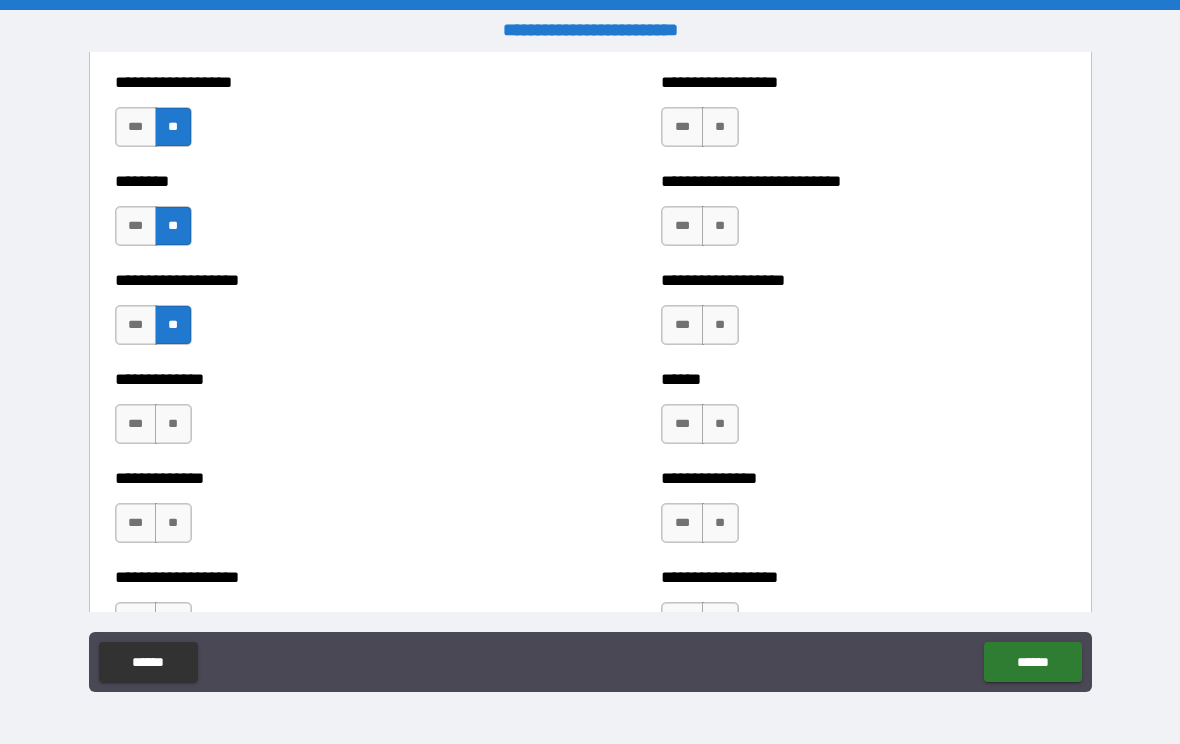 click on "**" at bounding box center (173, 424) 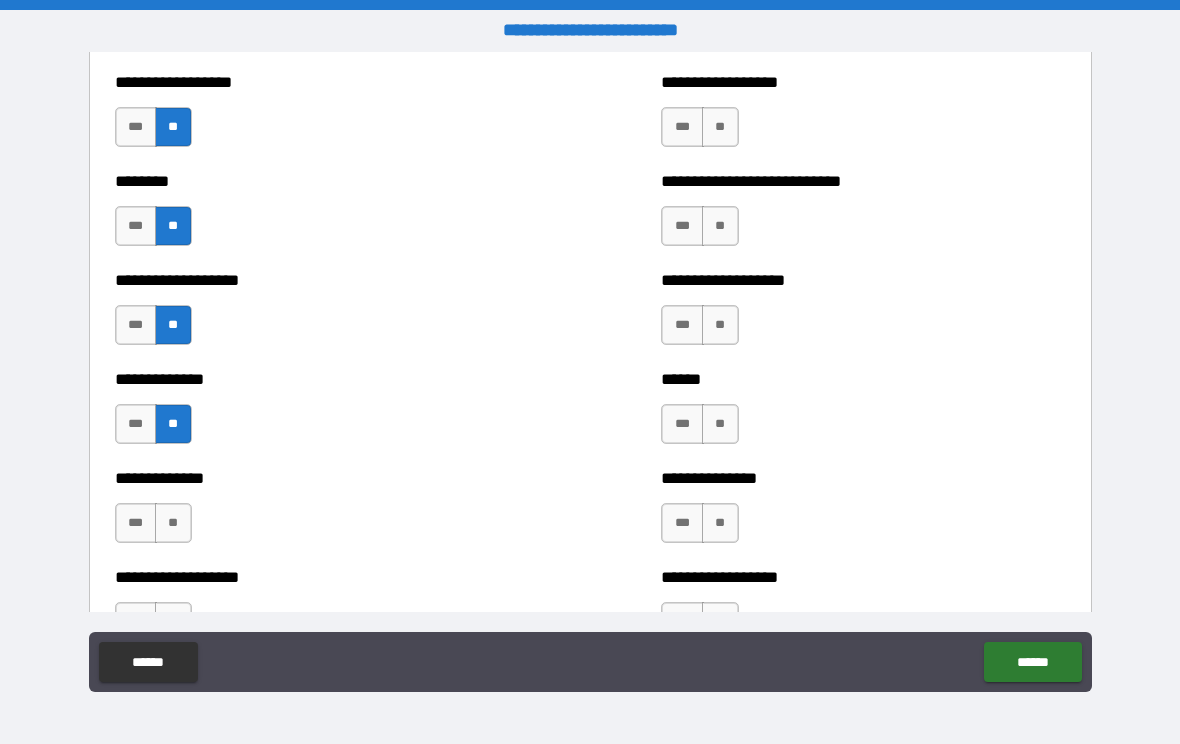 click on "**" at bounding box center (173, 523) 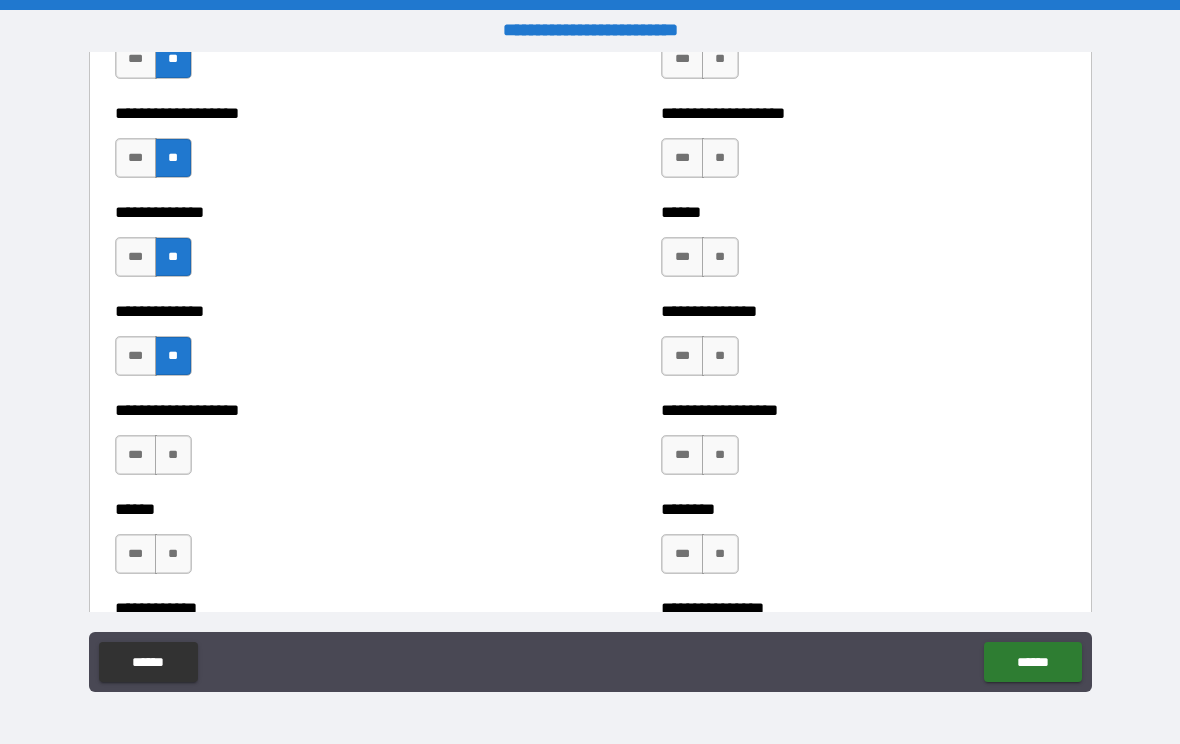 scroll, scrollTop: 4557, scrollLeft: 0, axis: vertical 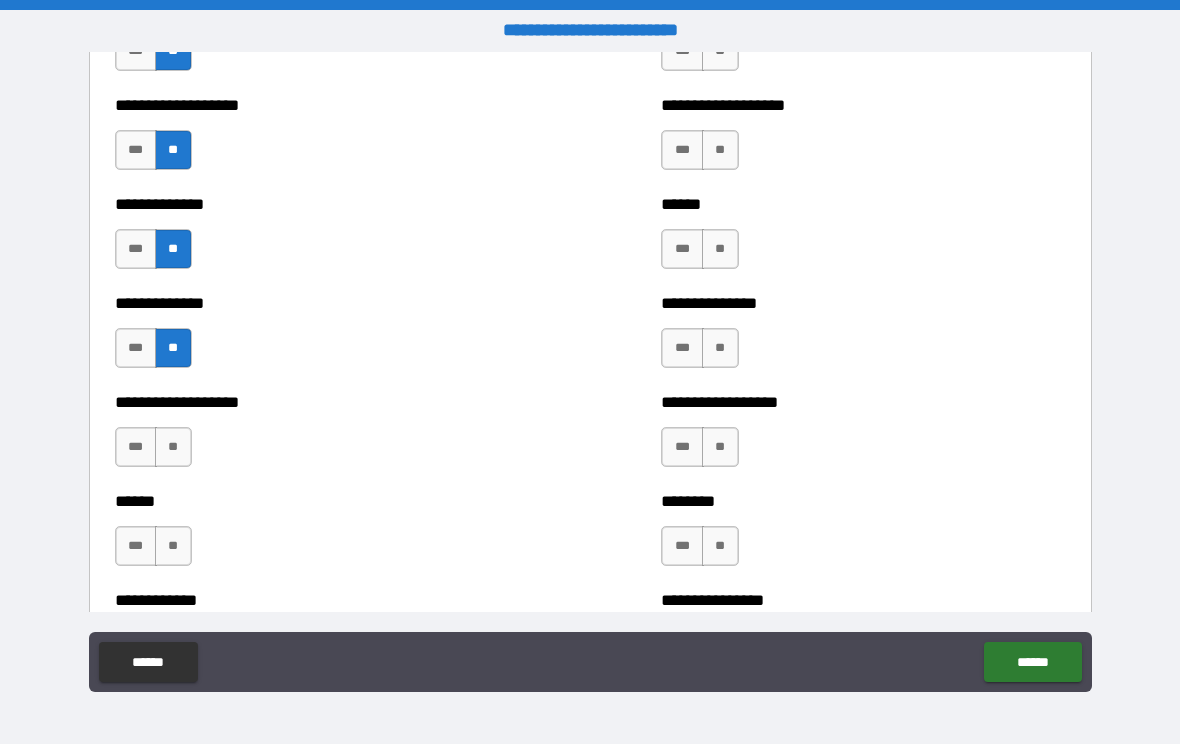 click on "**" at bounding box center (173, 447) 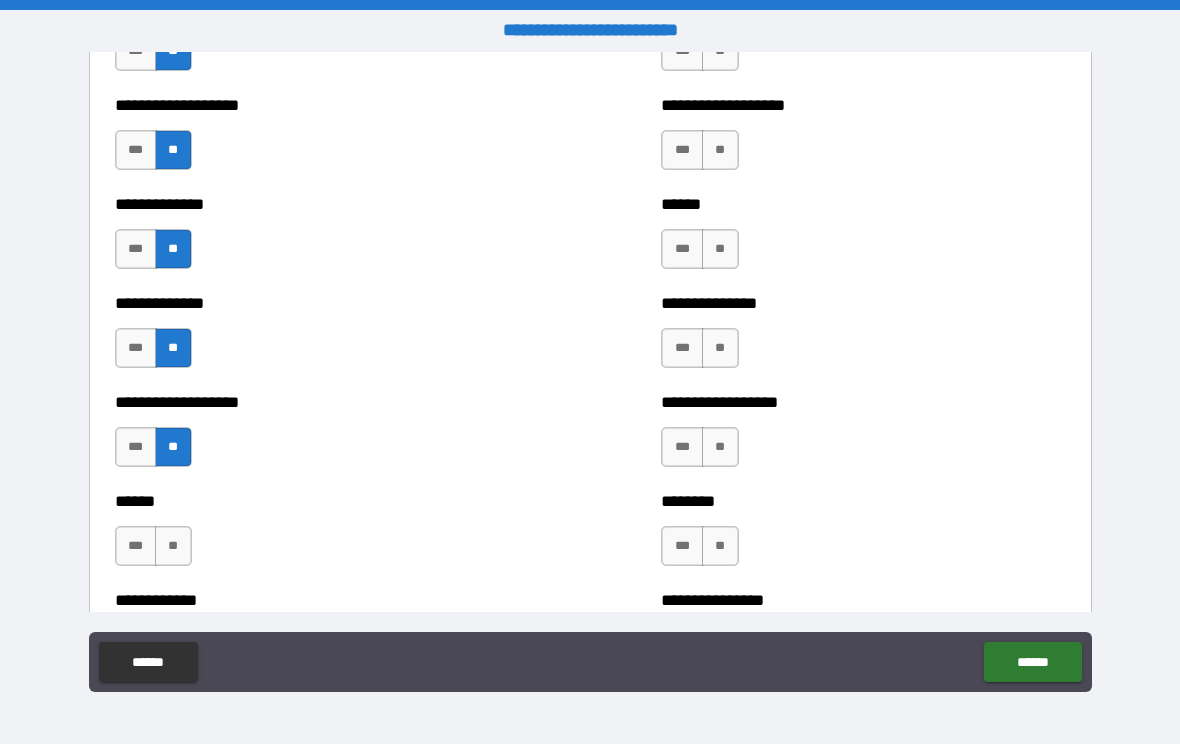 click on "**" at bounding box center (173, 546) 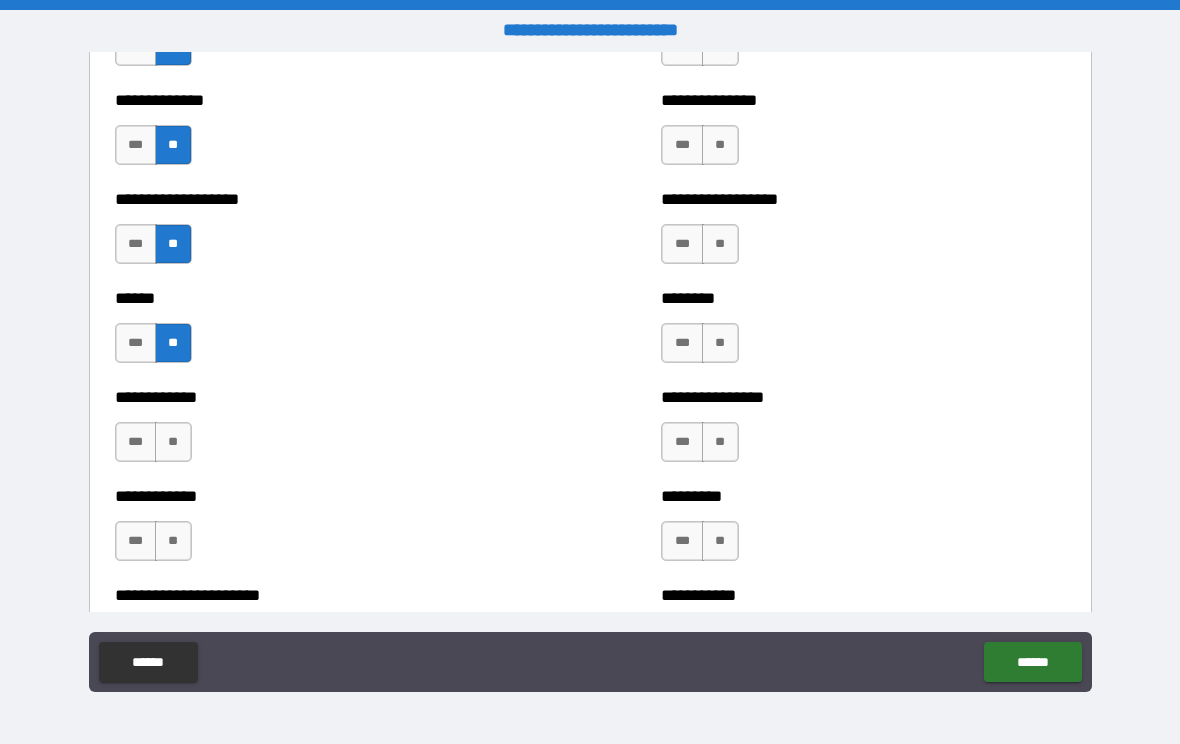 scroll, scrollTop: 4758, scrollLeft: 0, axis: vertical 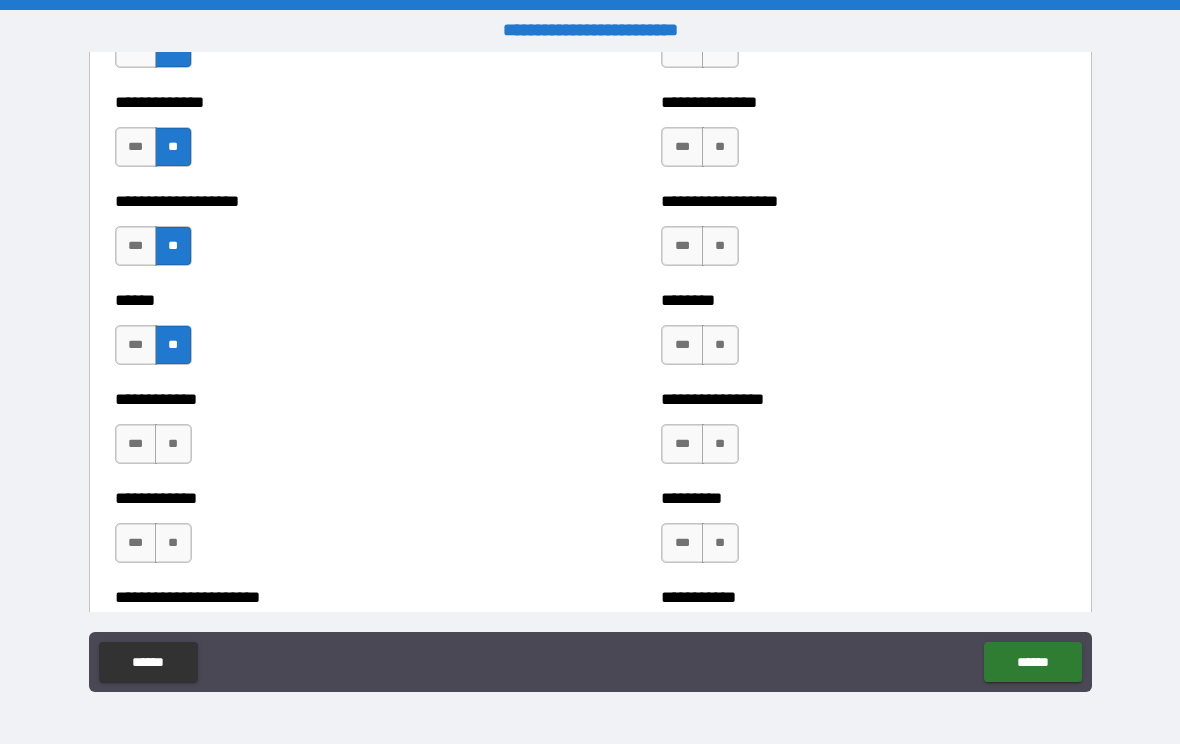 click on "**" at bounding box center (173, 444) 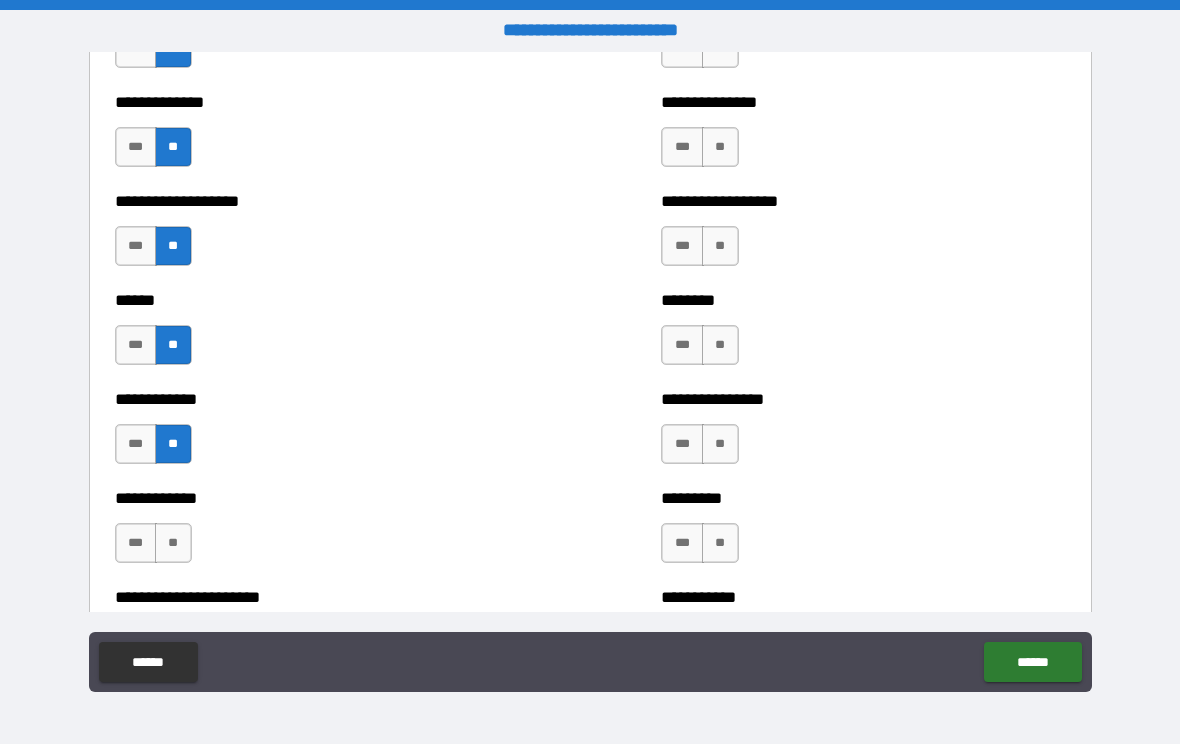 click on "**" at bounding box center [173, 543] 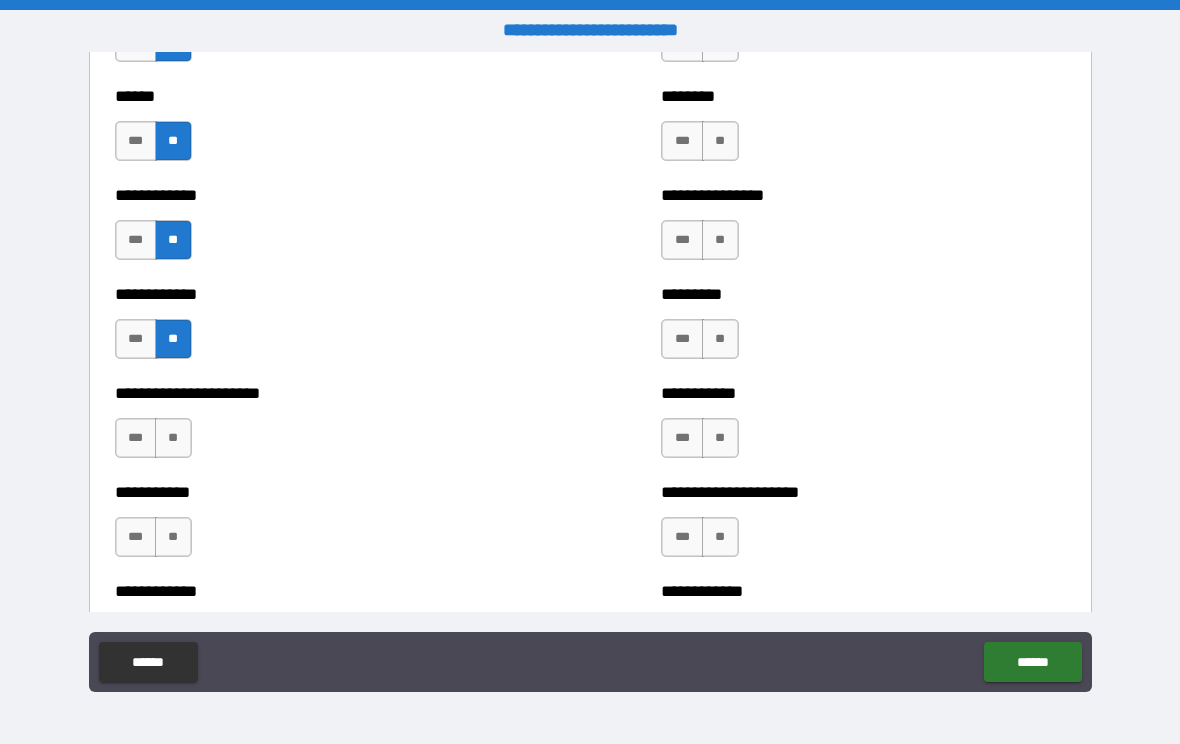 scroll, scrollTop: 4973, scrollLeft: 0, axis: vertical 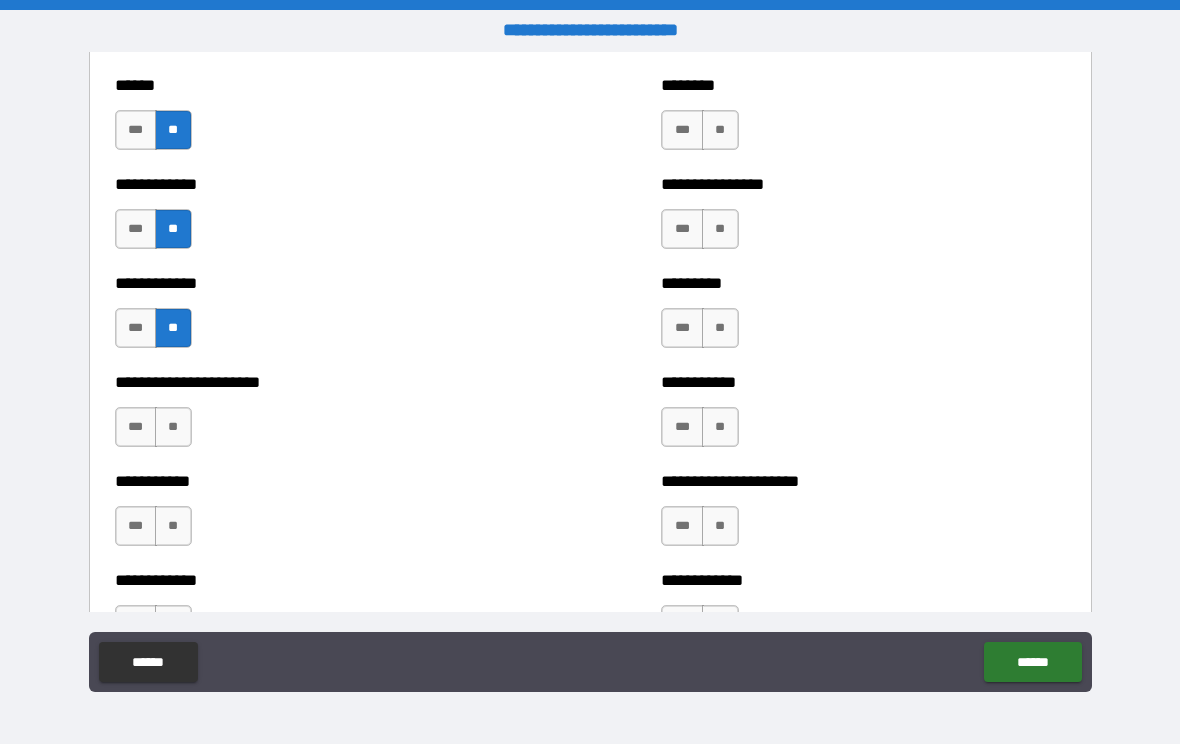 click on "**" at bounding box center [173, 427] 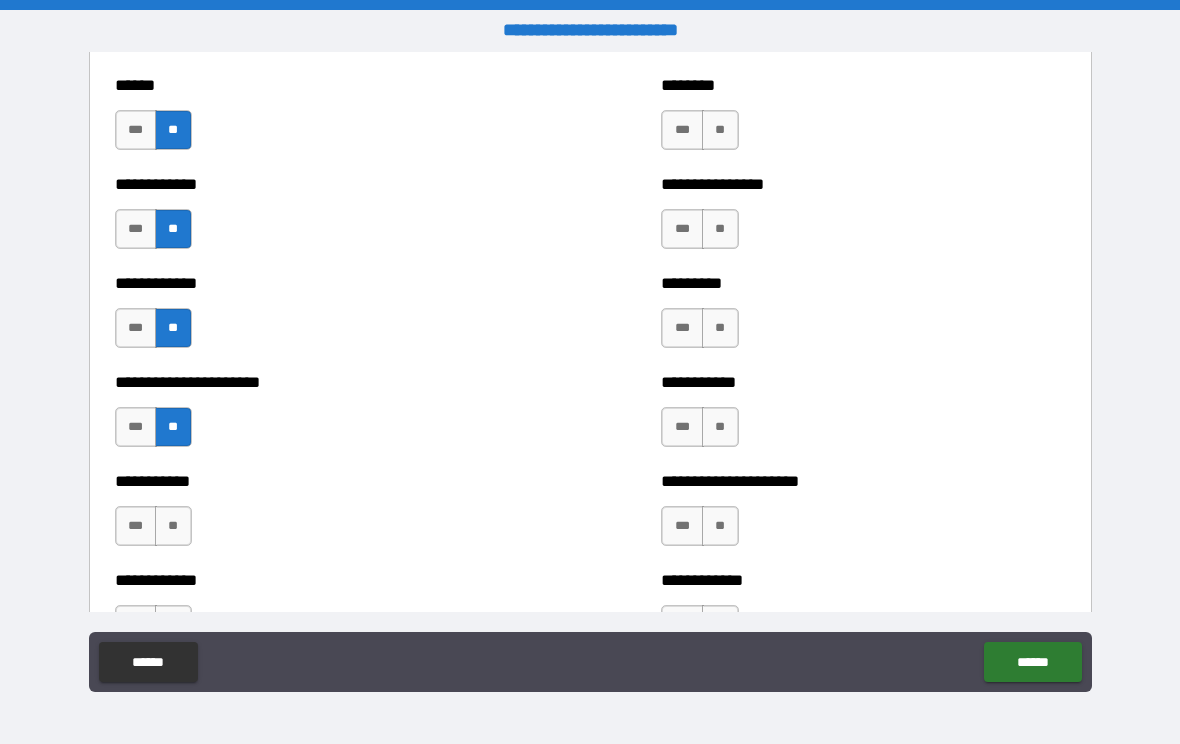 click on "**" at bounding box center [173, 526] 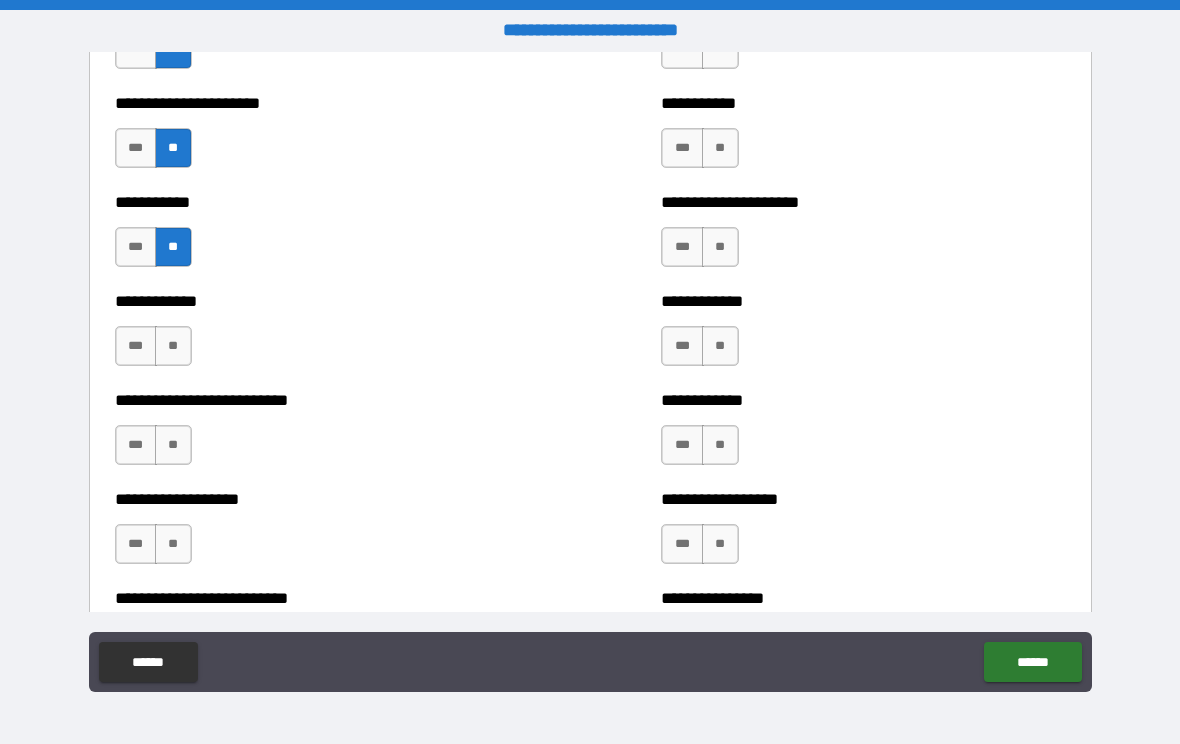 scroll, scrollTop: 5250, scrollLeft: 0, axis: vertical 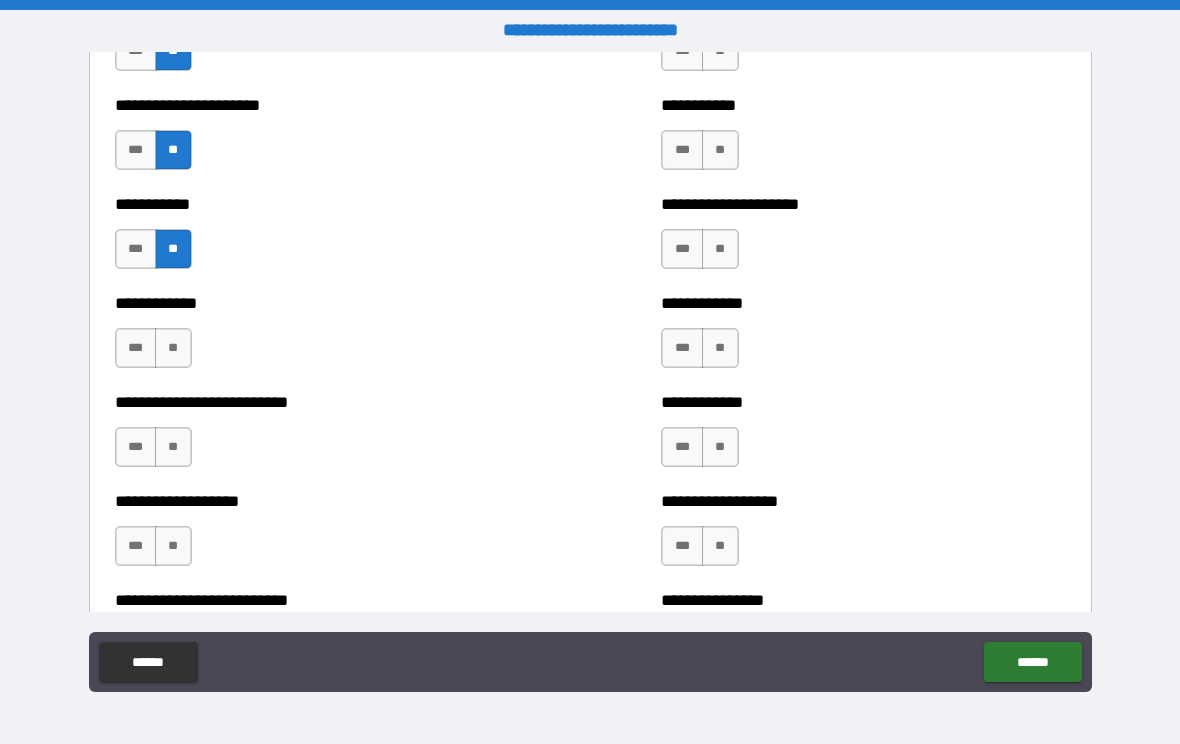 click on "**" at bounding box center (173, 348) 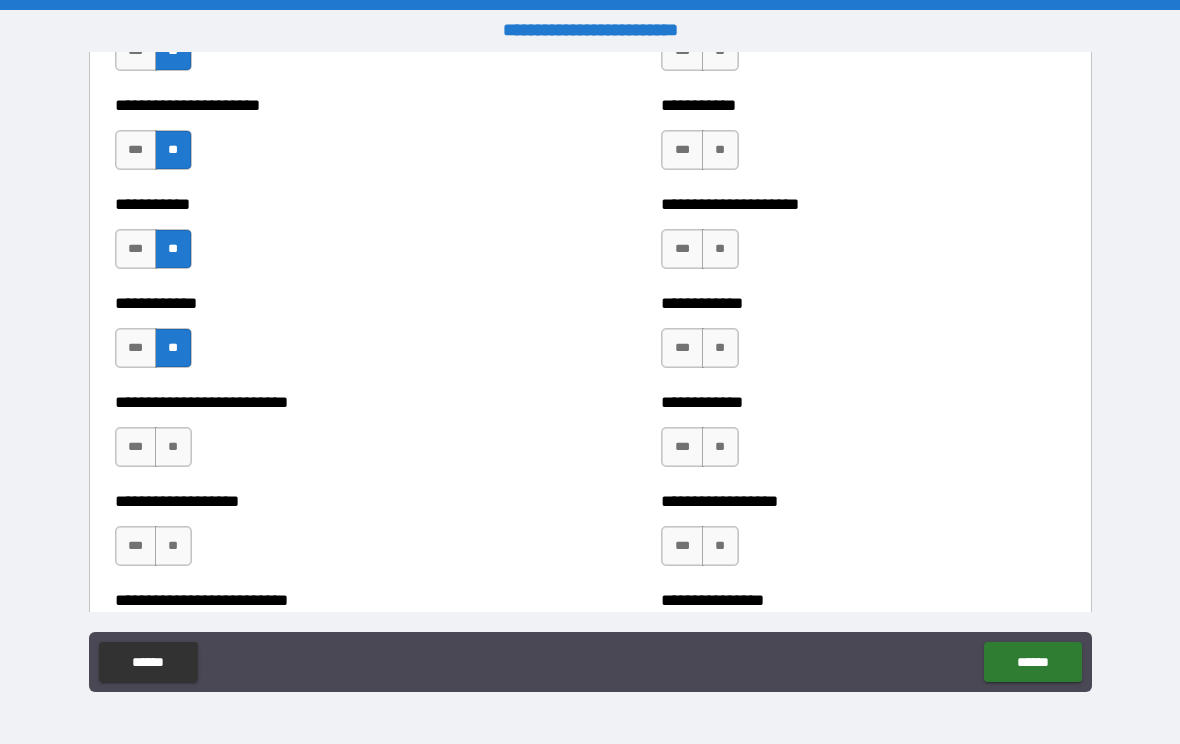 click on "**" at bounding box center [173, 447] 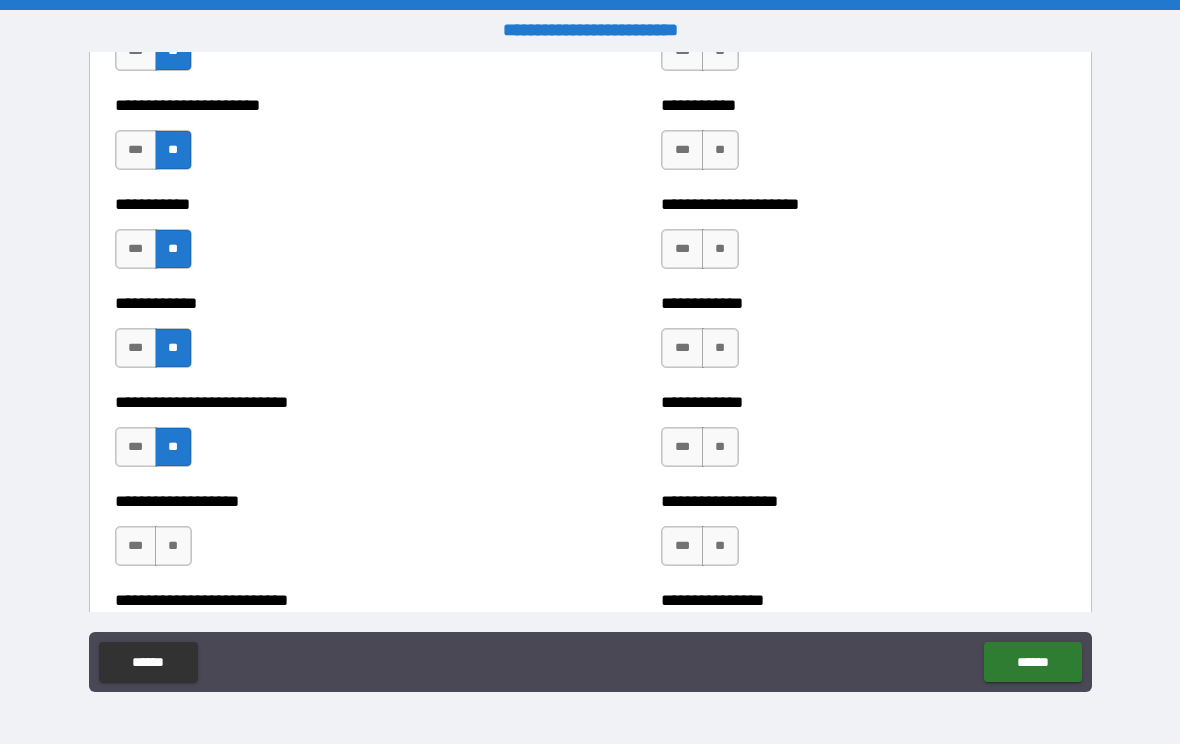 click on "**" at bounding box center [173, 546] 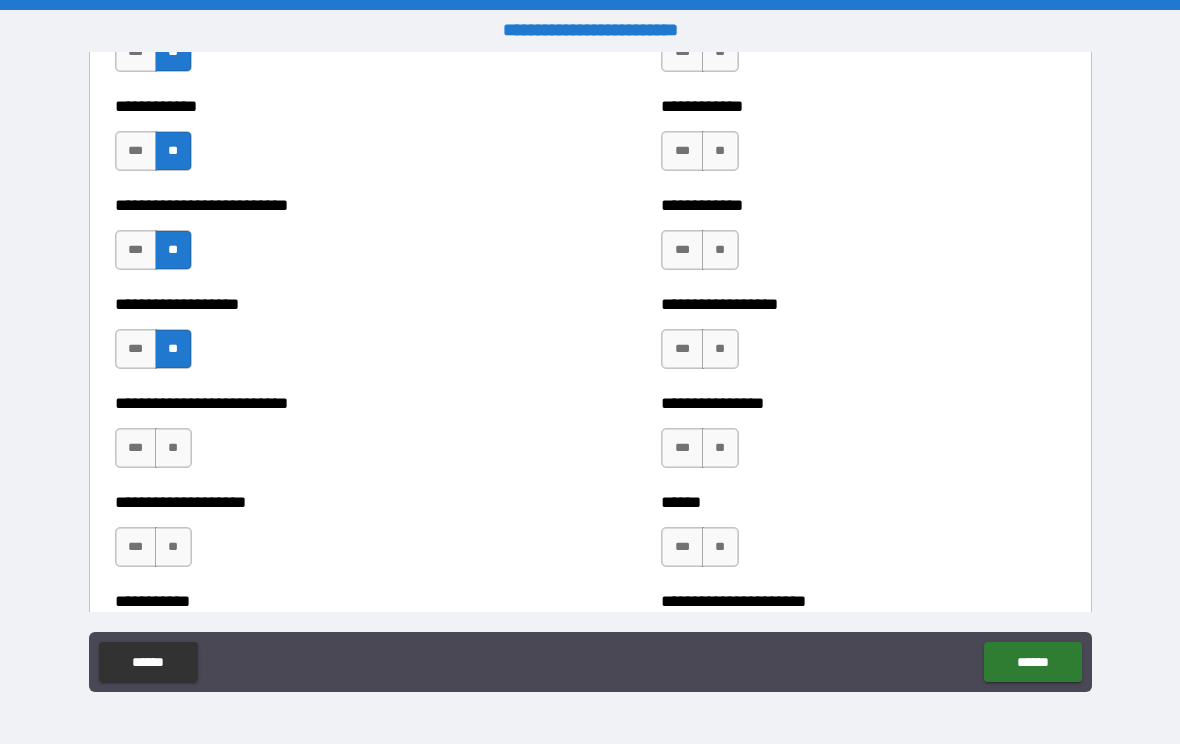 scroll, scrollTop: 5448, scrollLeft: 0, axis: vertical 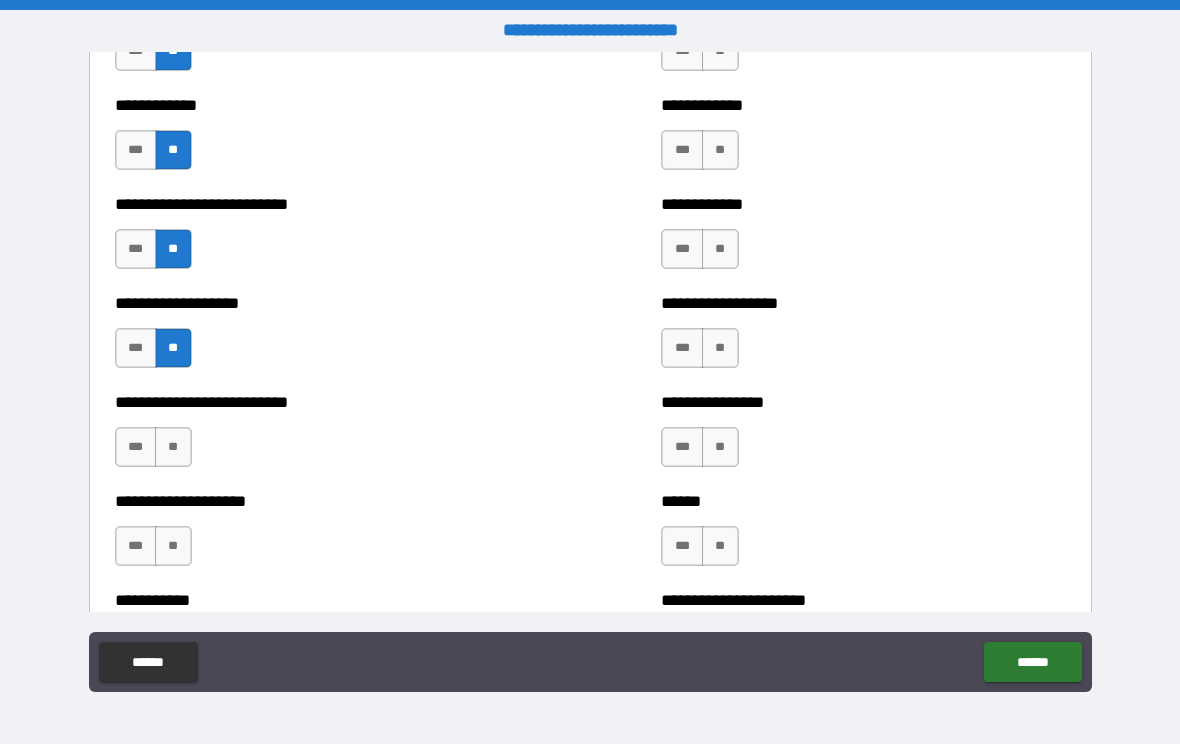 click on "**" at bounding box center (173, 447) 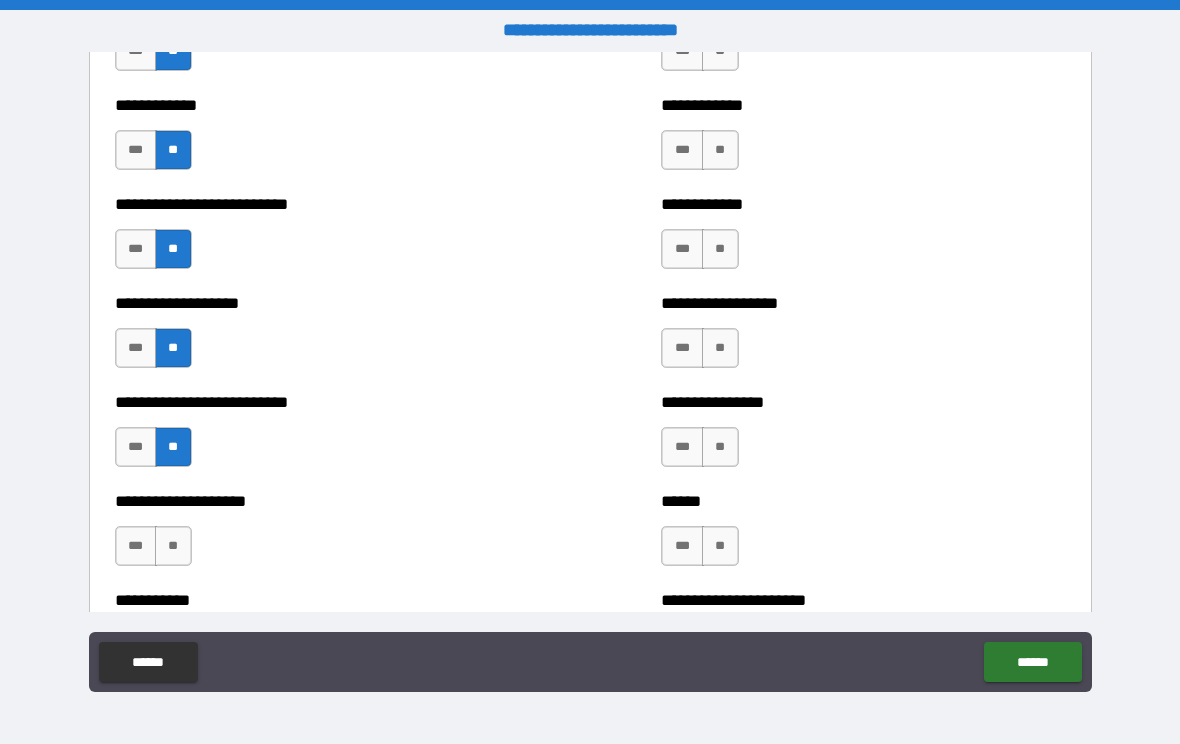 click on "**" at bounding box center [173, 546] 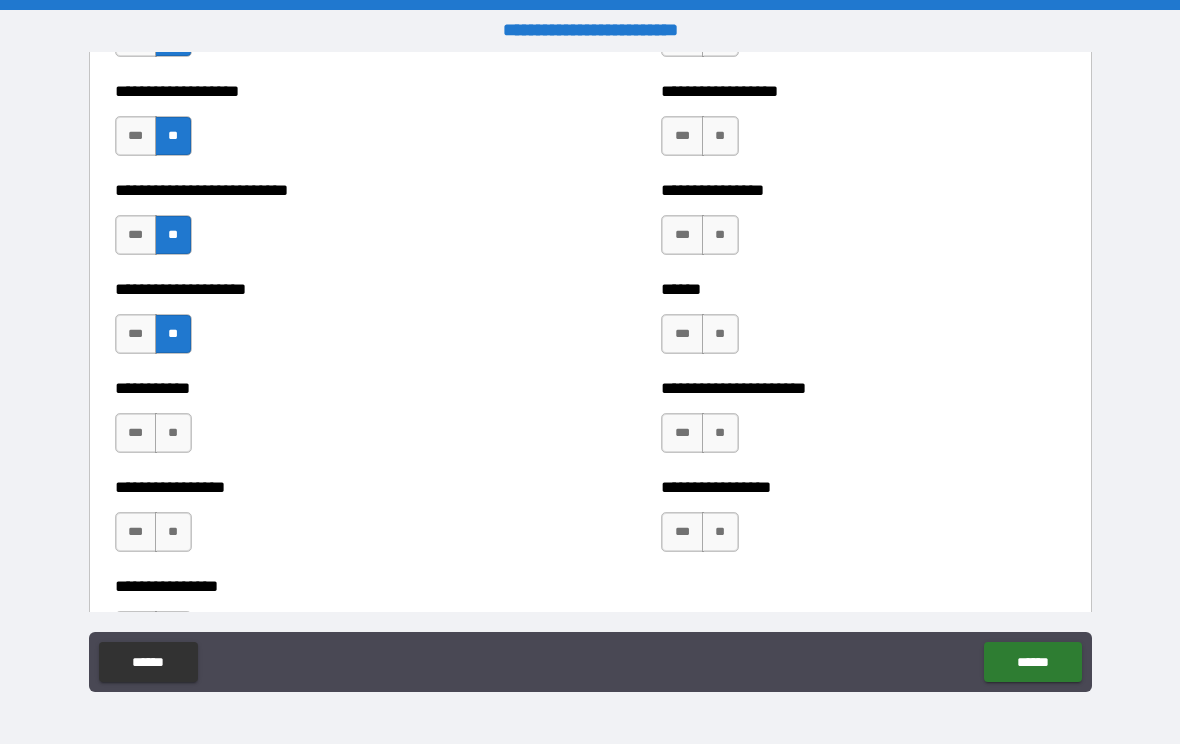 scroll, scrollTop: 5658, scrollLeft: 0, axis: vertical 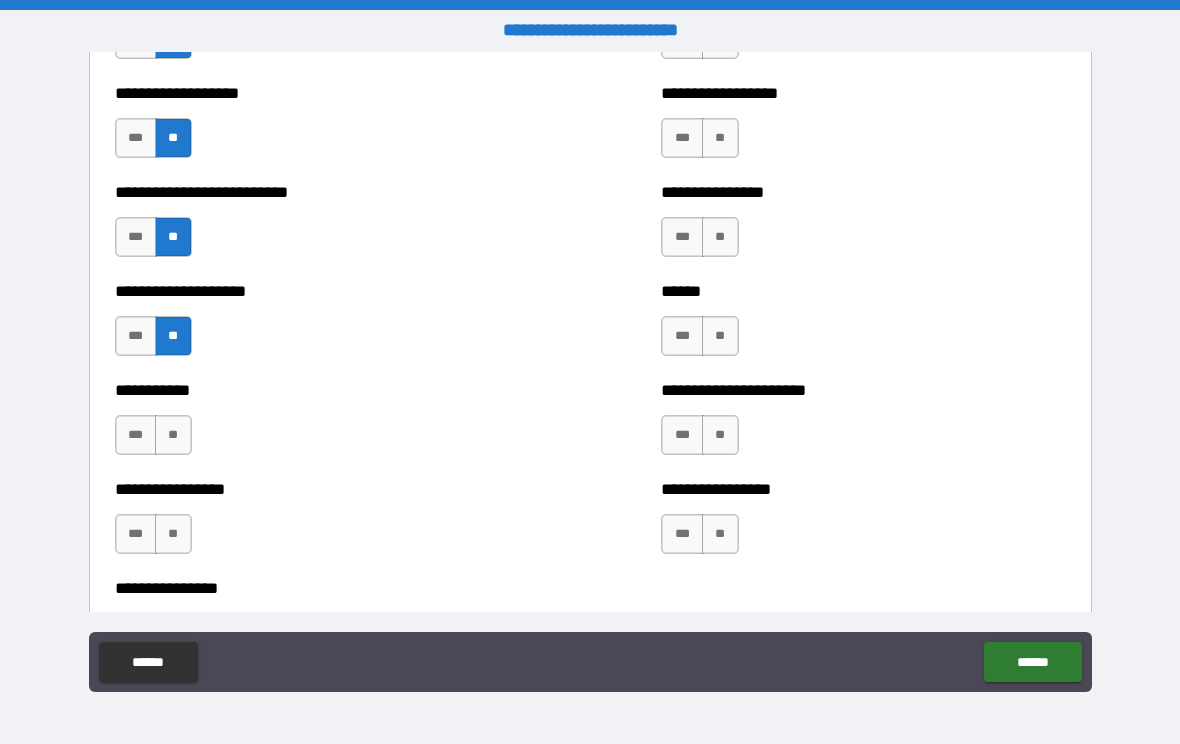 click on "**" at bounding box center [173, 435] 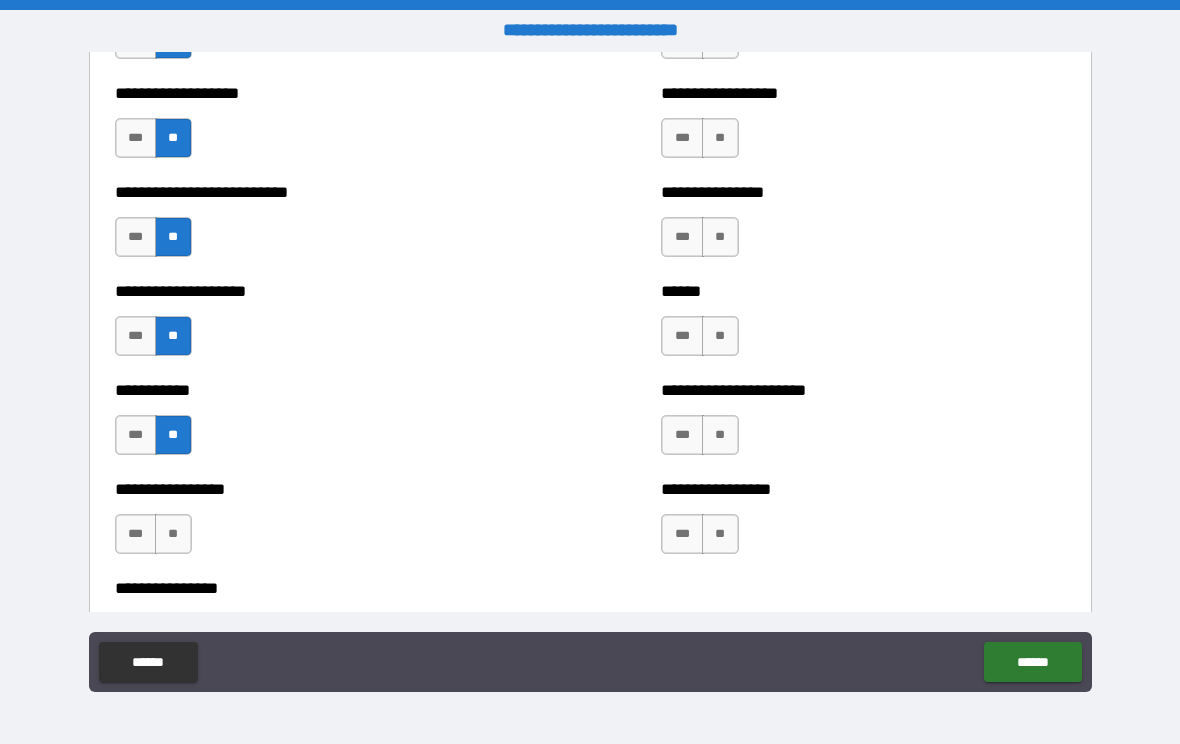 click on "***" at bounding box center [136, 534] 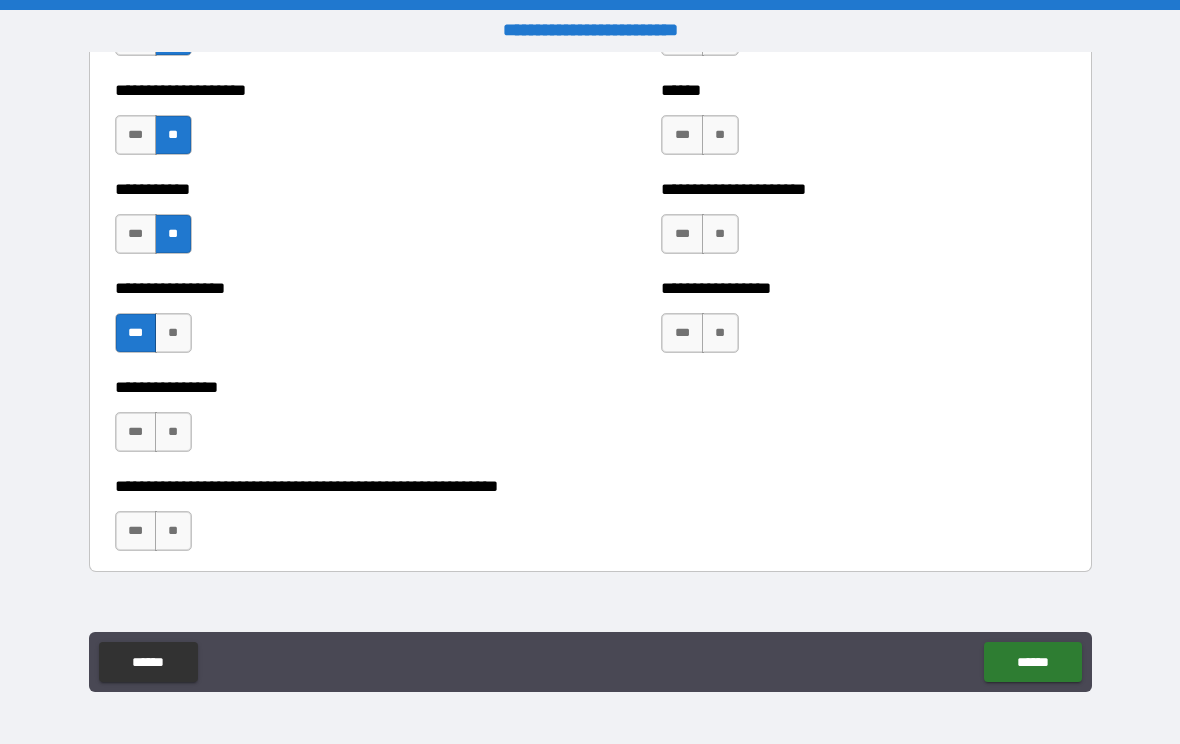 scroll, scrollTop: 5858, scrollLeft: 0, axis: vertical 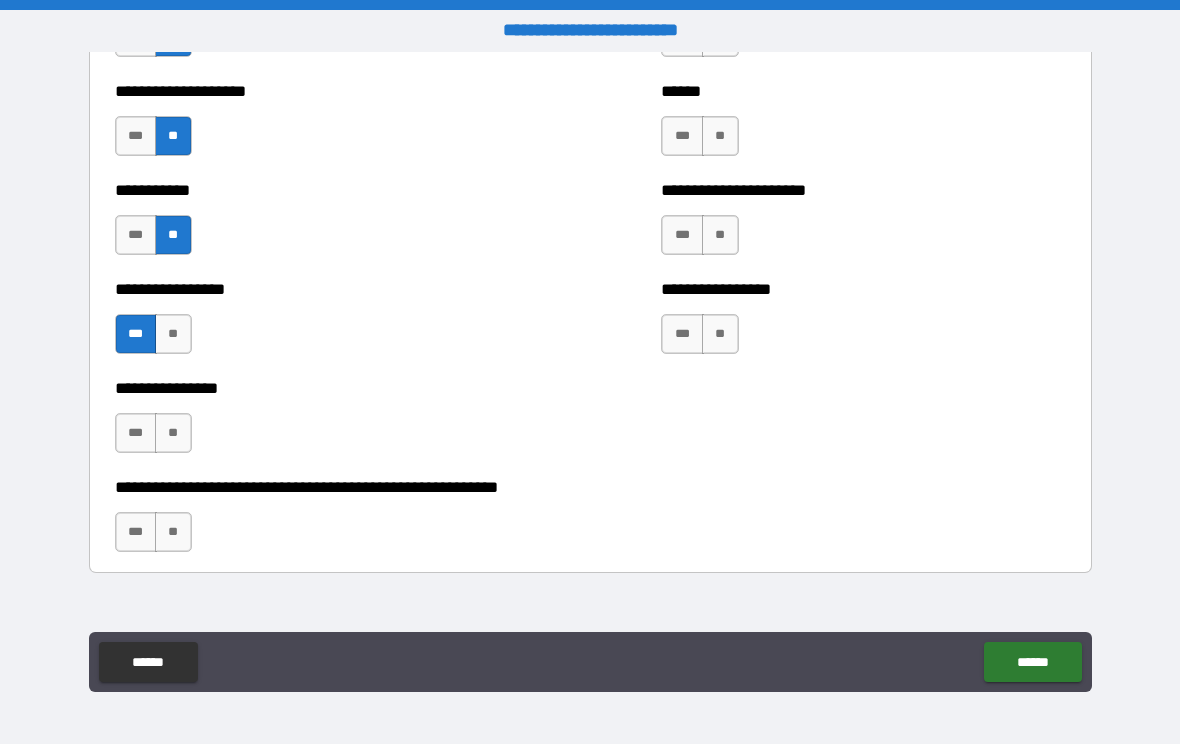 click on "**" at bounding box center (173, 433) 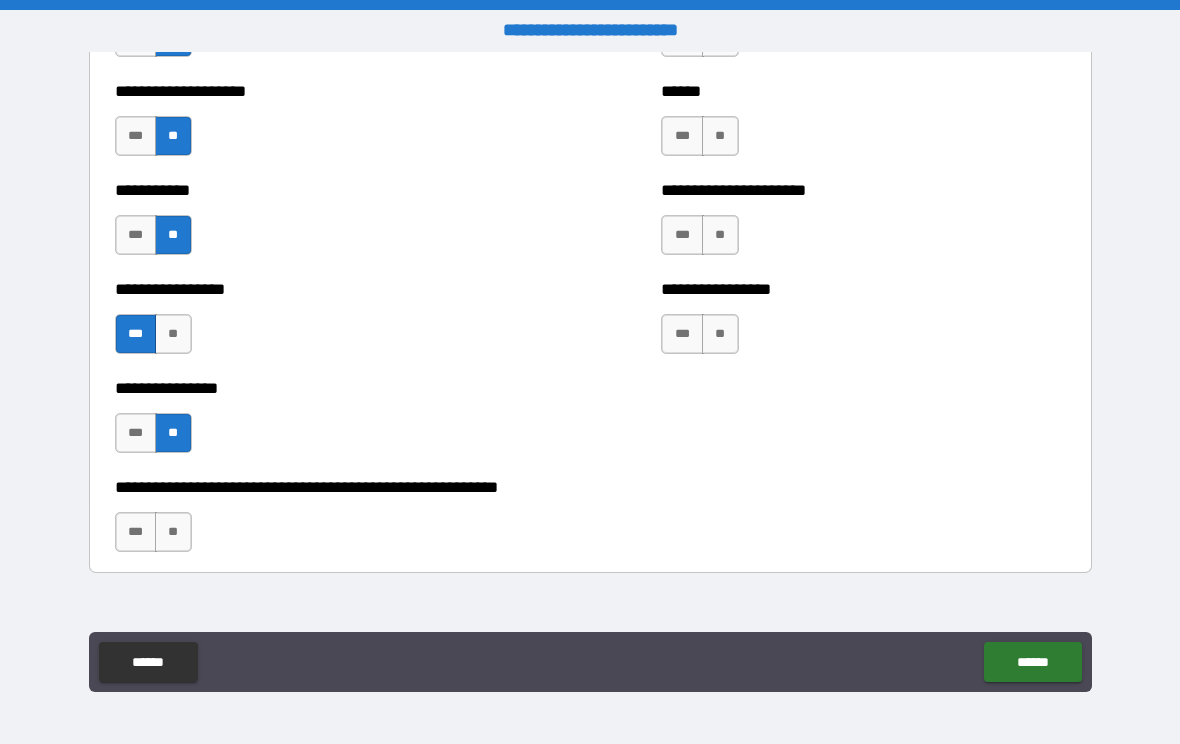 click on "**" at bounding box center [173, 532] 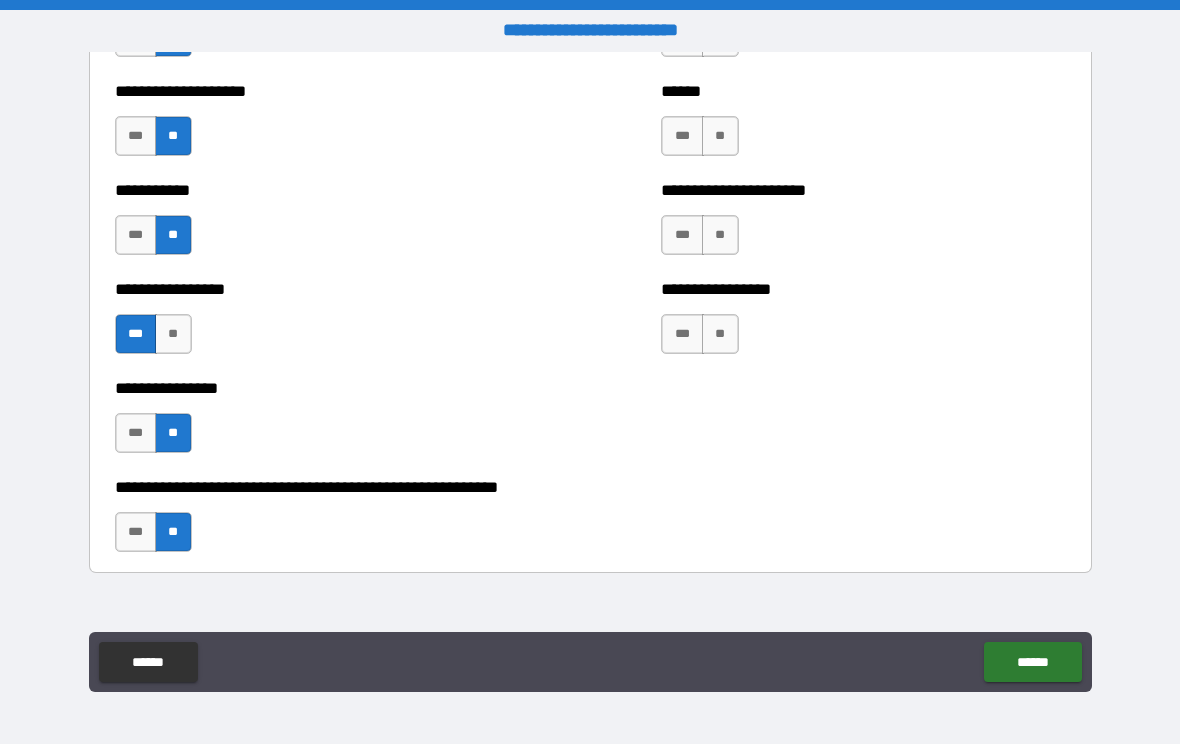 click on "**" at bounding box center (720, 334) 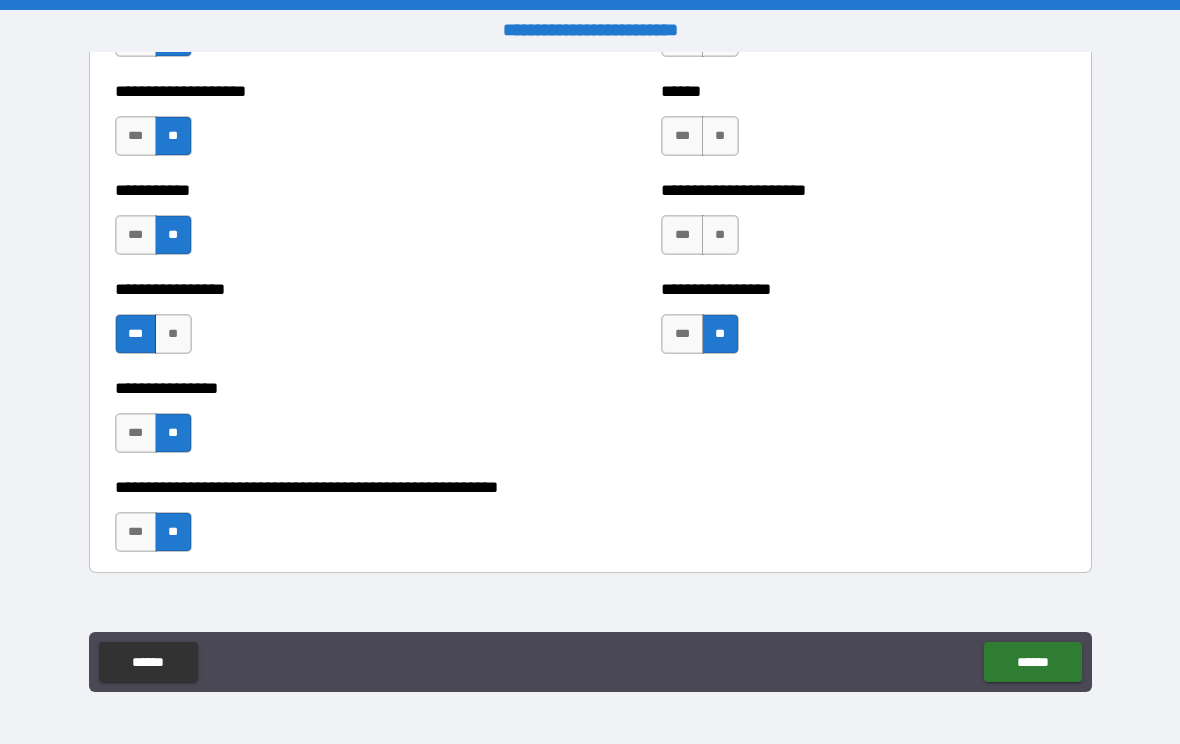 click on "***" at bounding box center [682, 235] 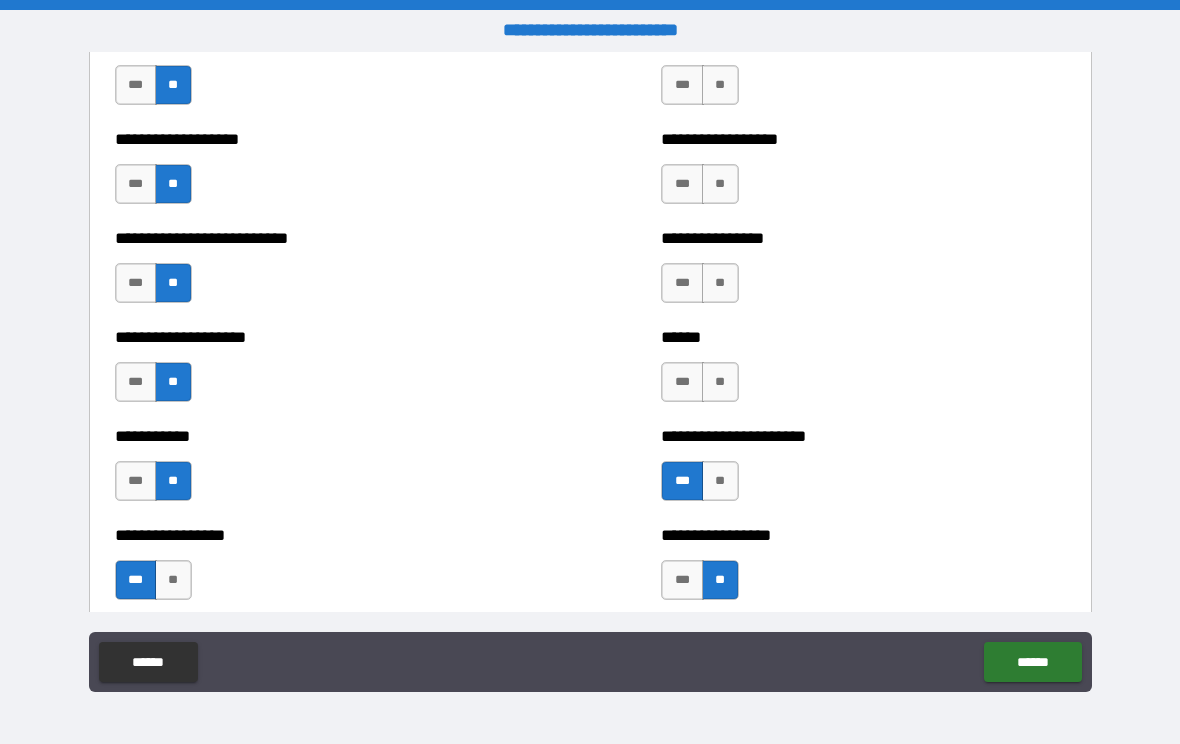 scroll, scrollTop: 5611, scrollLeft: 0, axis: vertical 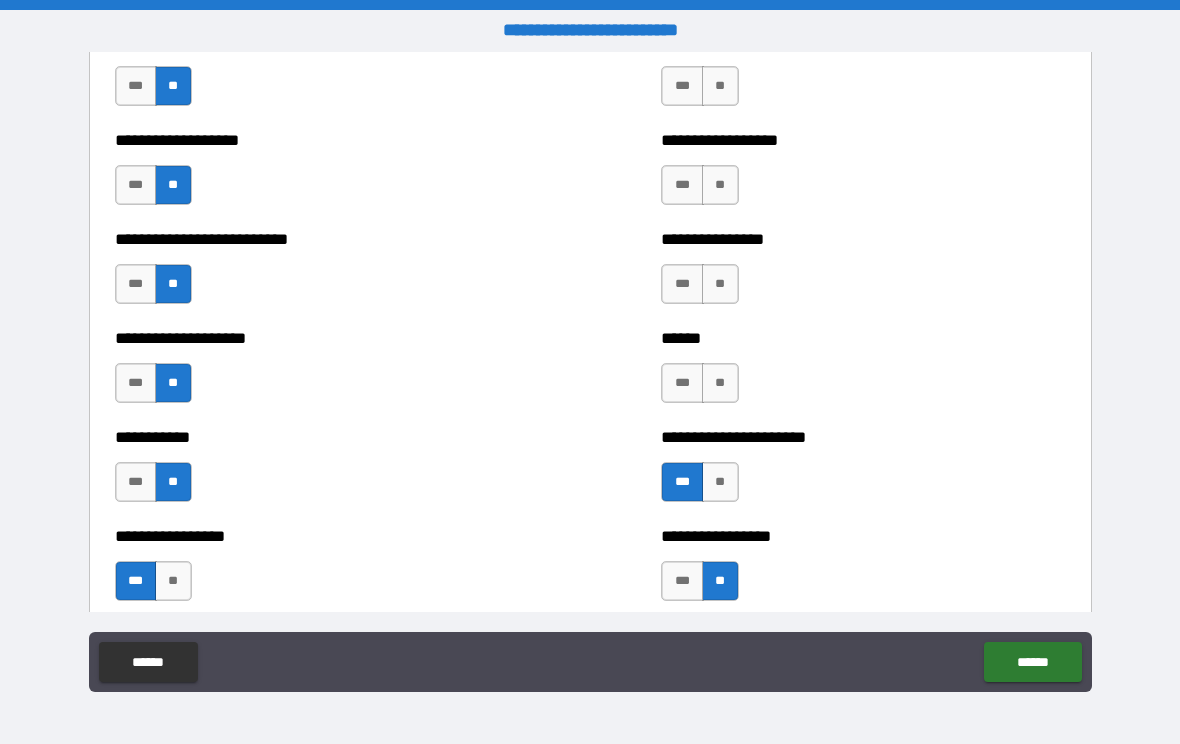 click on "**" at bounding box center (720, 383) 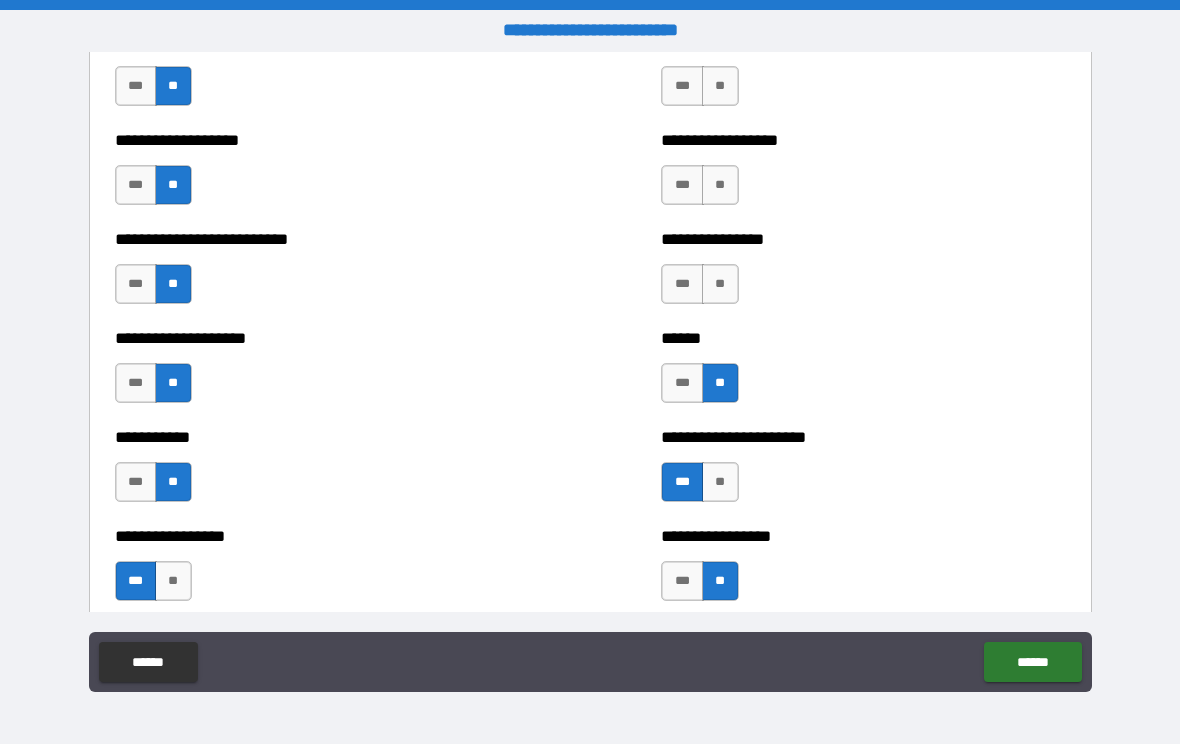 click on "**" at bounding box center (720, 284) 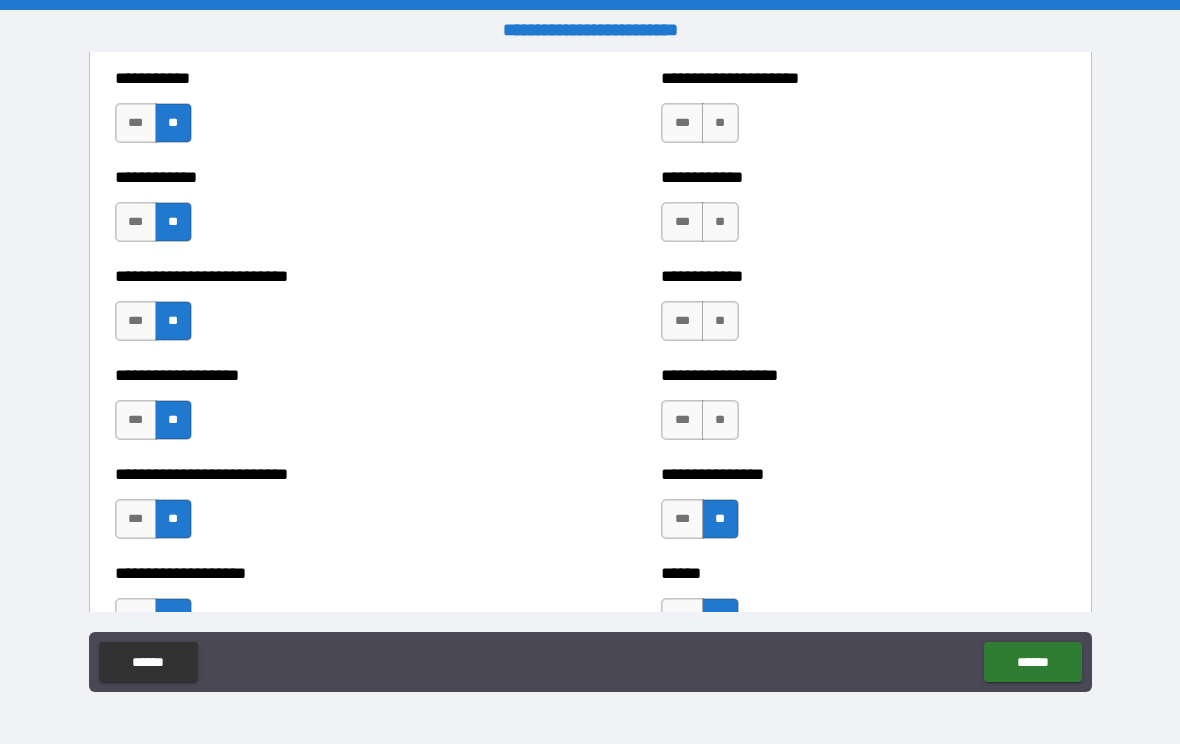 scroll, scrollTop: 5368, scrollLeft: 0, axis: vertical 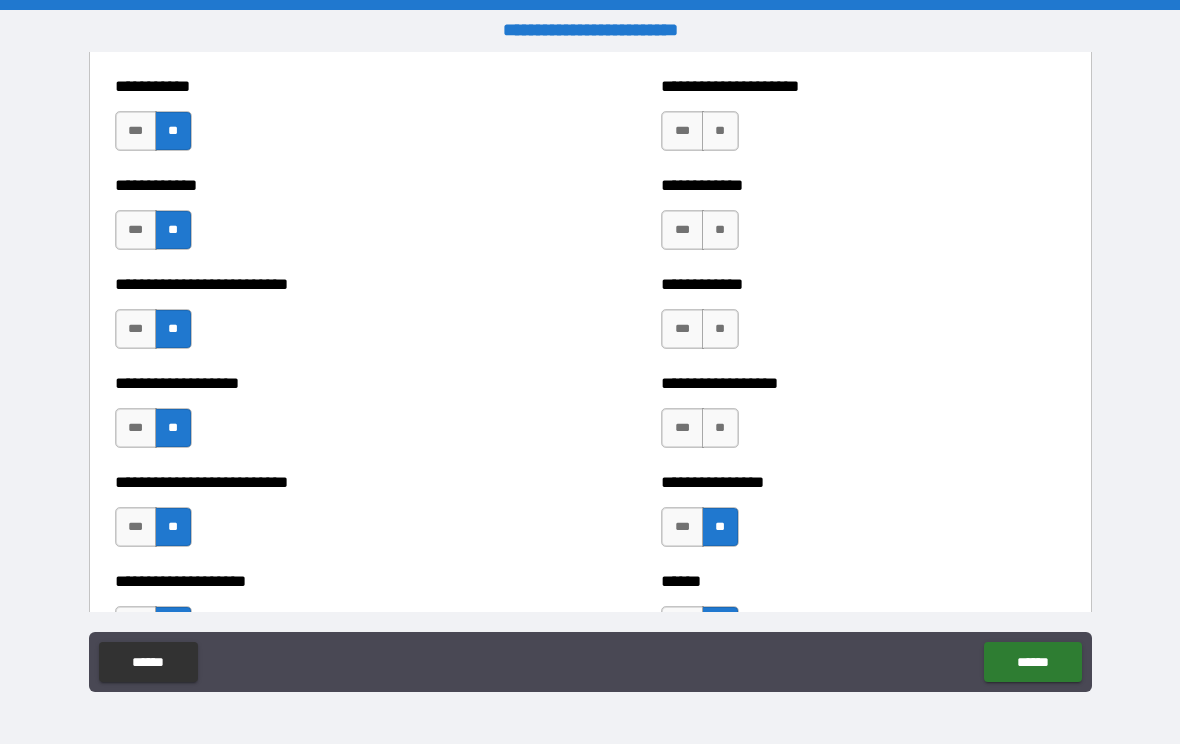 click on "**" at bounding box center (720, 428) 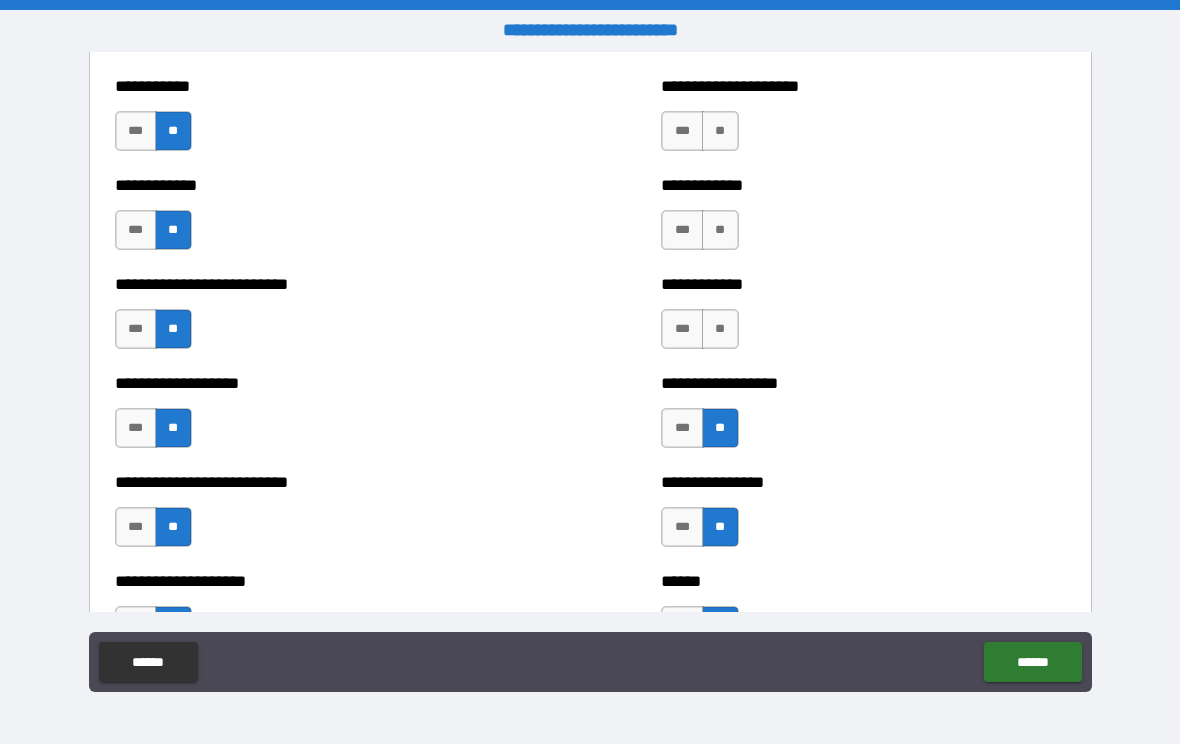 click on "**" at bounding box center [720, 329] 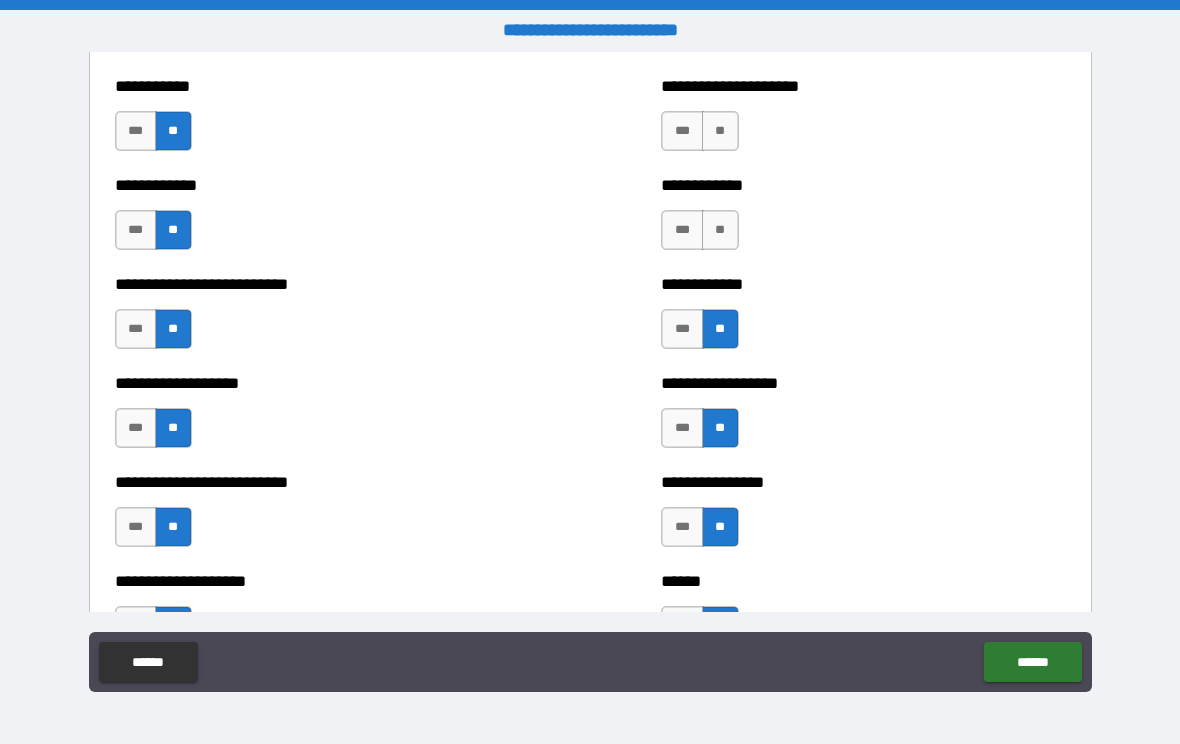 click on "**" at bounding box center [720, 230] 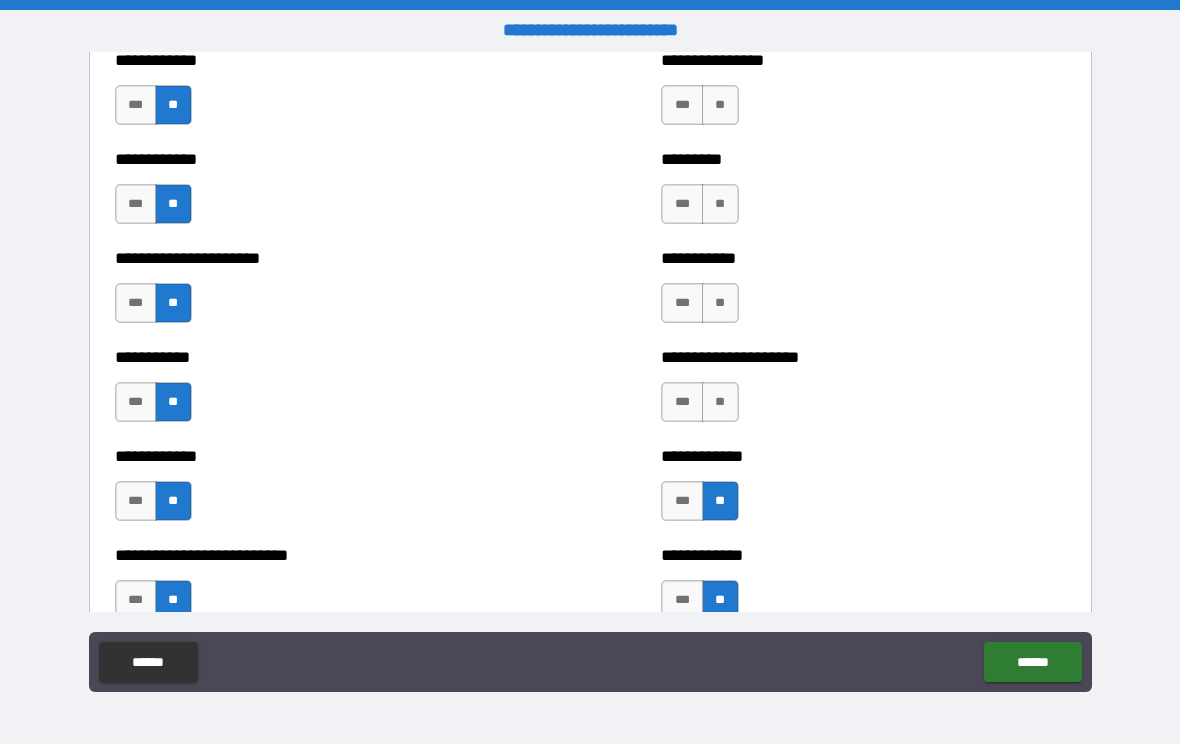 scroll, scrollTop: 5092, scrollLeft: 0, axis: vertical 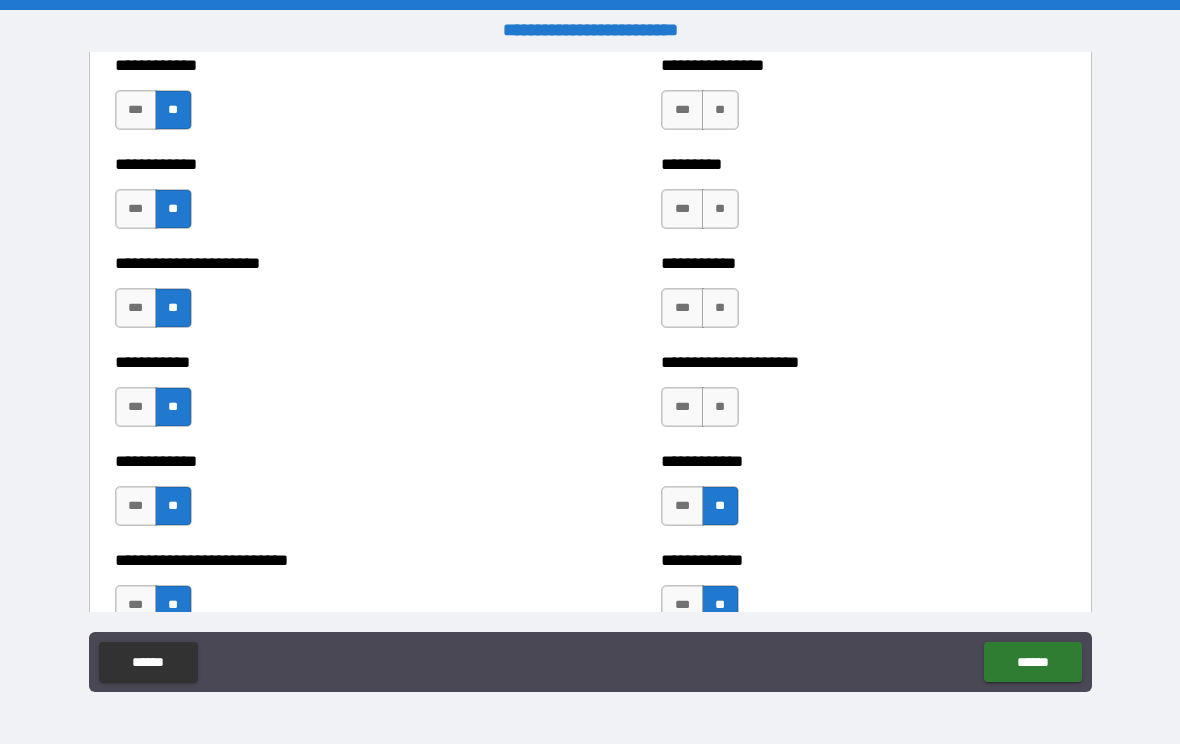 click on "**" at bounding box center (720, 407) 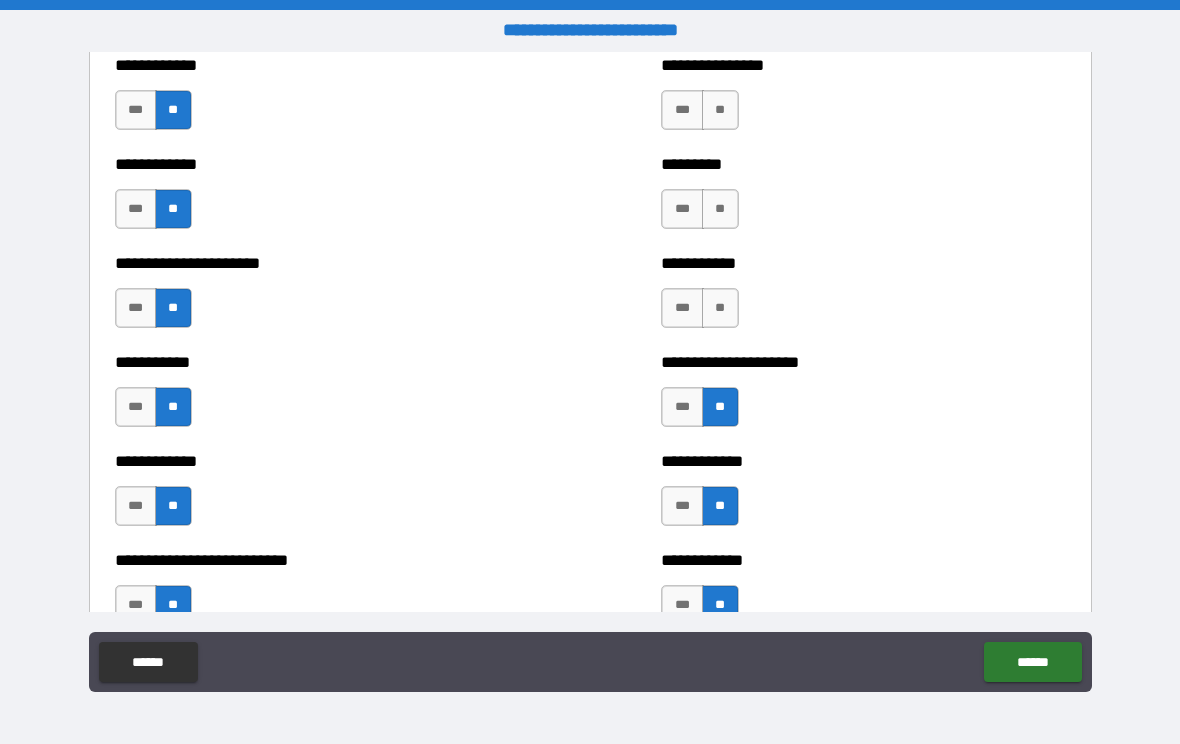 click on "**" at bounding box center (720, 308) 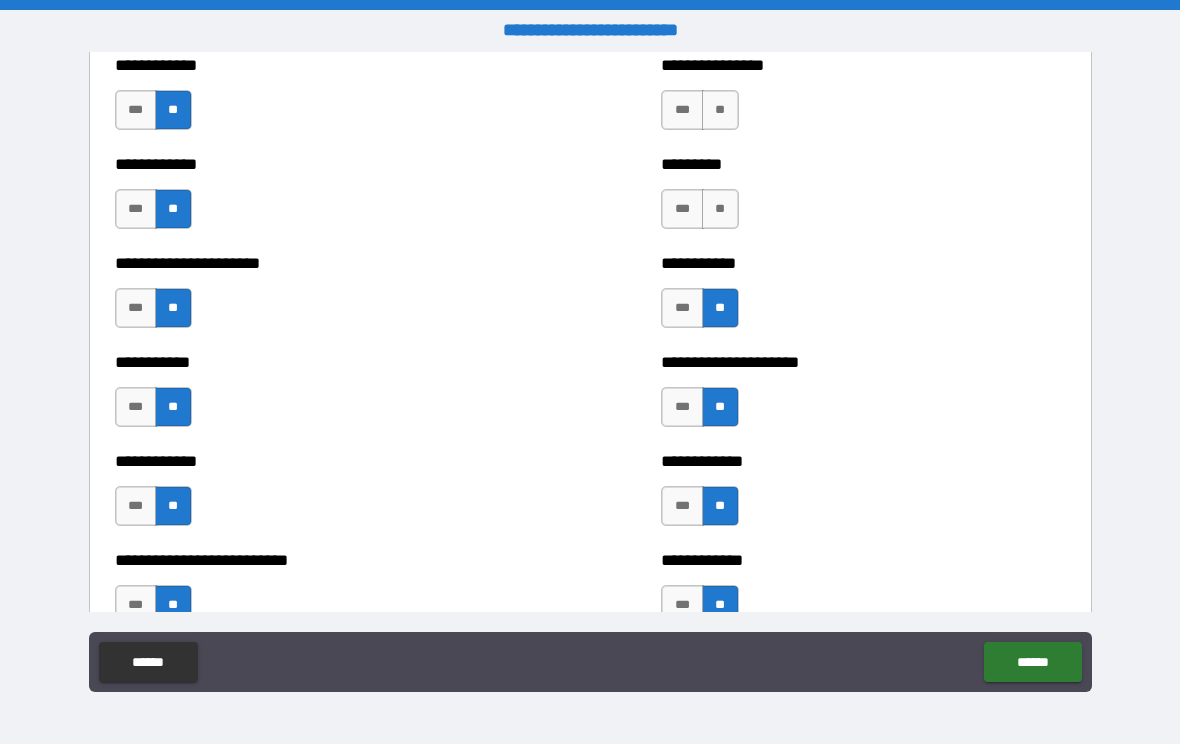 click on "**" at bounding box center (720, 209) 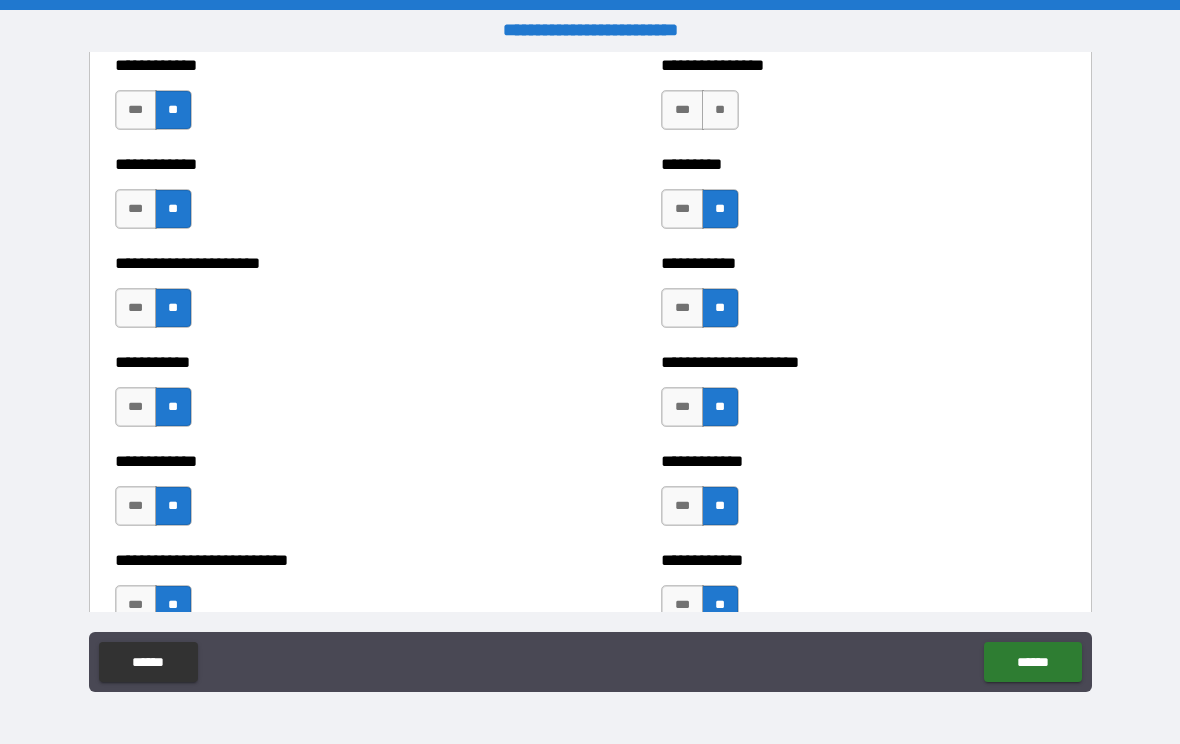 click on "**" at bounding box center (720, 110) 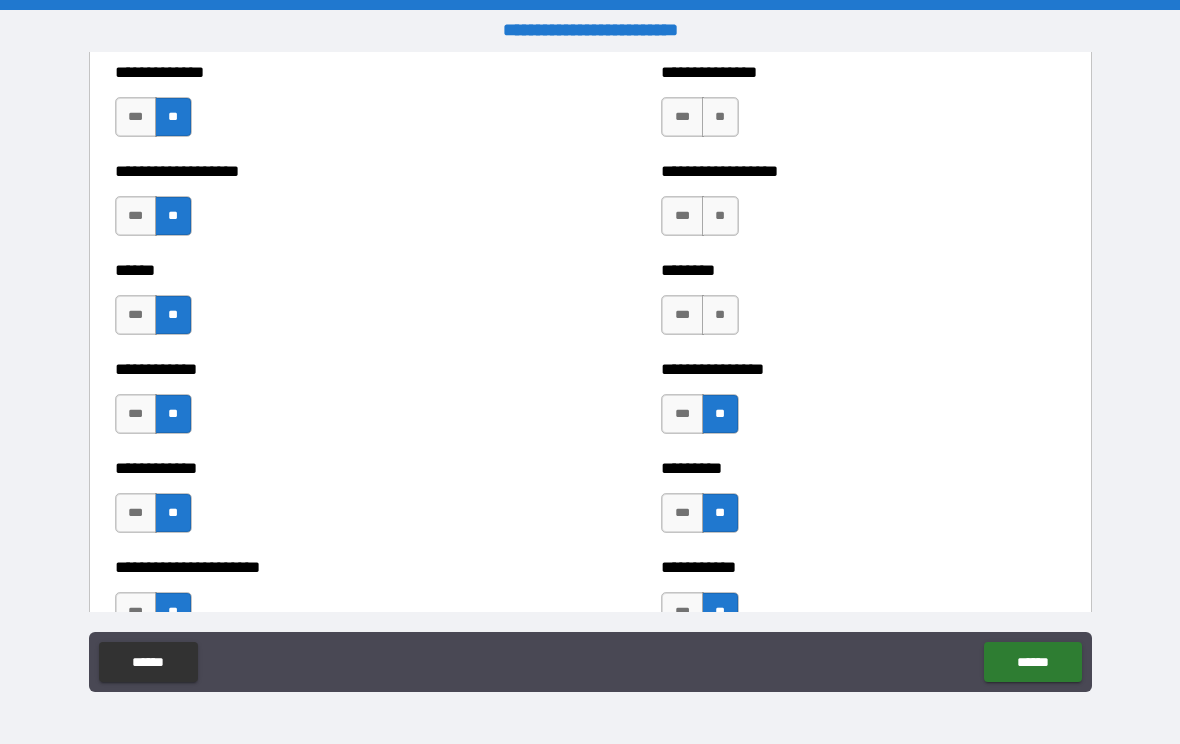 scroll, scrollTop: 4766, scrollLeft: 0, axis: vertical 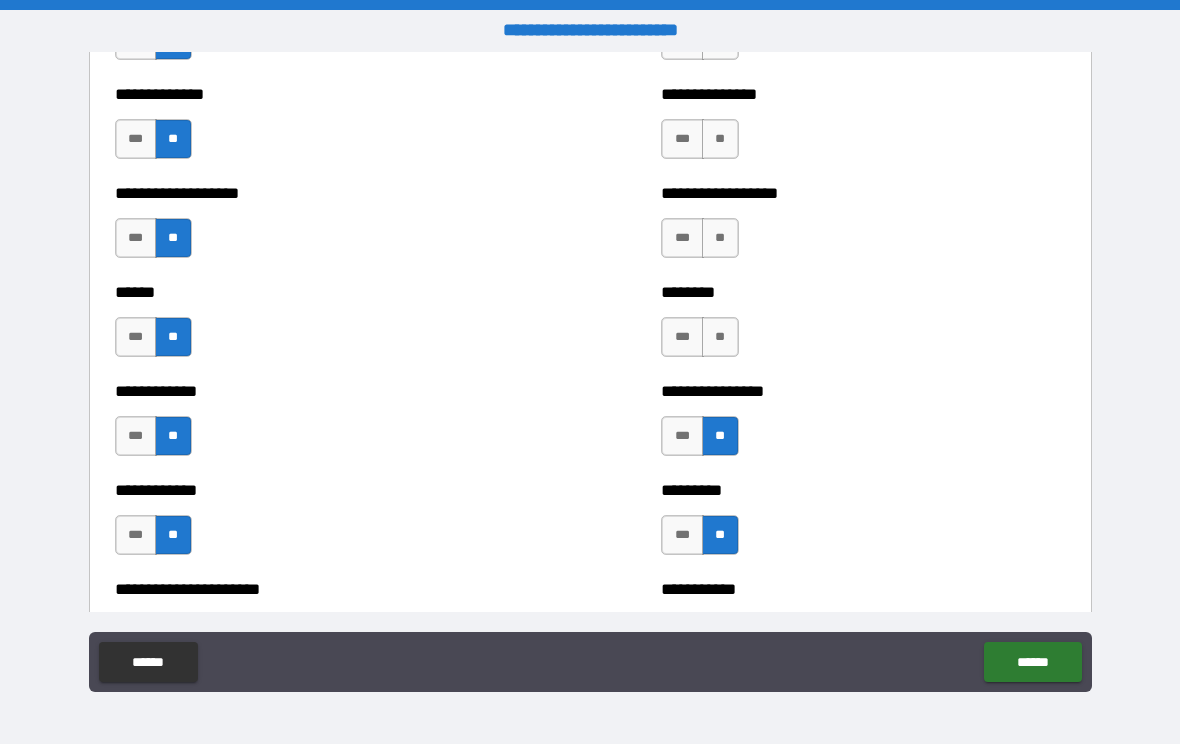 click on "**" at bounding box center (720, 337) 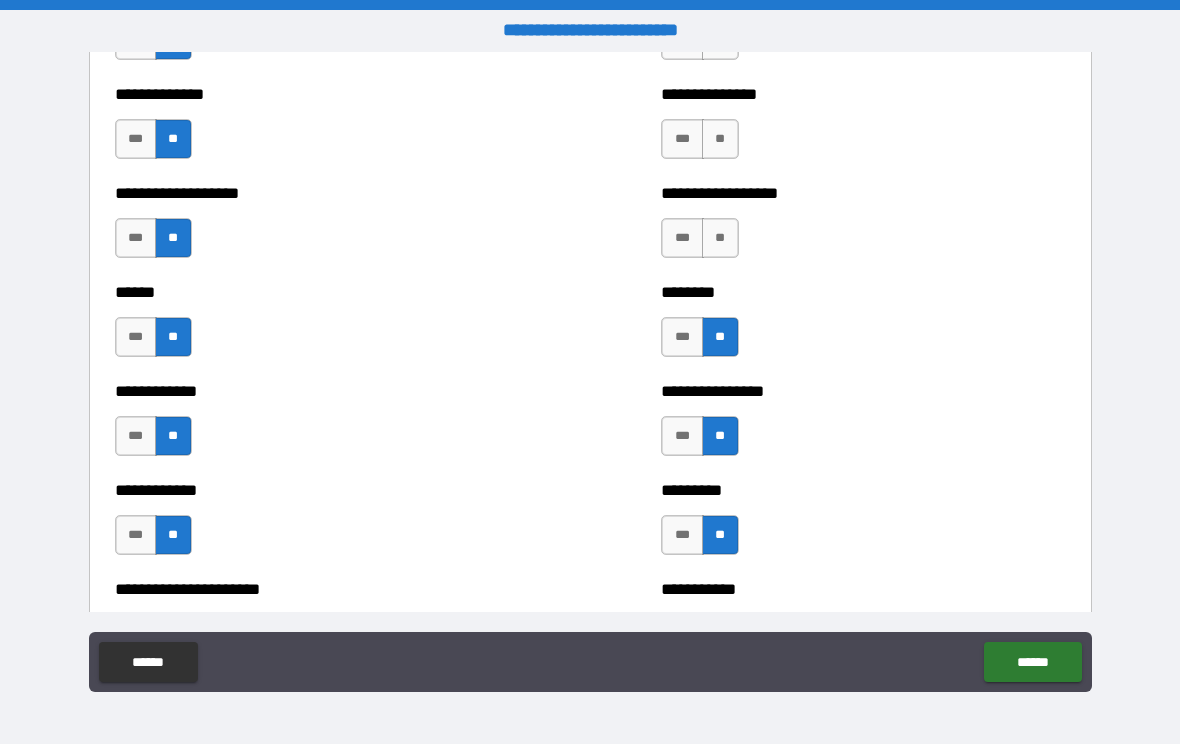 click on "**" at bounding box center (720, 238) 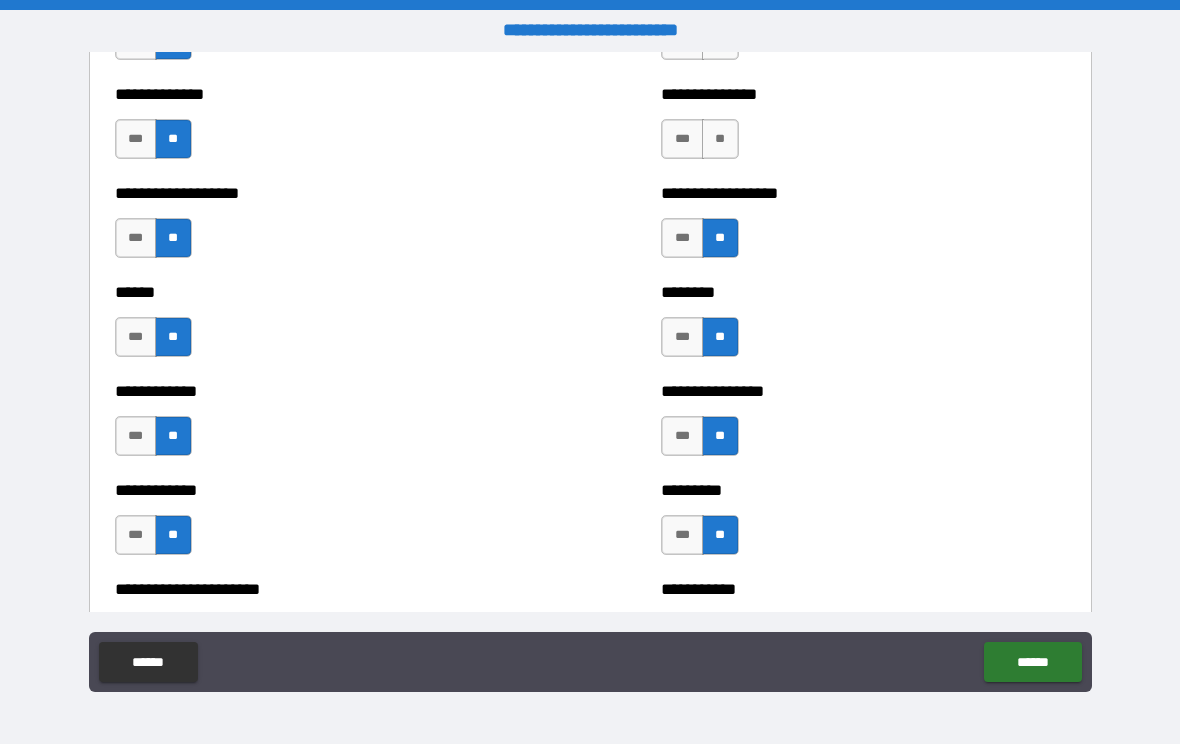 click on "**" at bounding box center (720, 139) 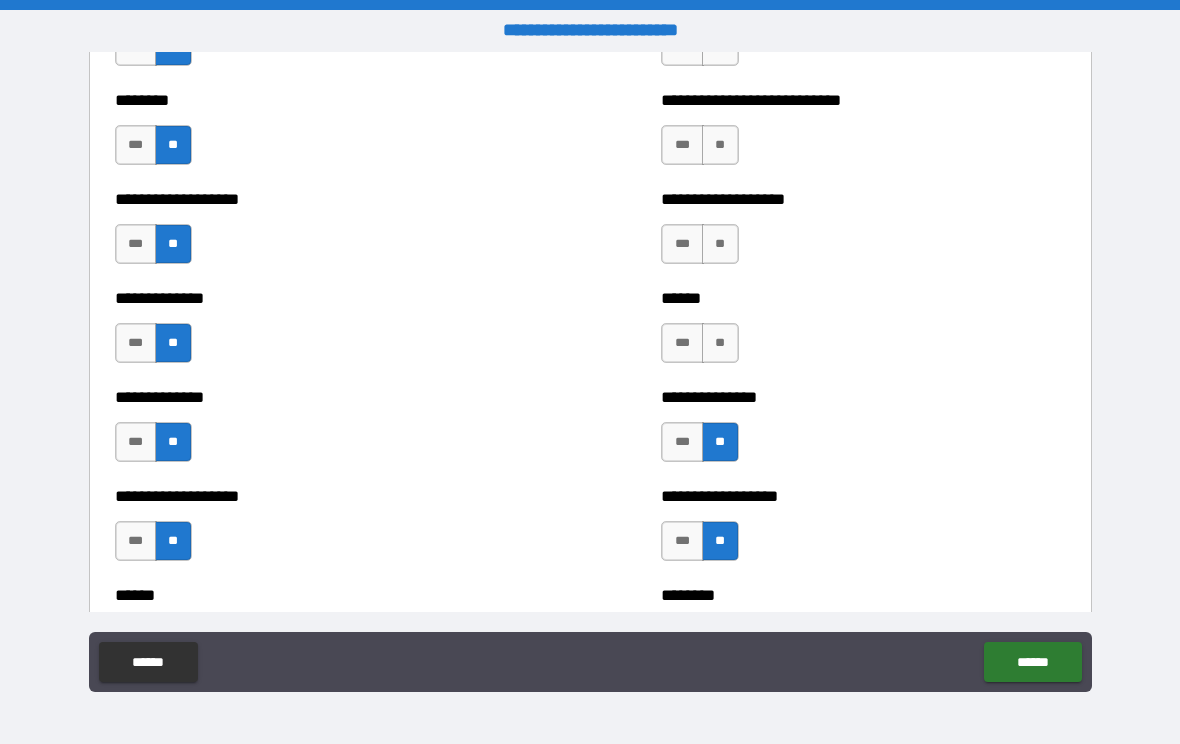 scroll, scrollTop: 4458, scrollLeft: 0, axis: vertical 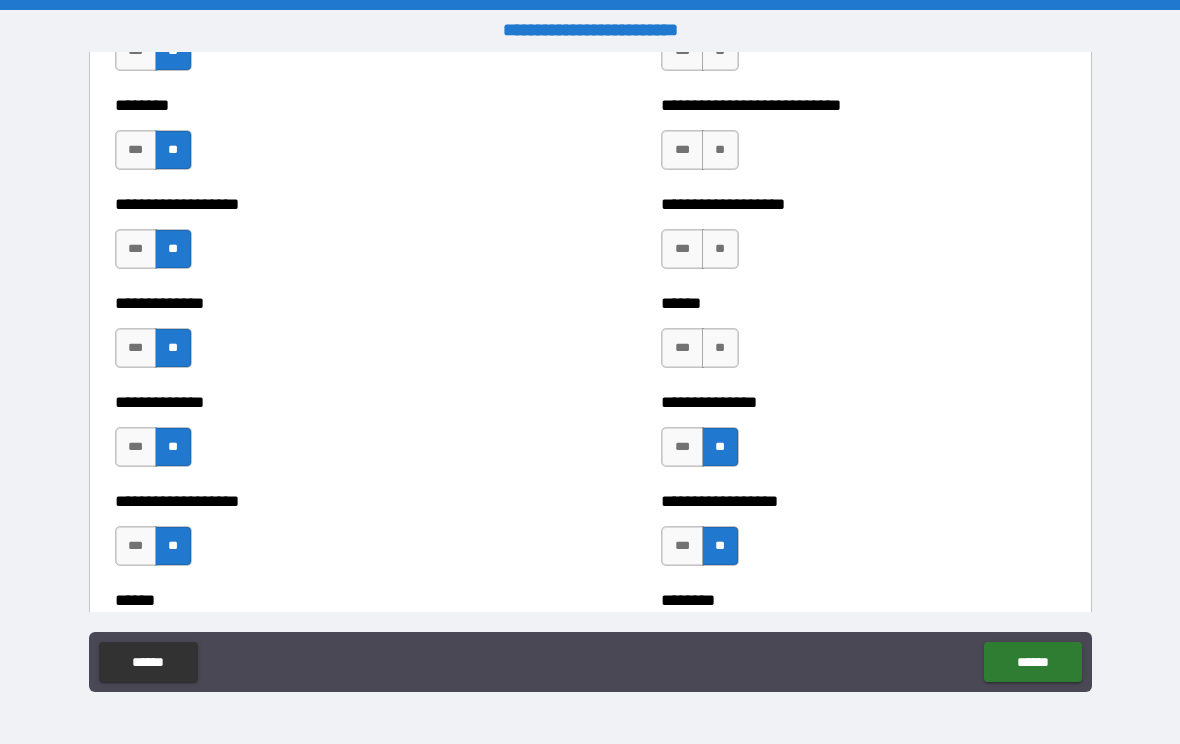 click on "**" at bounding box center (720, 348) 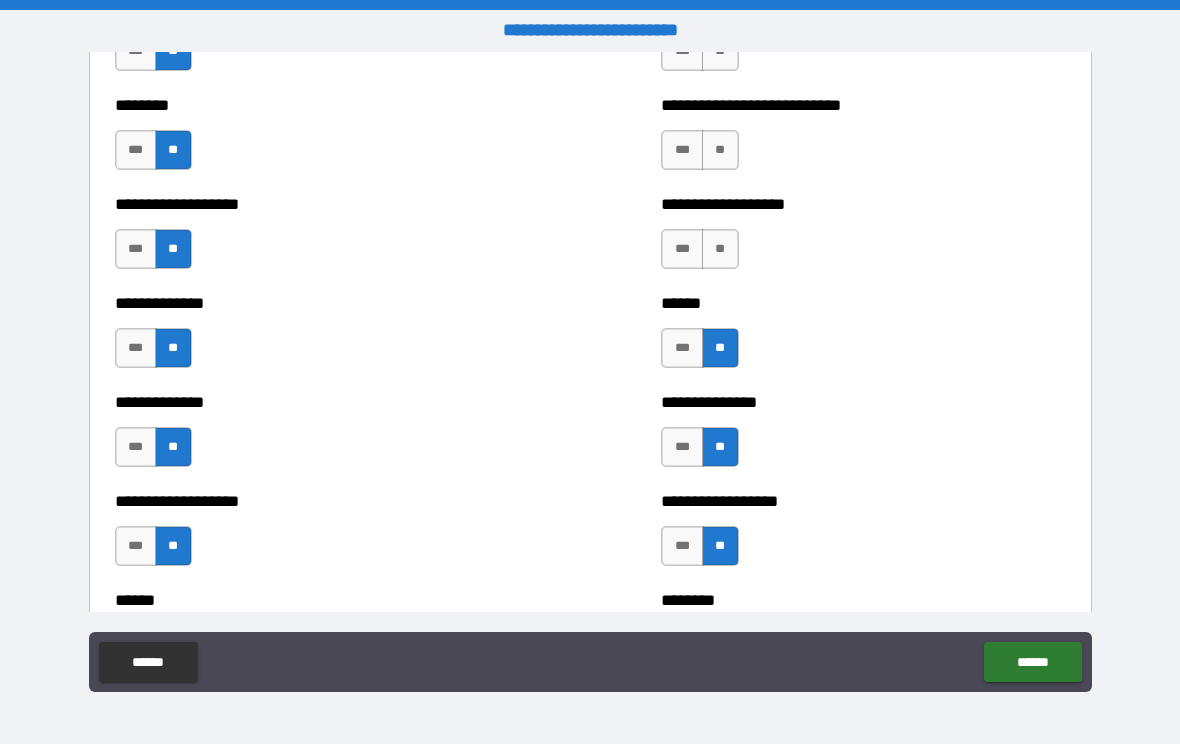 click on "**" at bounding box center (720, 249) 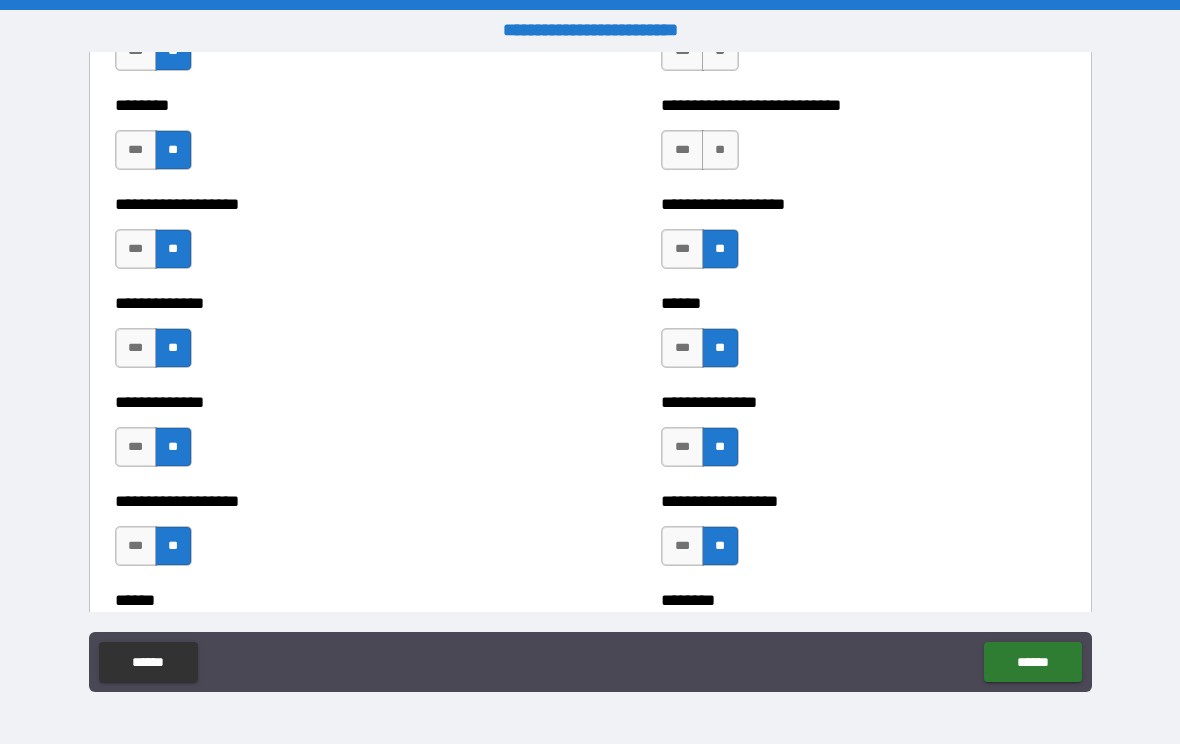 click on "**" at bounding box center (720, 150) 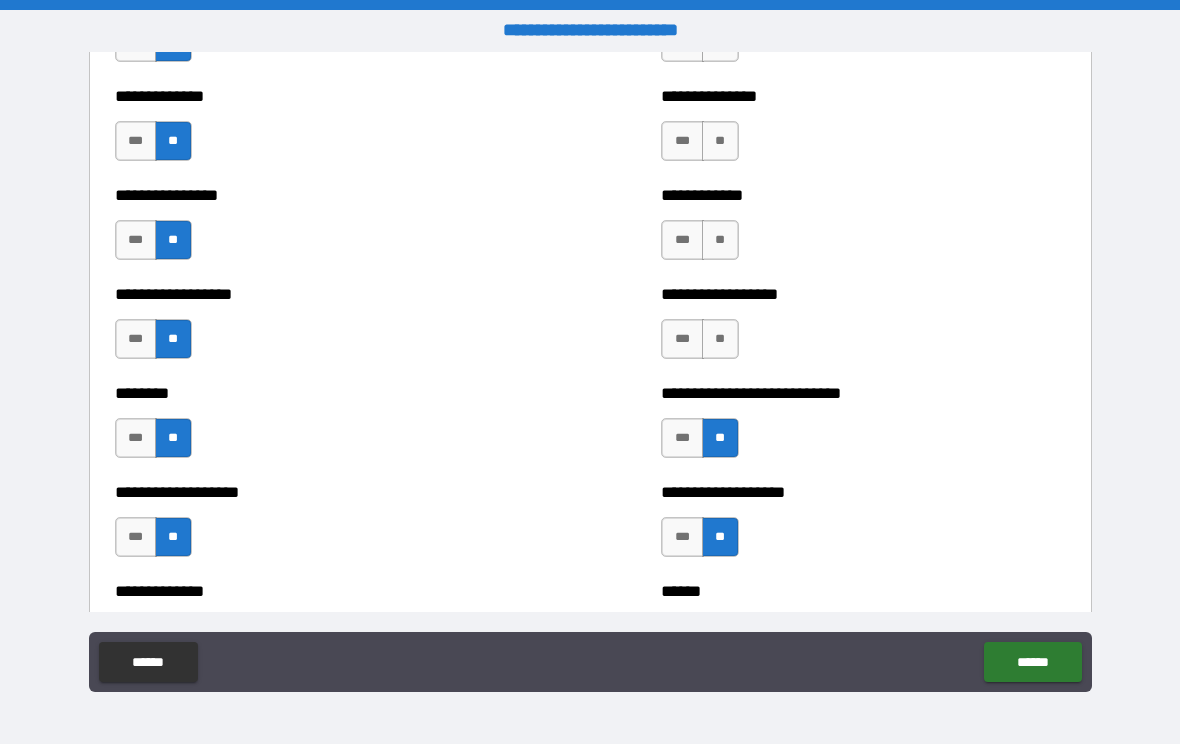 scroll, scrollTop: 4166, scrollLeft: 0, axis: vertical 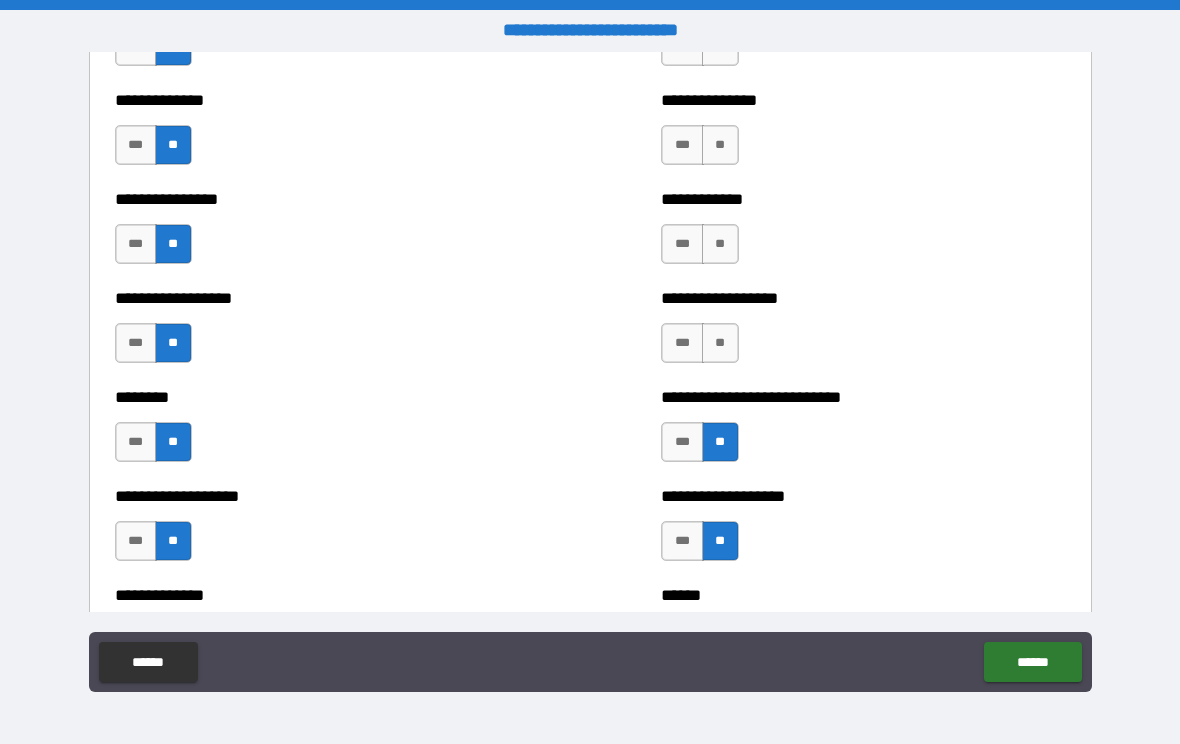 click on "**" at bounding box center (720, 343) 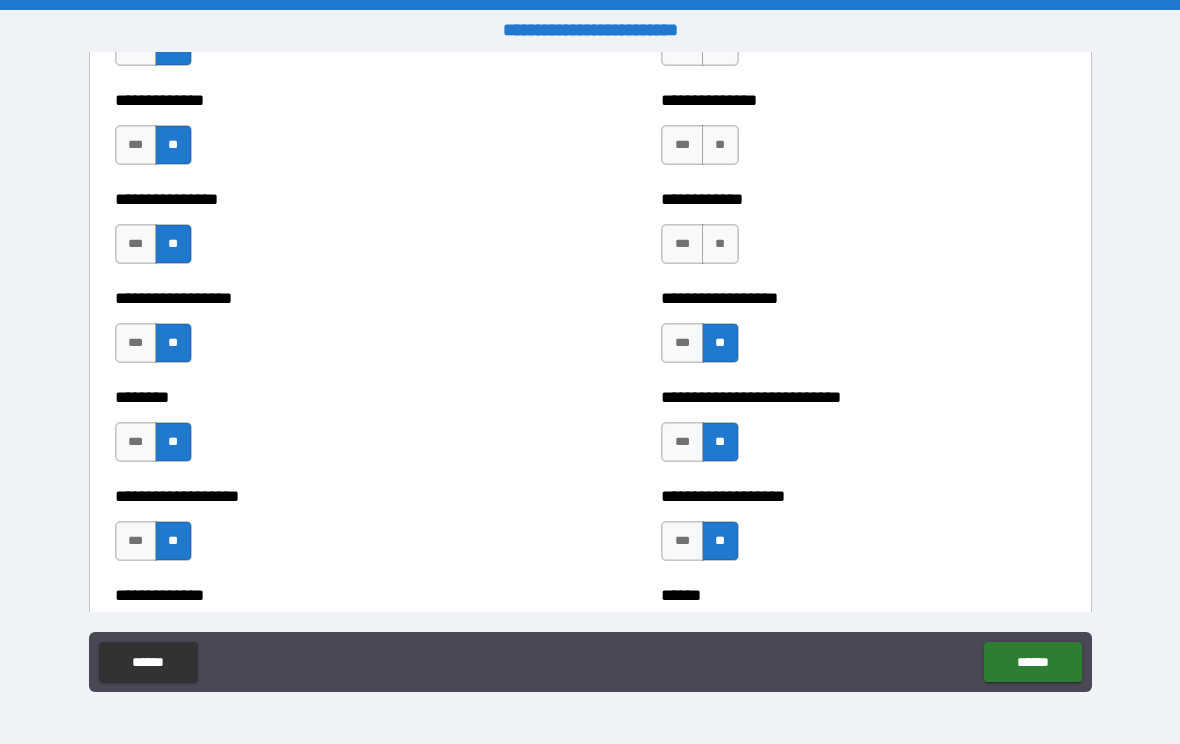 click on "**" at bounding box center [720, 244] 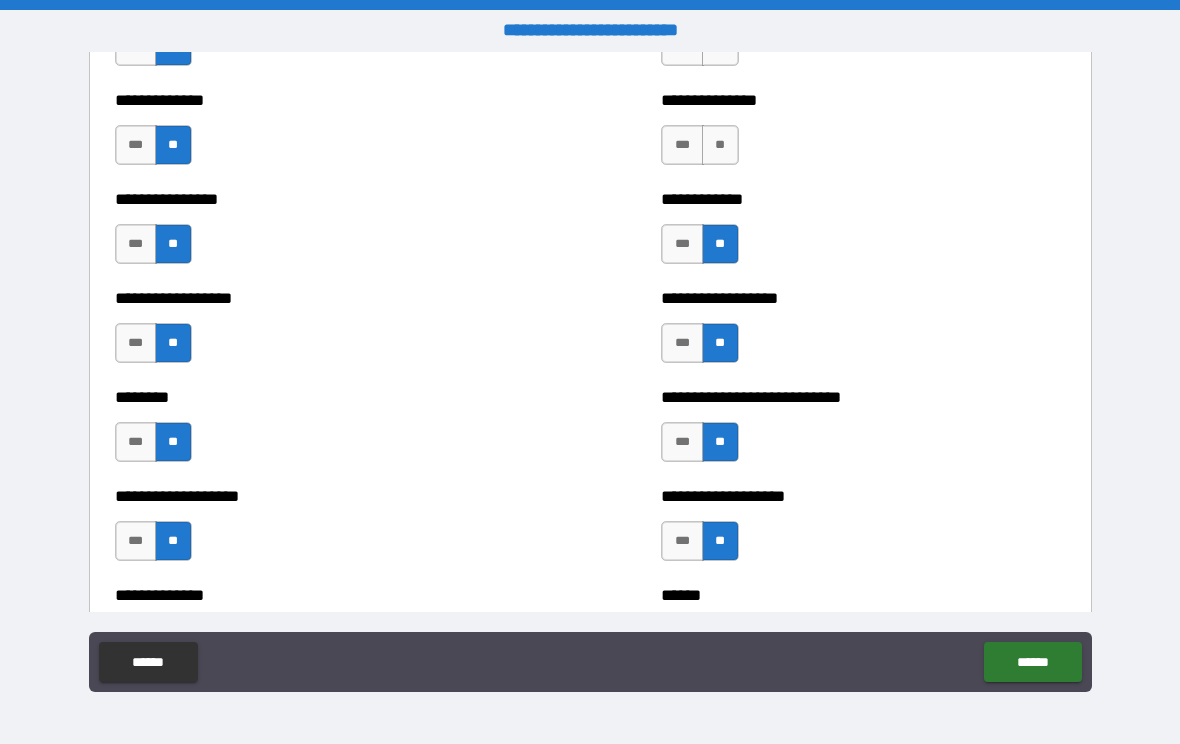 click on "**" at bounding box center [720, 145] 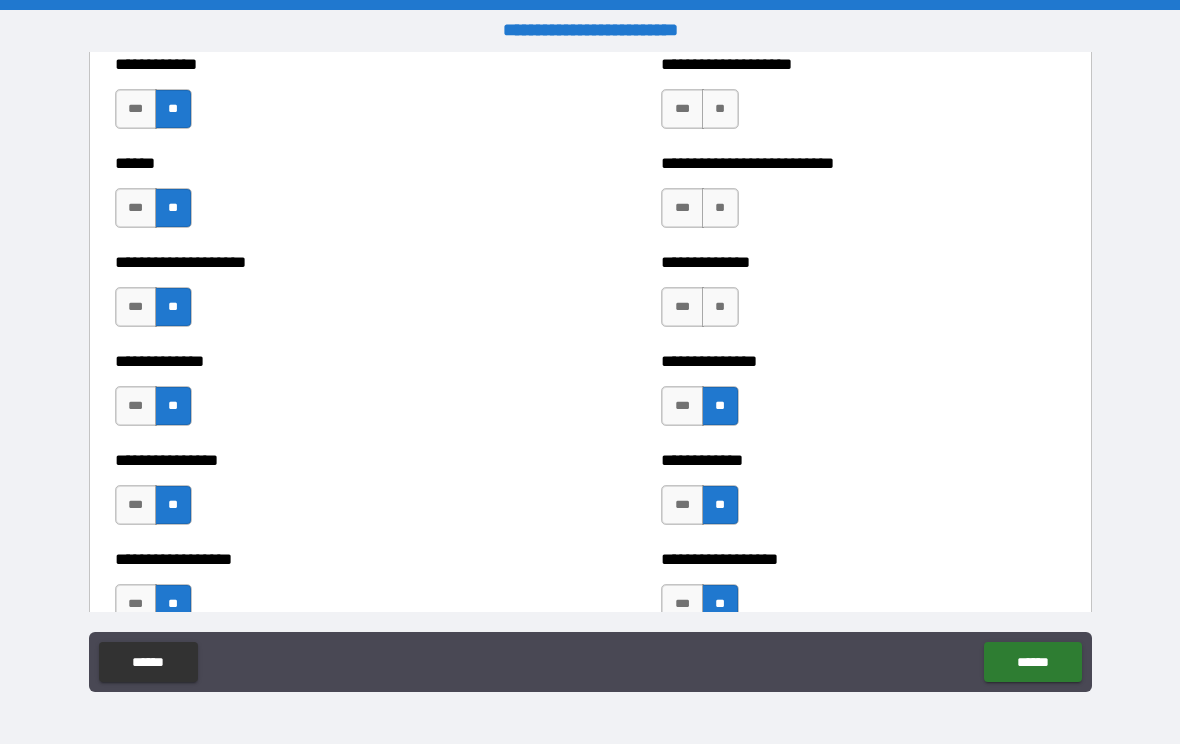 scroll, scrollTop: 3886, scrollLeft: 0, axis: vertical 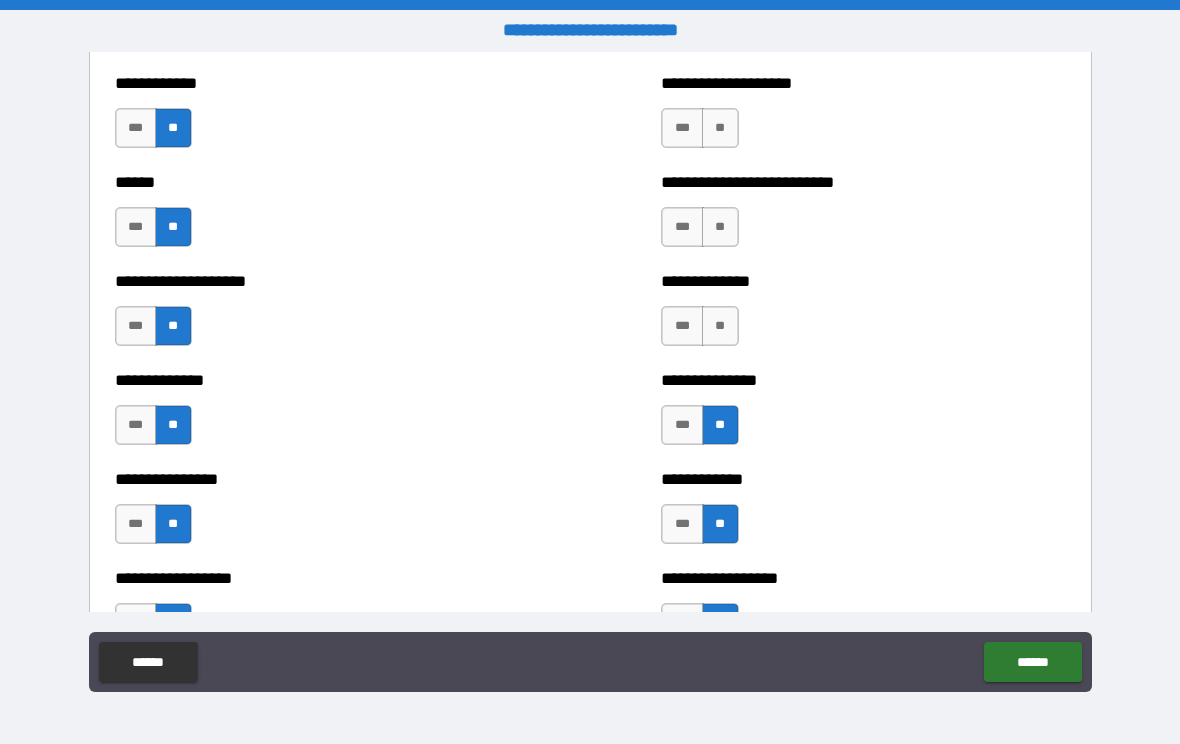 click on "**" at bounding box center (720, 326) 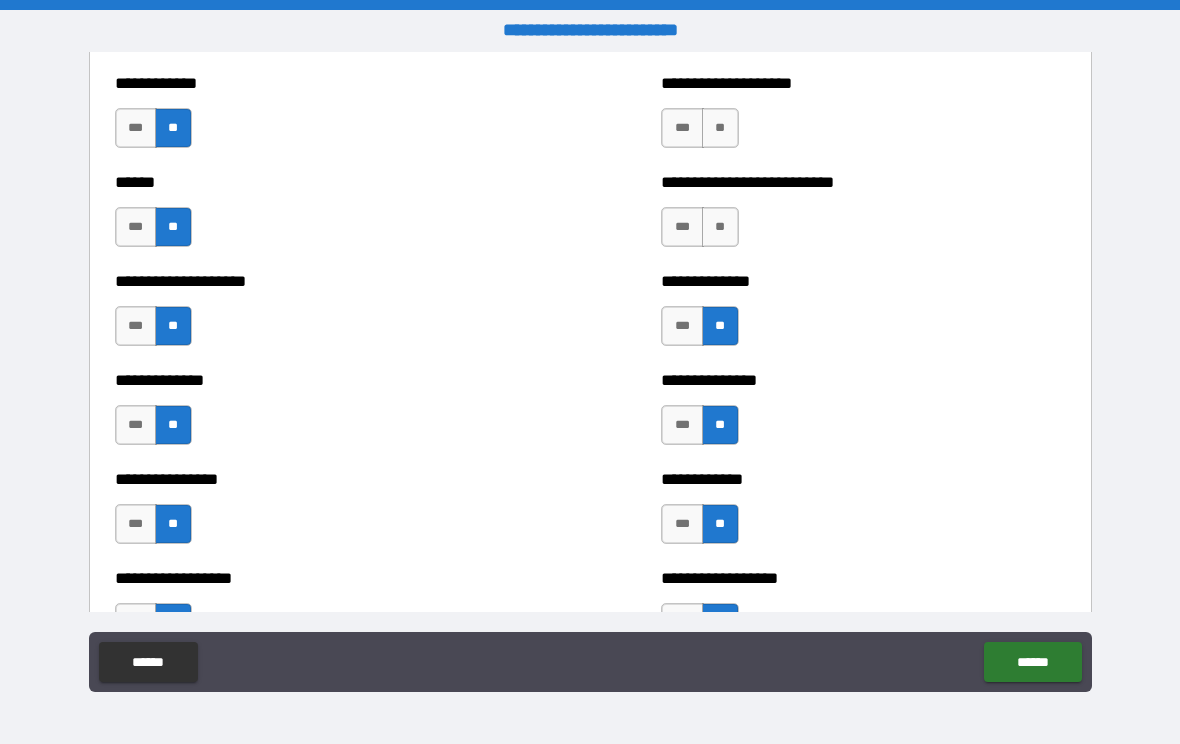 click on "**" at bounding box center (720, 227) 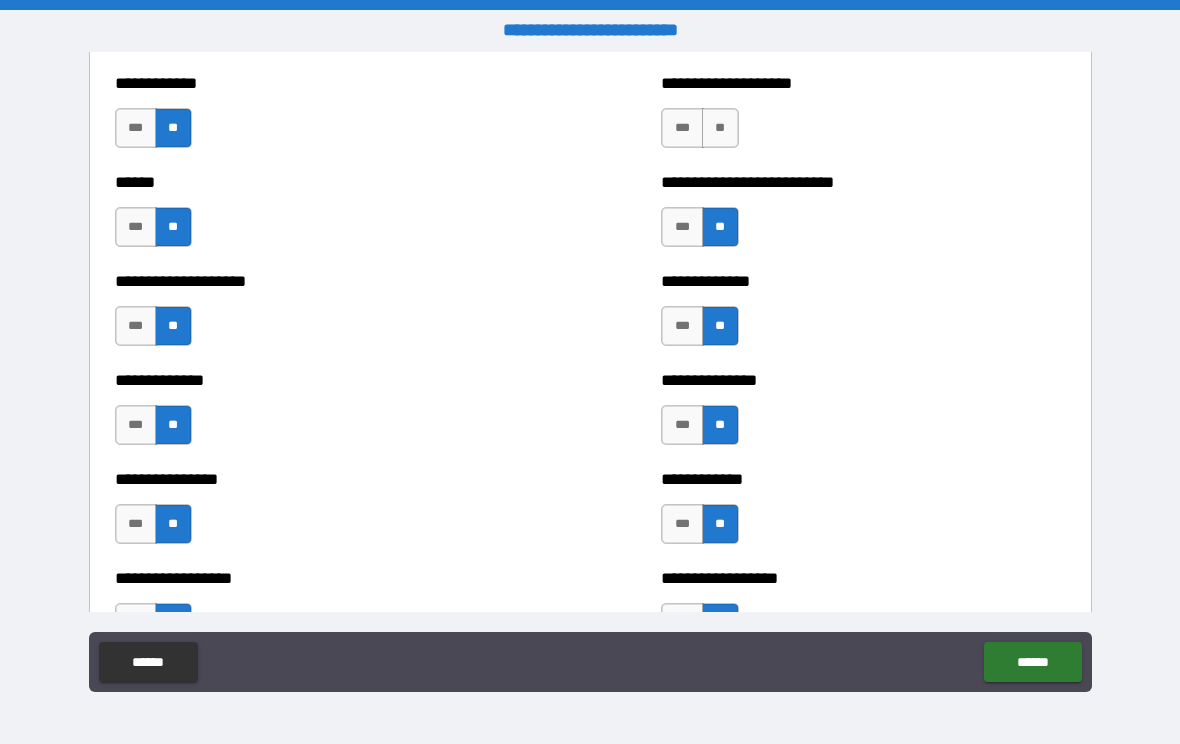 click on "**" at bounding box center (720, 128) 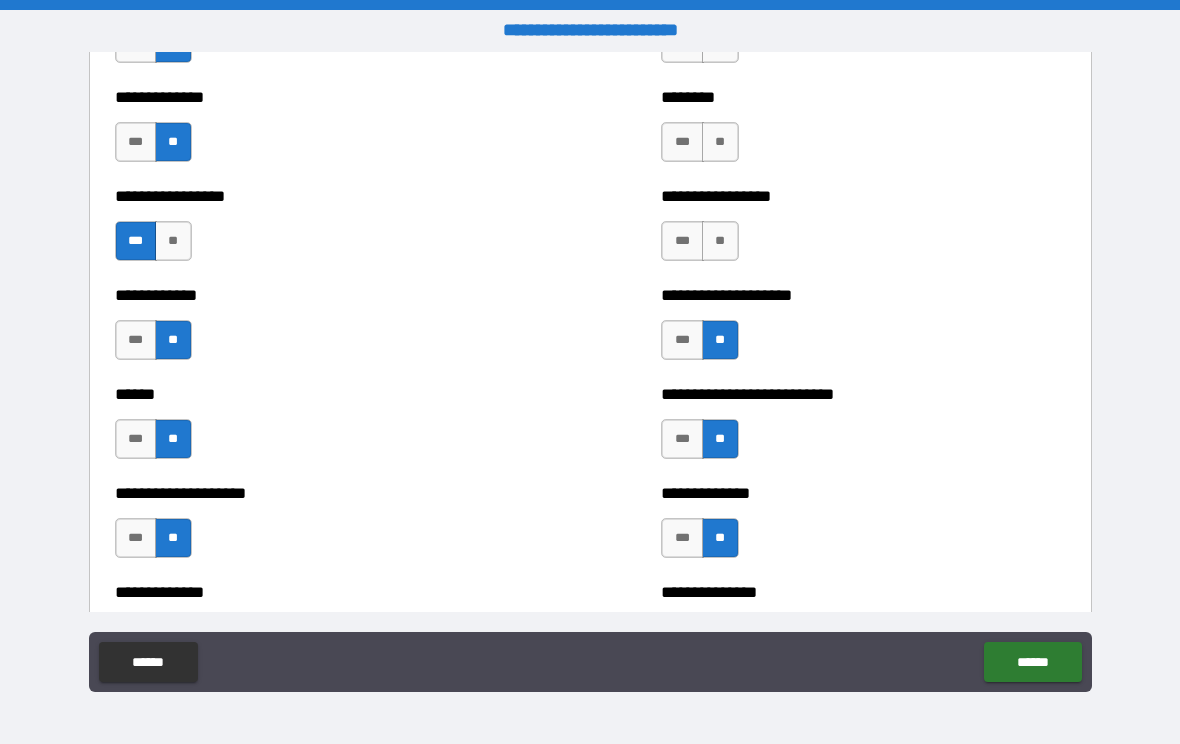 scroll, scrollTop: 3663, scrollLeft: 0, axis: vertical 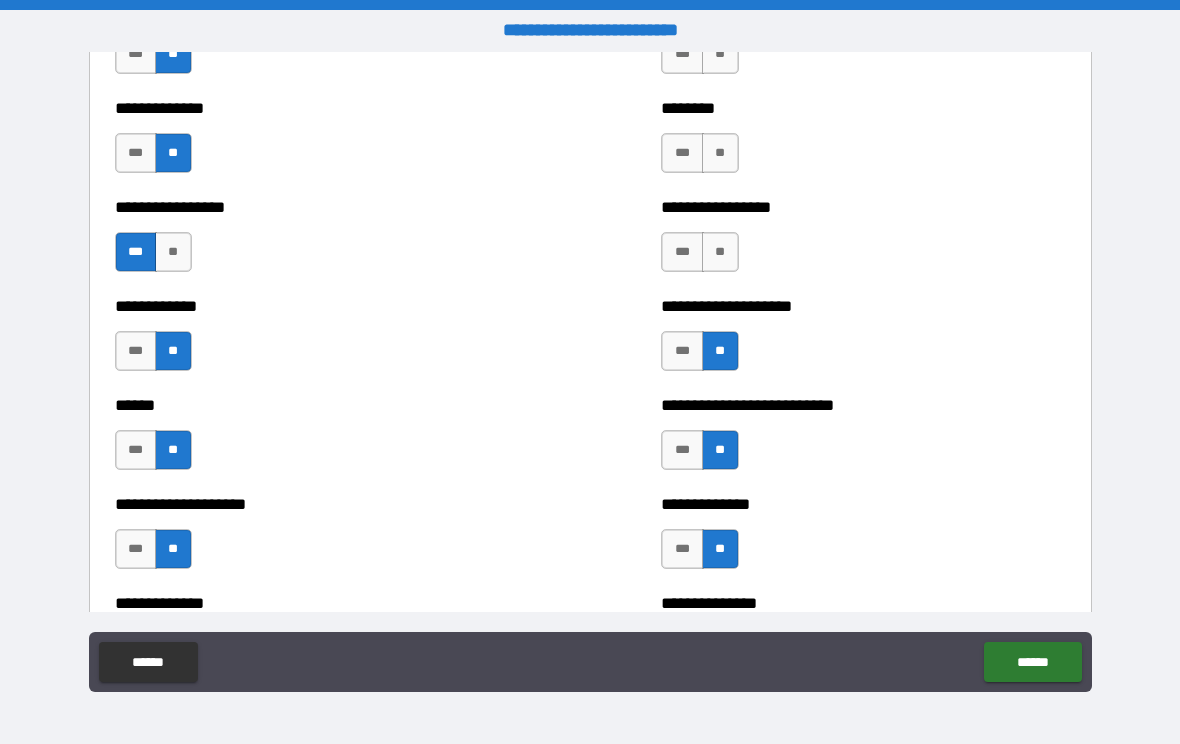 click on "**" at bounding box center (720, 252) 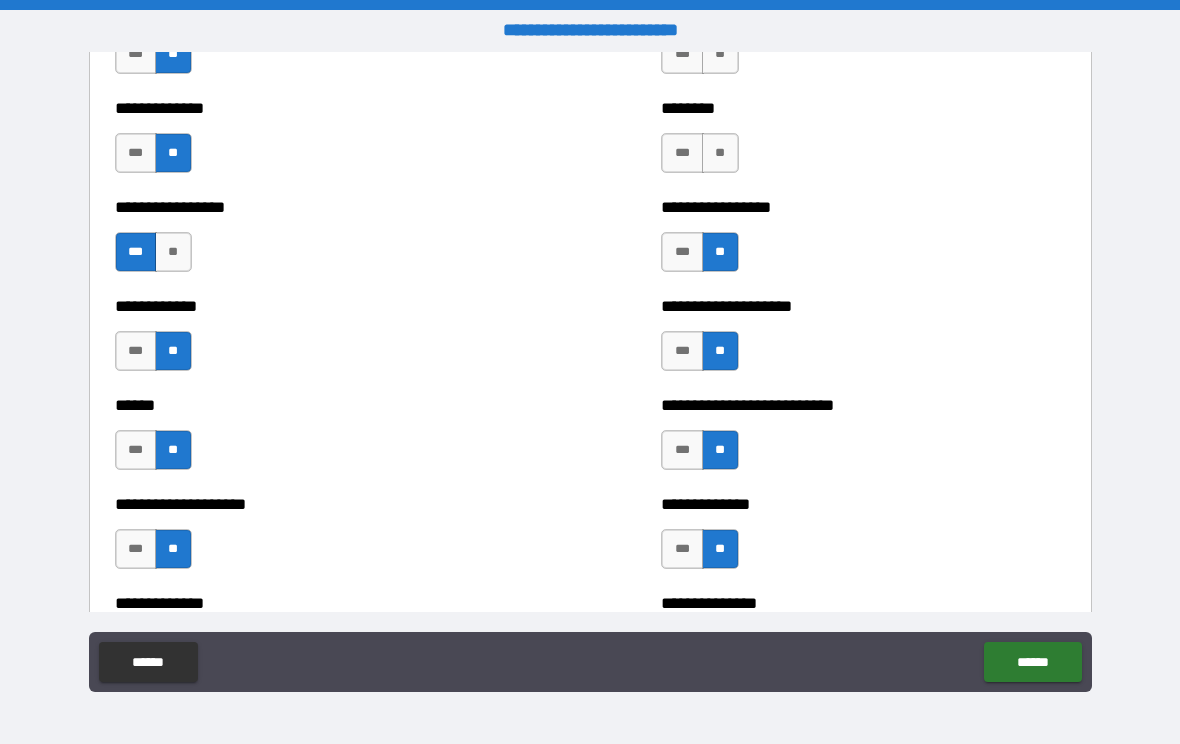 click on "**" at bounding box center [720, 153] 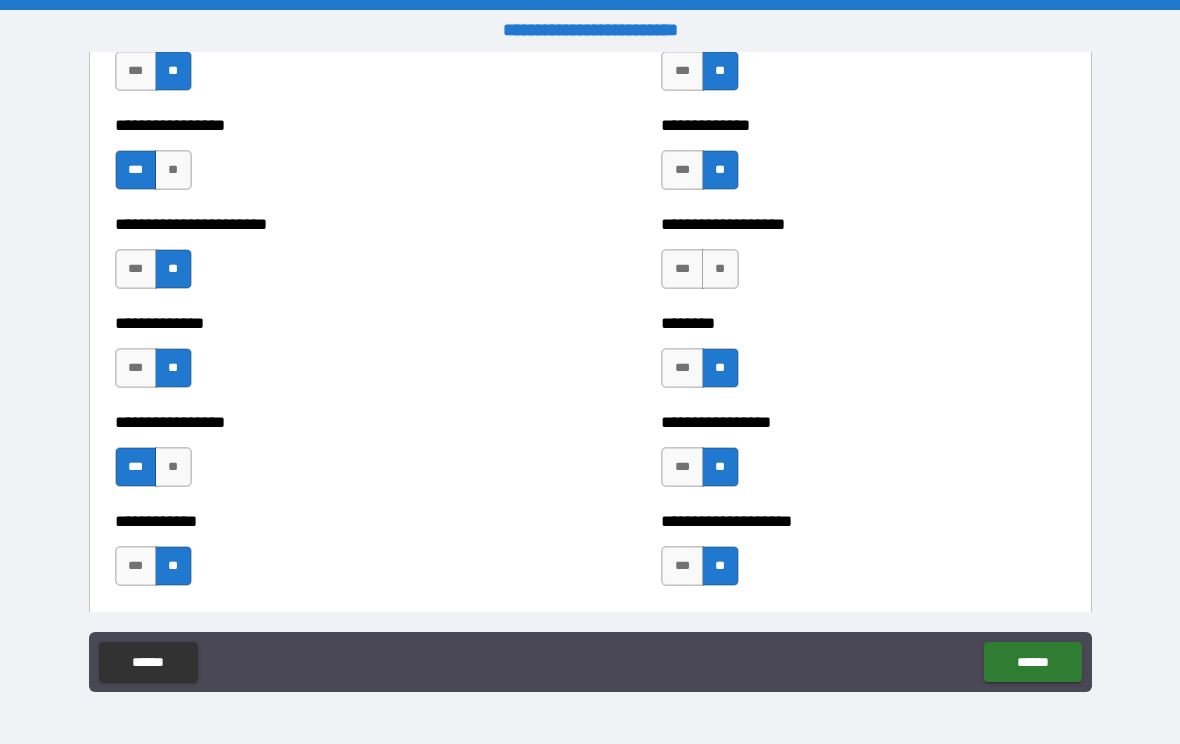 scroll, scrollTop: 3436, scrollLeft: 0, axis: vertical 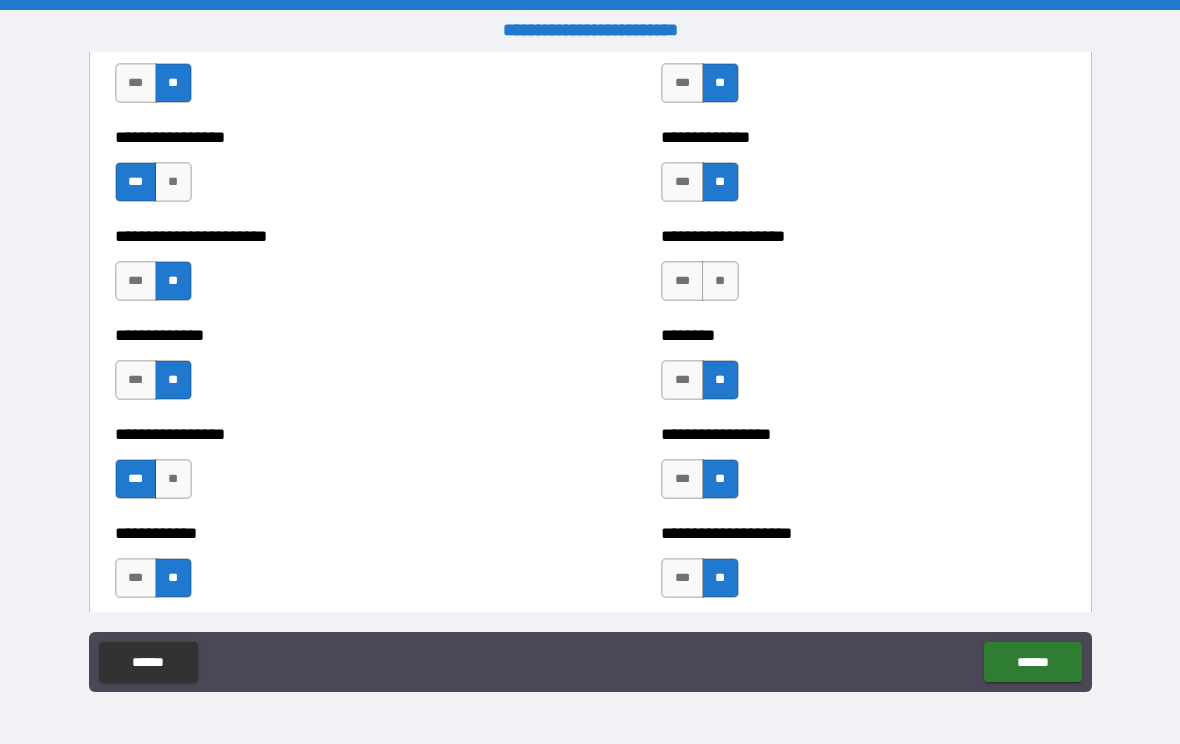click on "**" at bounding box center [720, 281] 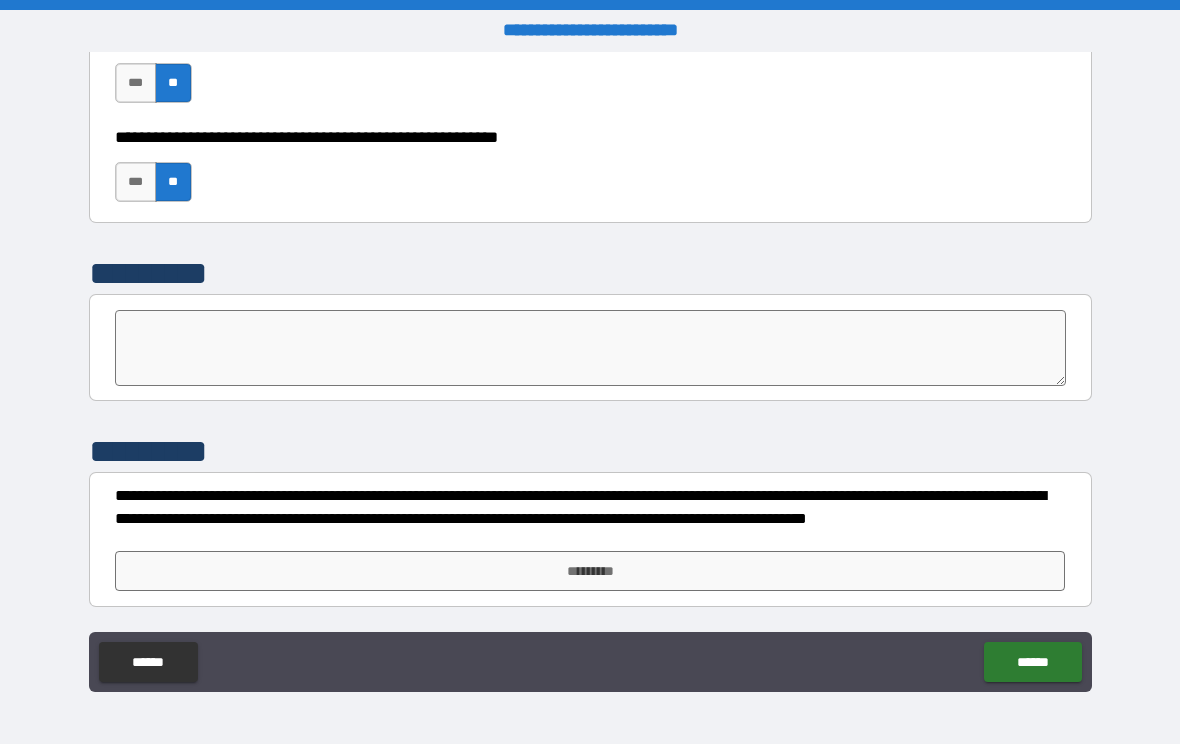 scroll, scrollTop: 6208, scrollLeft: 0, axis: vertical 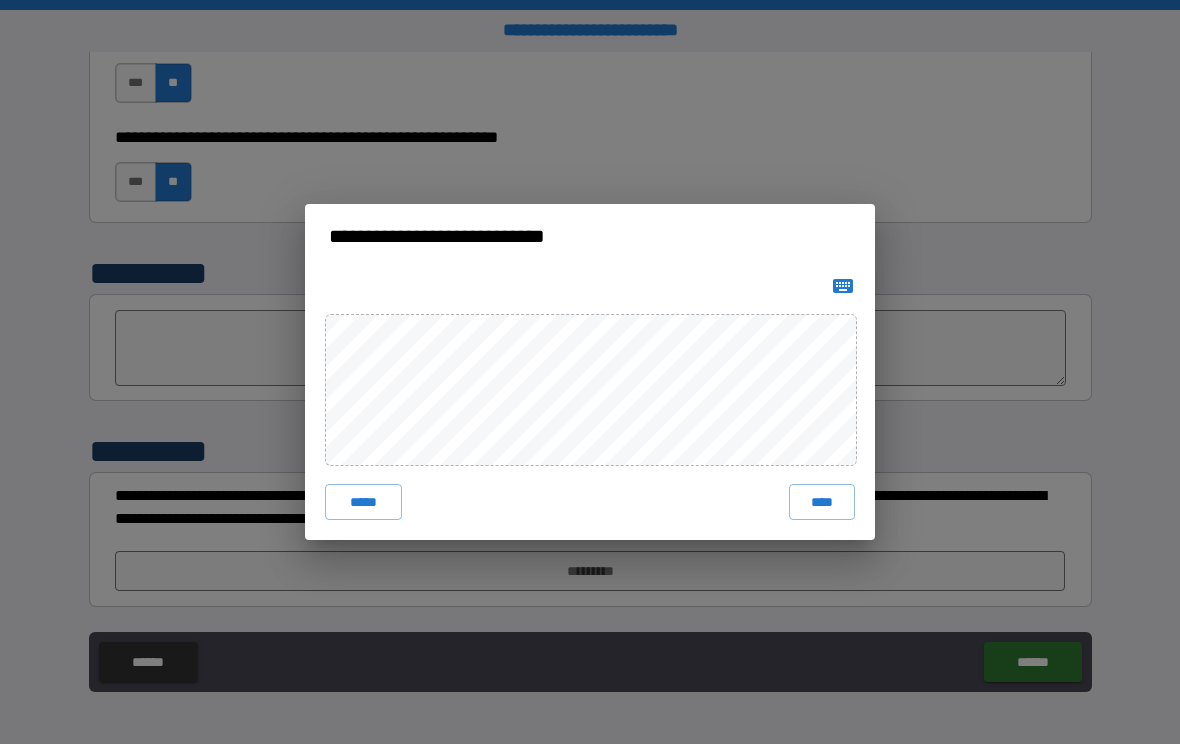 click on "****" at bounding box center [822, 502] 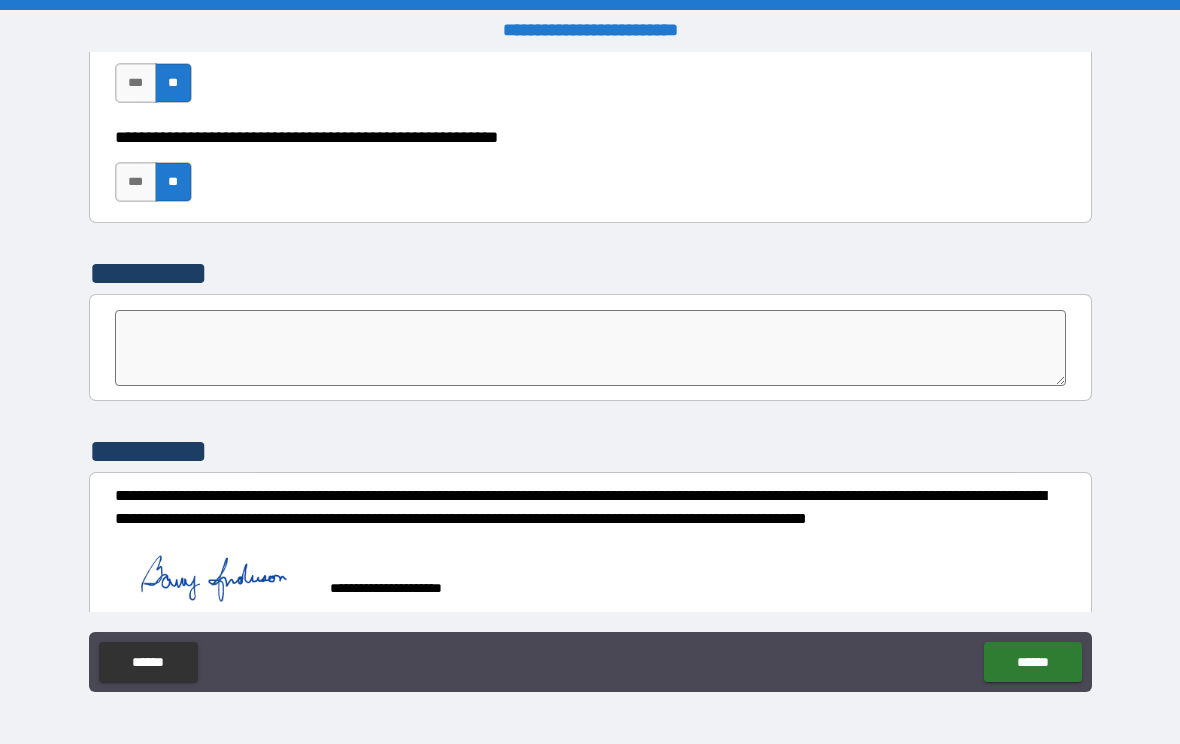 scroll, scrollTop: 6198, scrollLeft: 0, axis: vertical 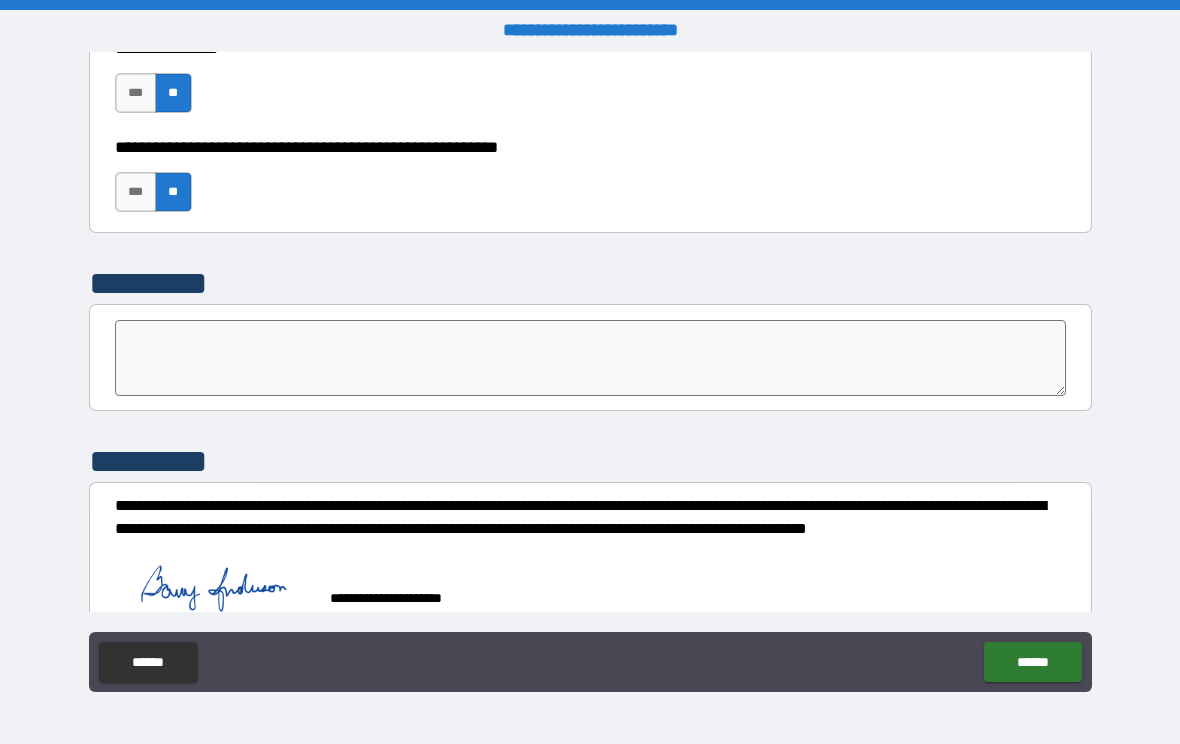 click on "******" at bounding box center (1032, 662) 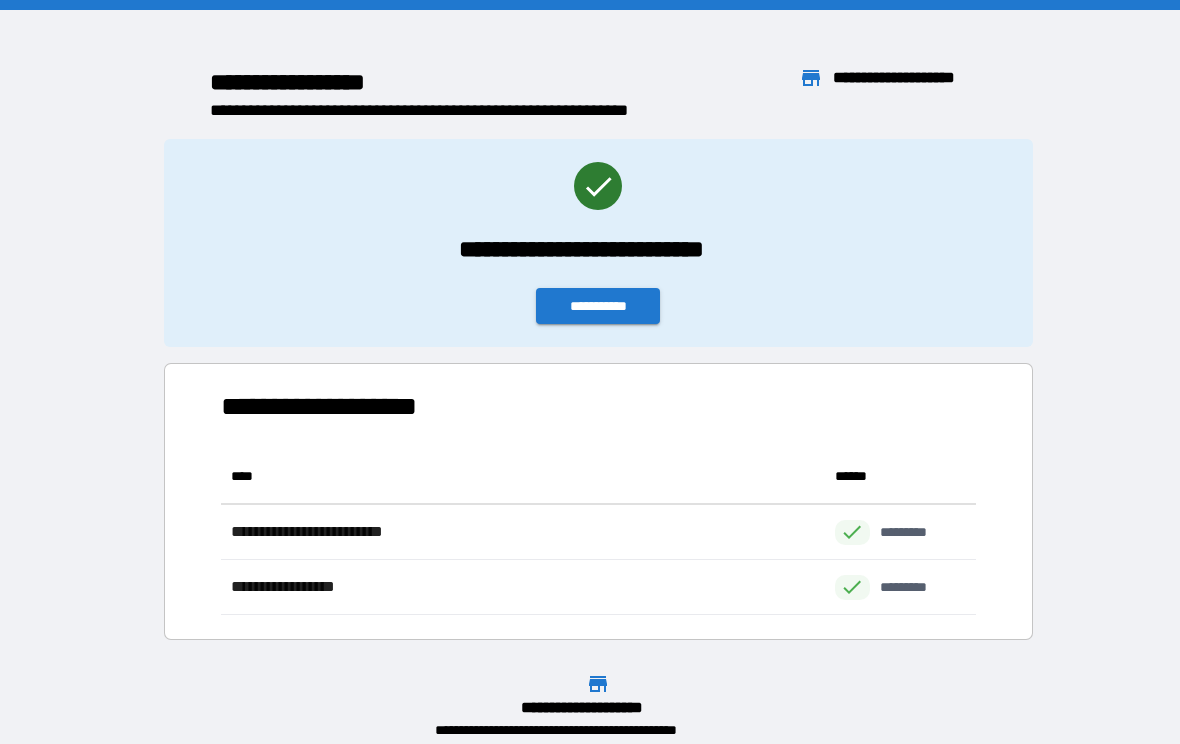 scroll, scrollTop: 1, scrollLeft: 1, axis: both 